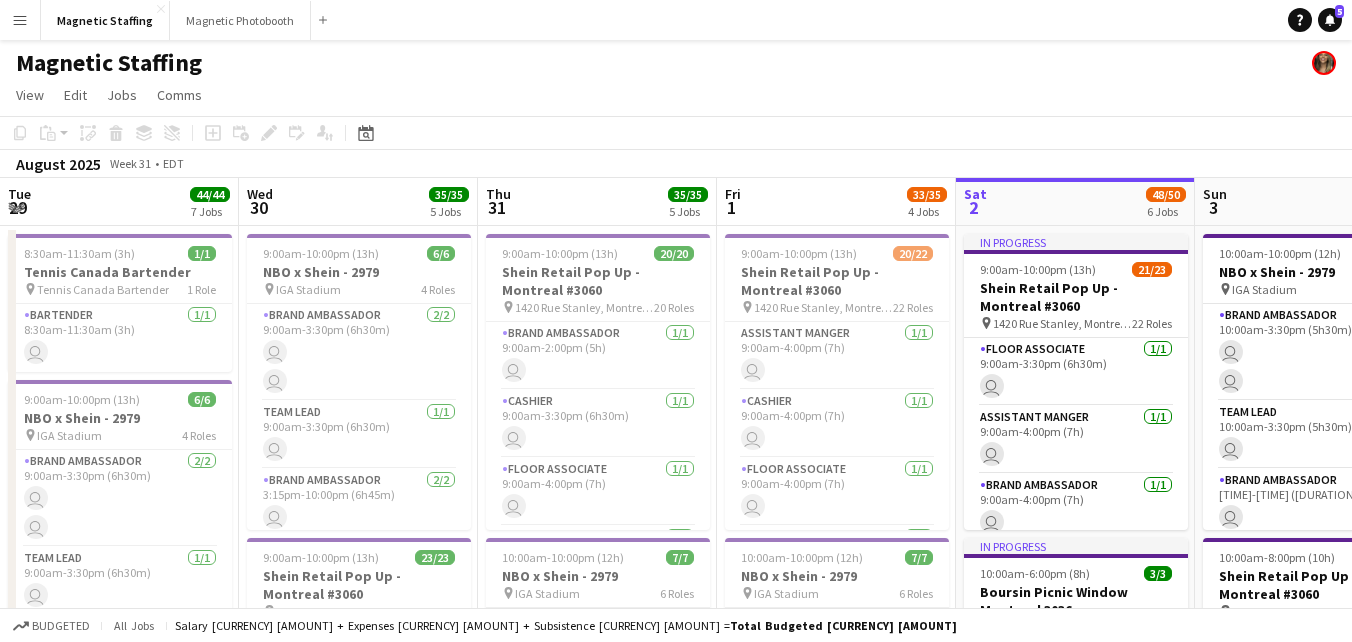 scroll, scrollTop: 0, scrollLeft: 0, axis: both 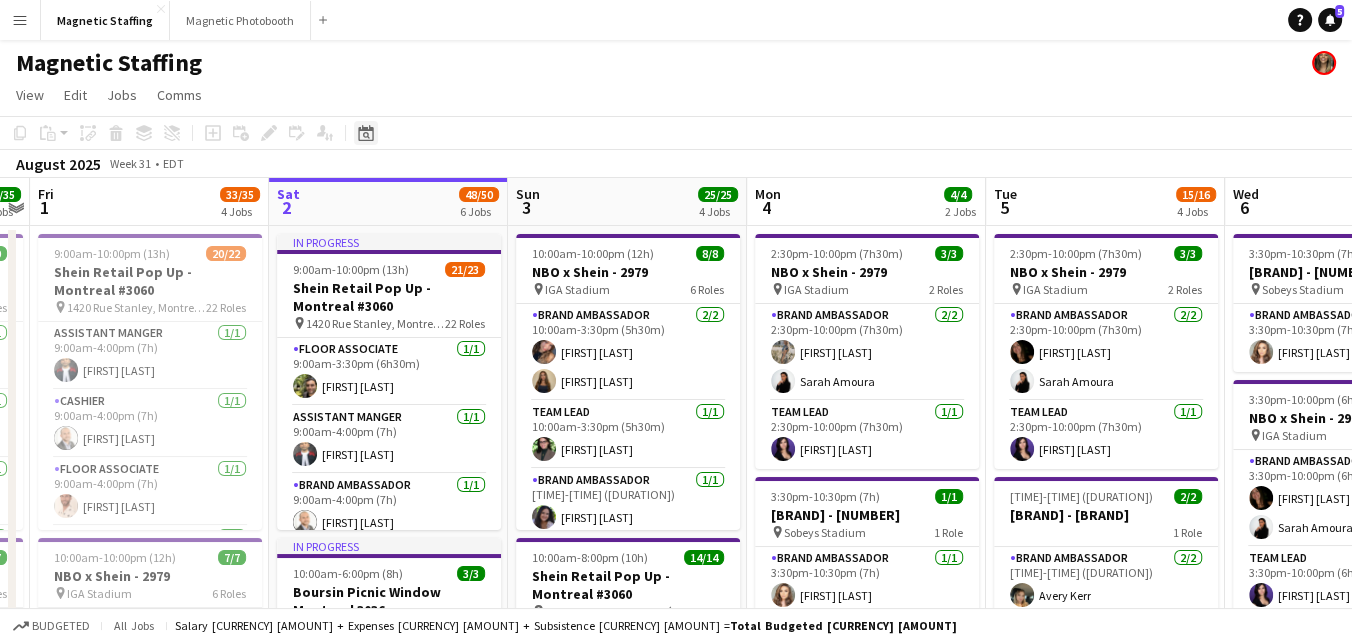 click 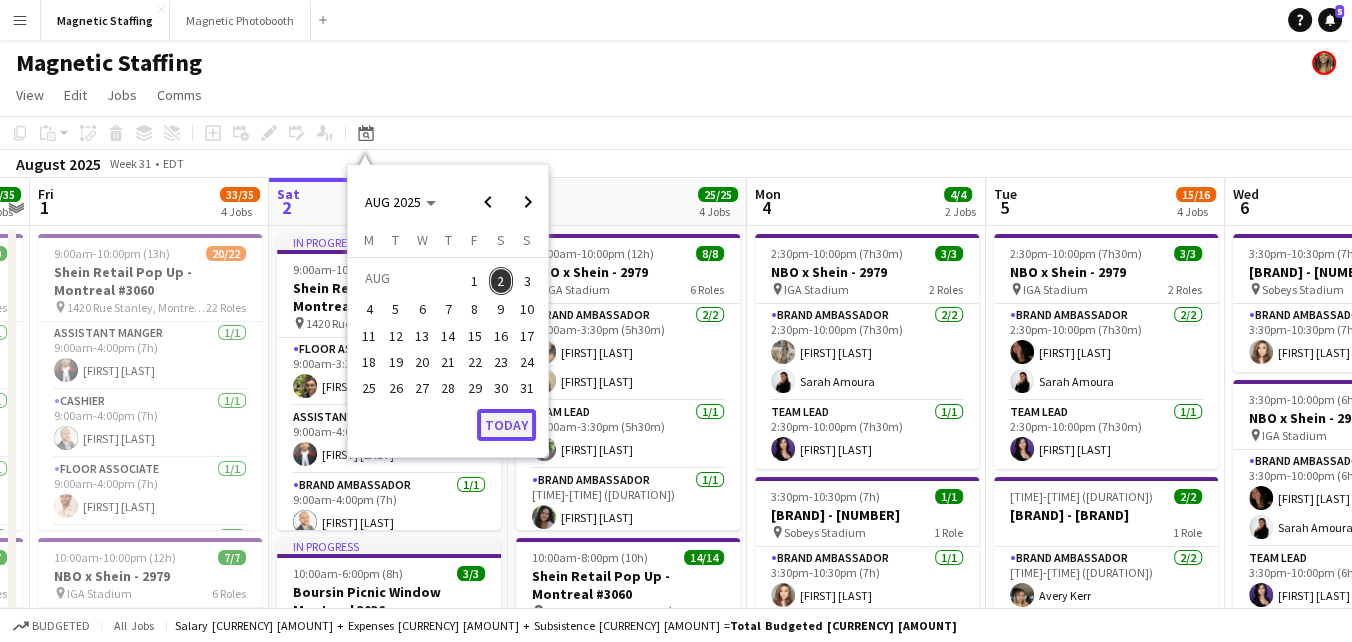 click on "Today" at bounding box center [506, 425] 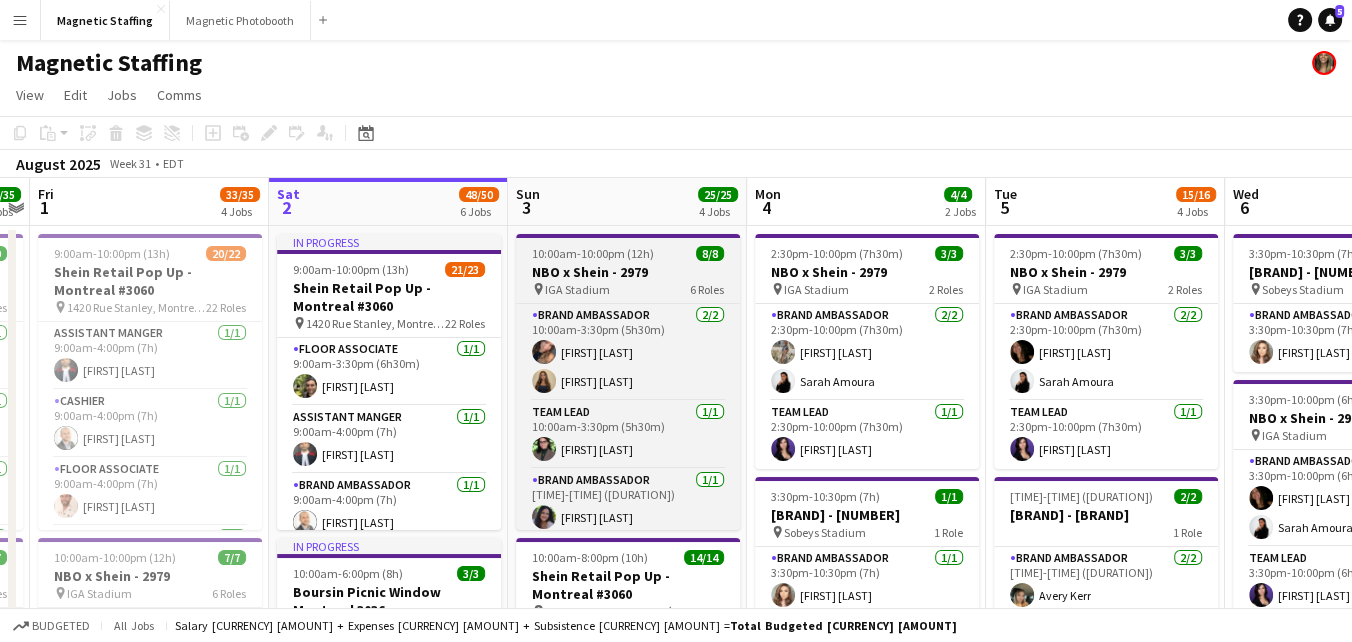 scroll, scrollTop: 199, scrollLeft: 0, axis: vertical 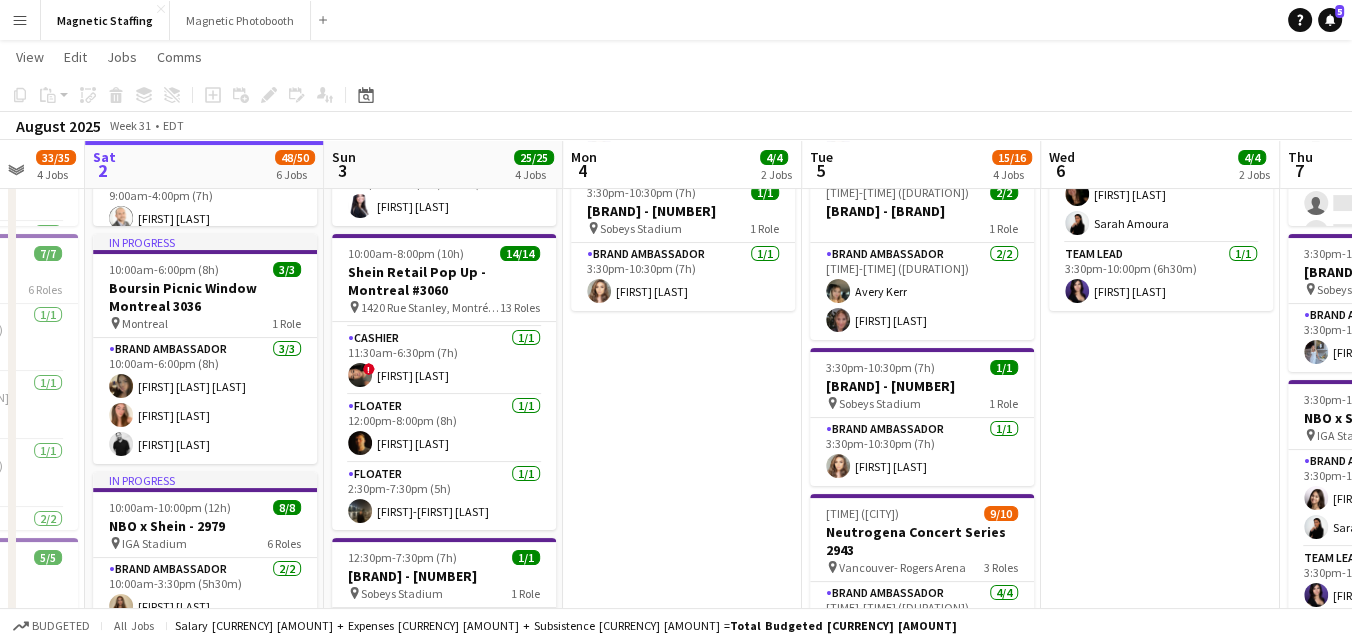 drag, startPoint x: 742, startPoint y: 438, endPoint x: 637, endPoint y: 438, distance: 105 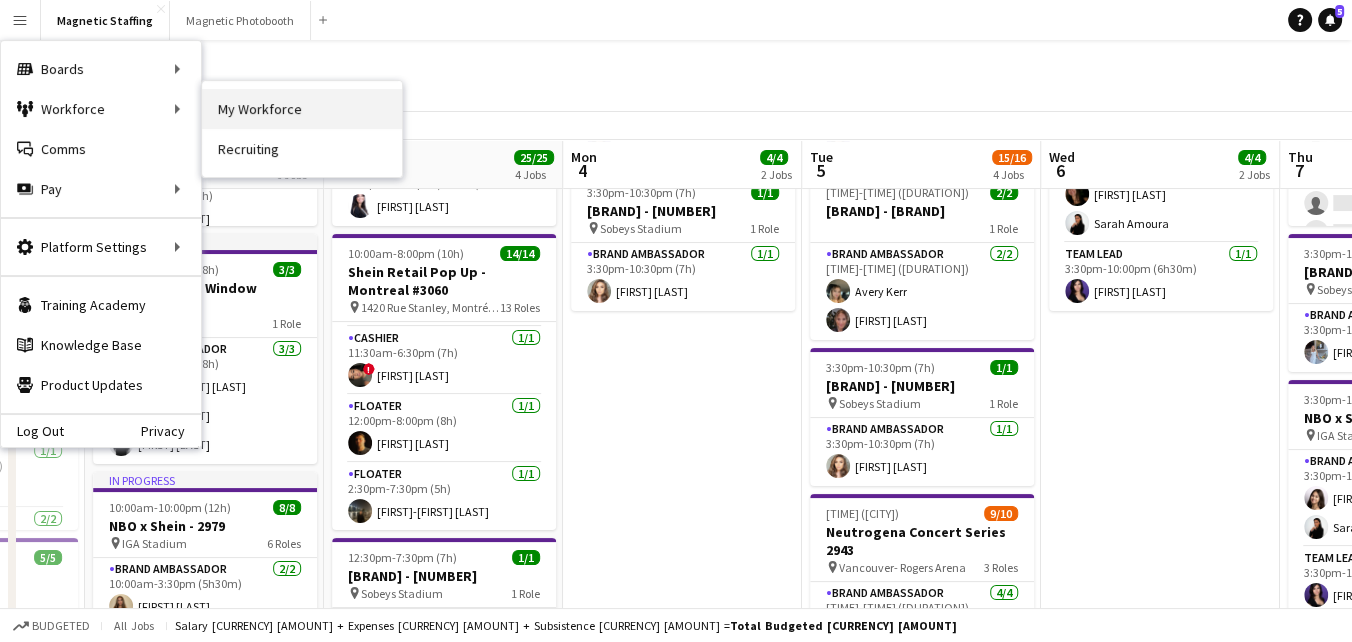 click on "My Workforce" at bounding box center [302, 109] 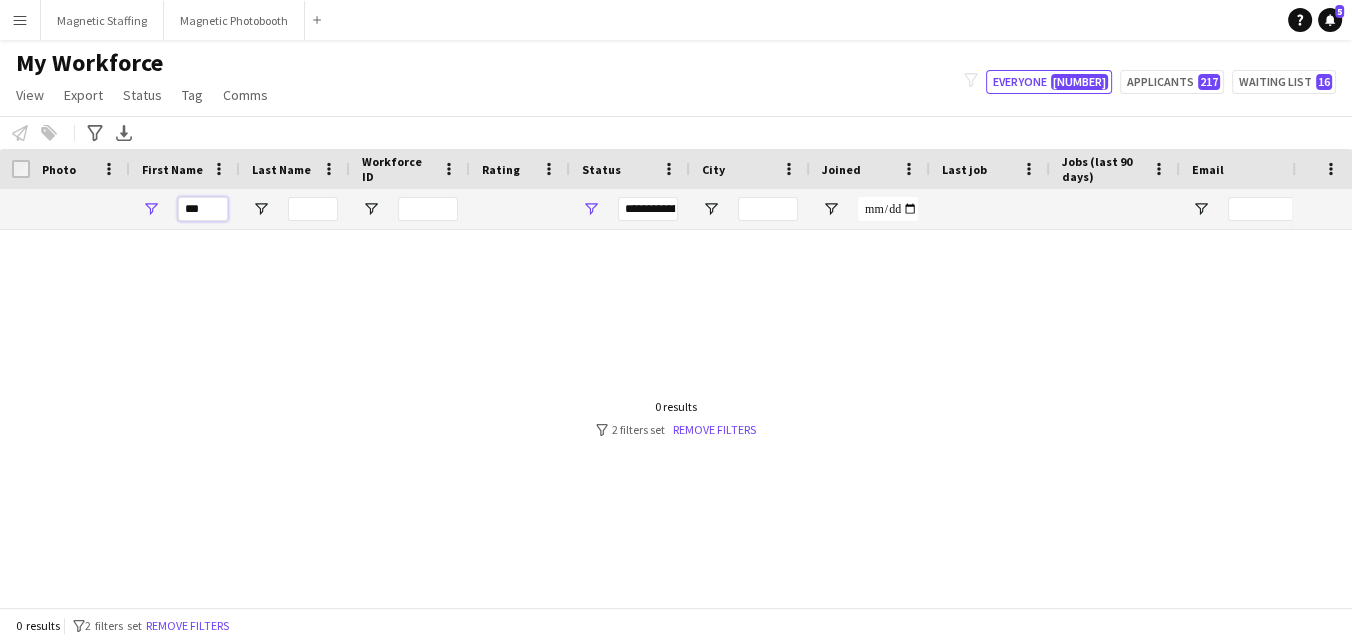 drag, startPoint x: 212, startPoint y: 209, endPoint x: 93, endPoint y: 193, distance: 120.070816 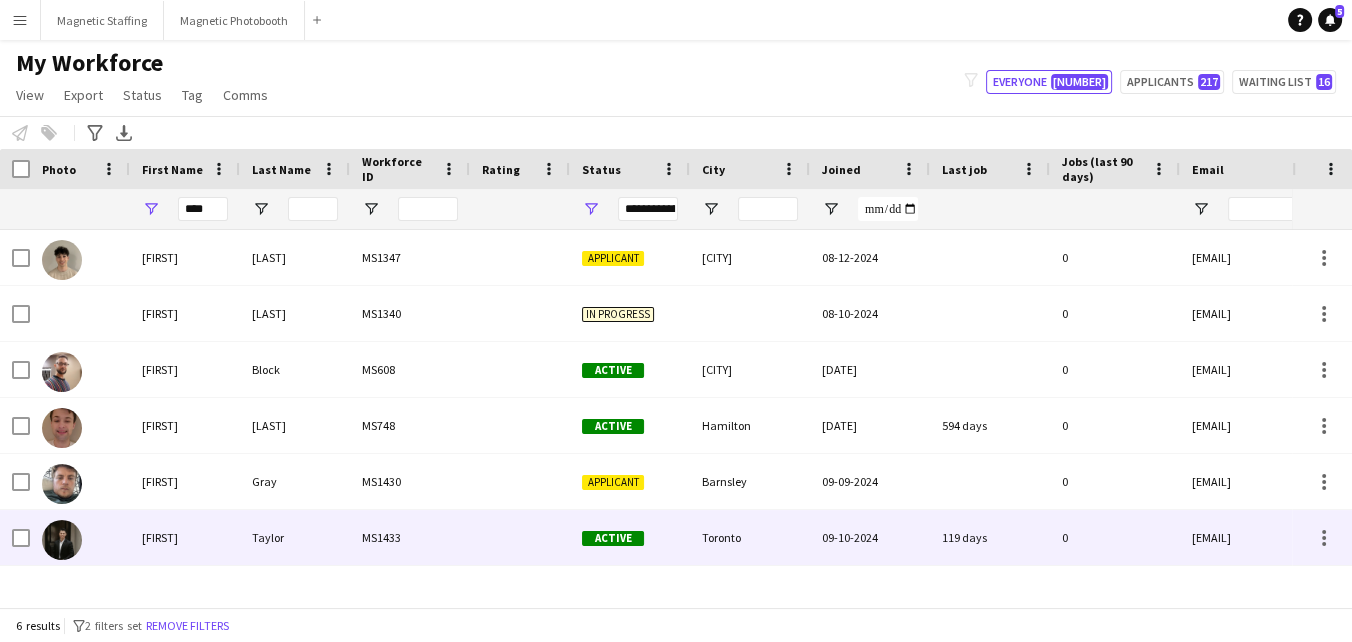 click on "Taylor" at bounding box center [295, 537] 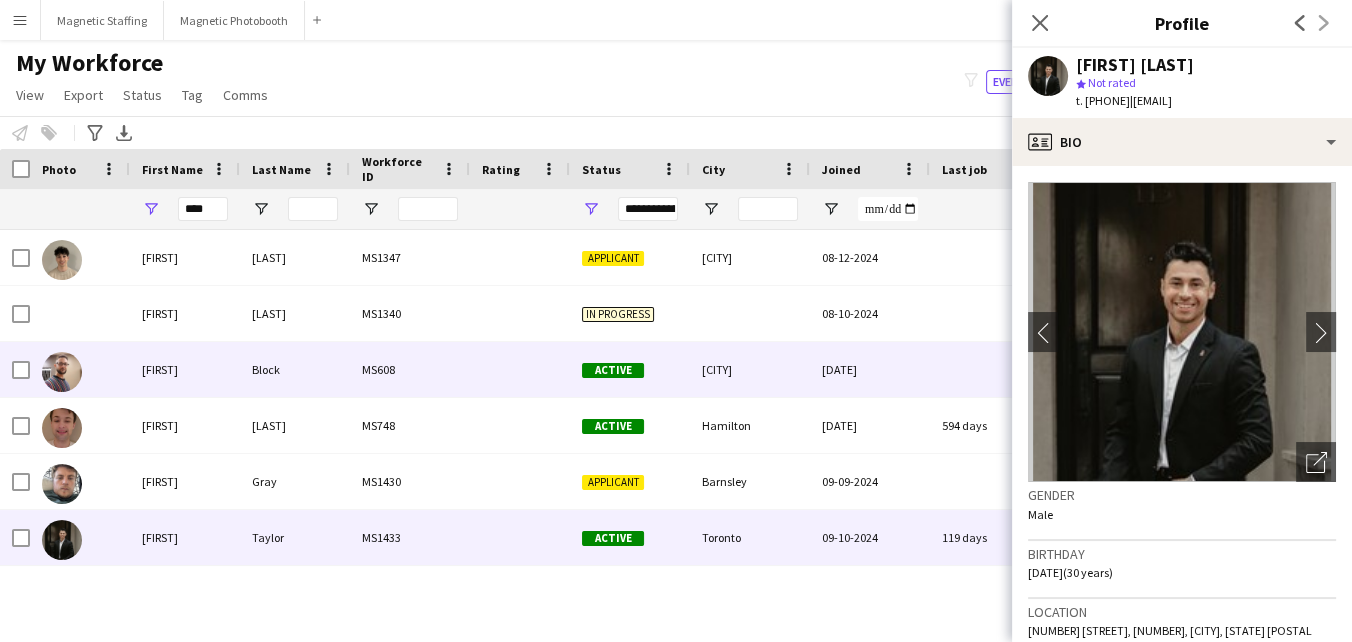 click on "MS608" at bounding box center (410, 369) 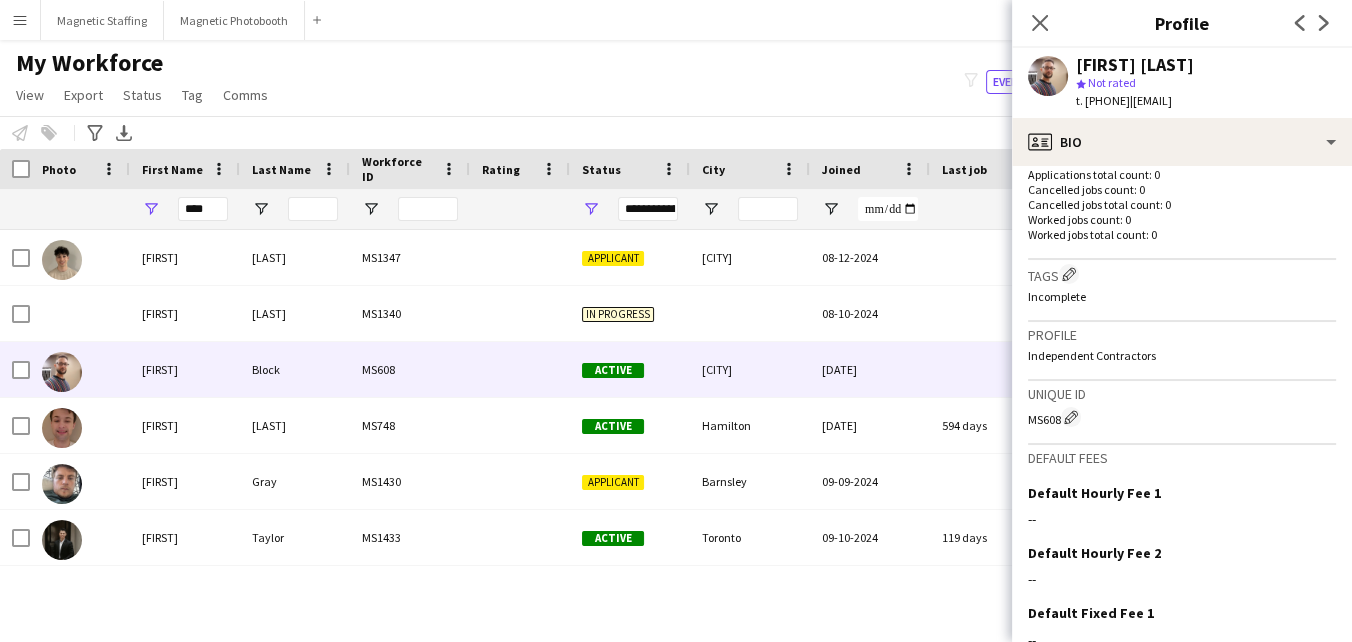 scroll, scrollTop: 670, scrollLeft: 0, axis: vertical 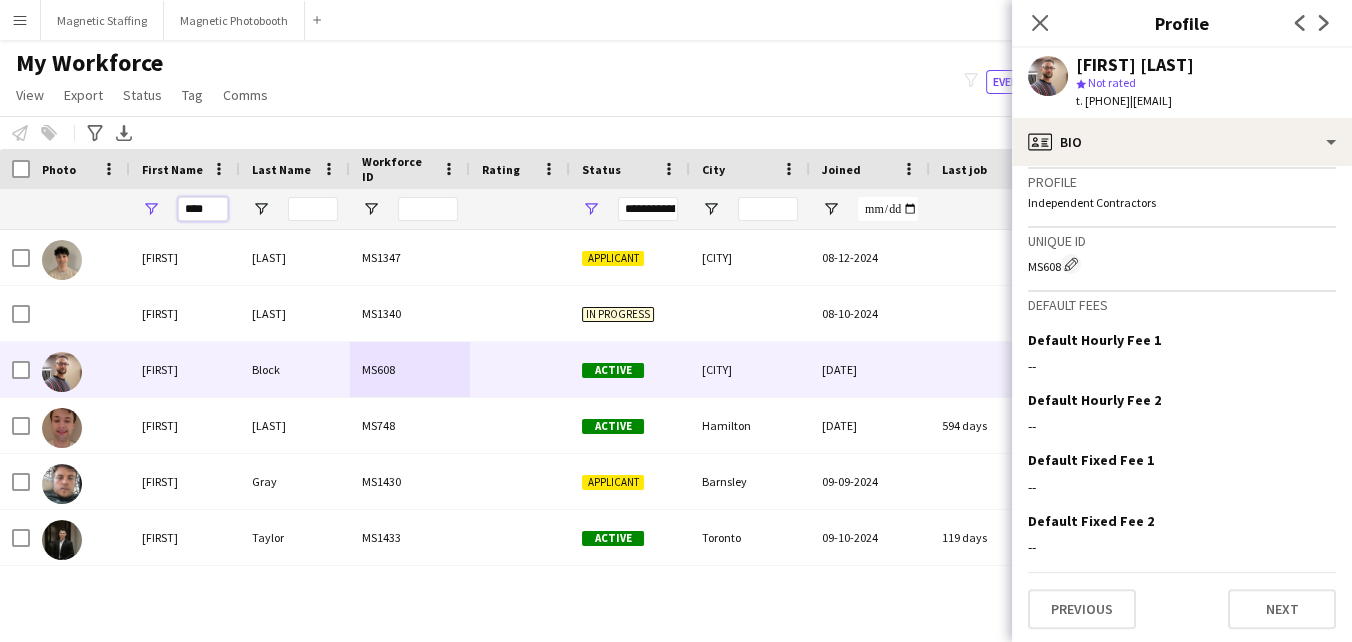drag, startPoint x: 222, startPoint y: 208, endPoint x: 150, endPoint y: 207, distance: 72.00694 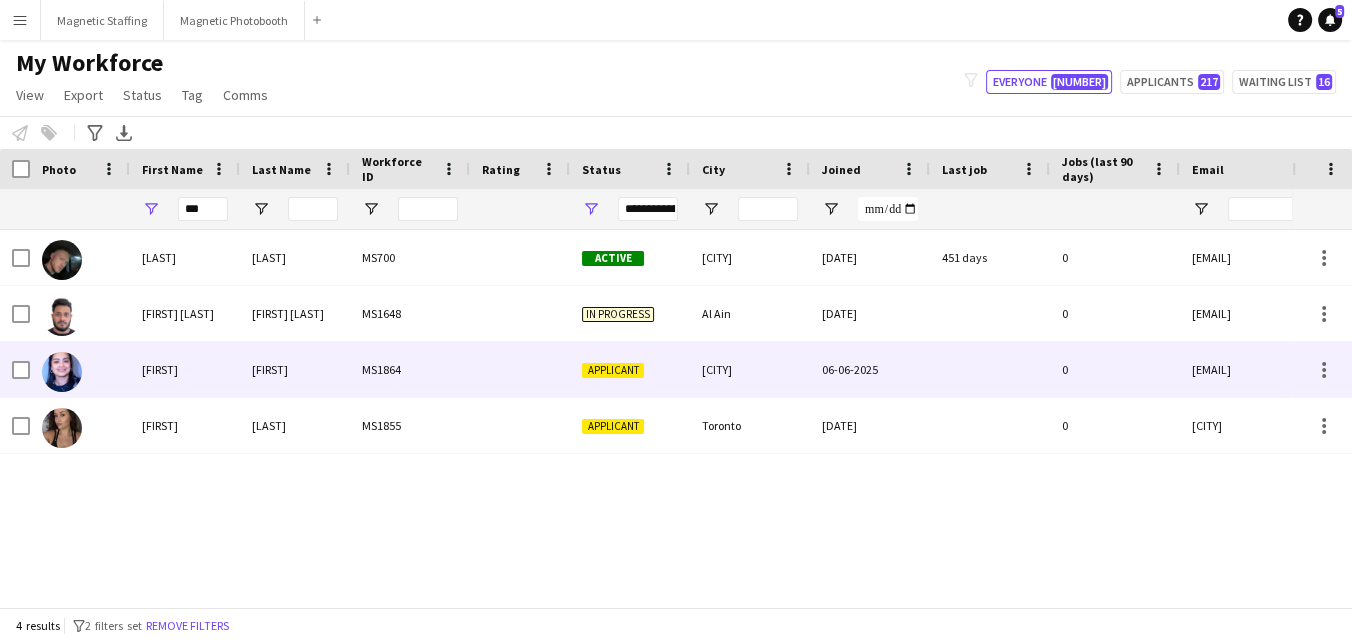 click on "[FIRST]" at bounding box center (185, 369) 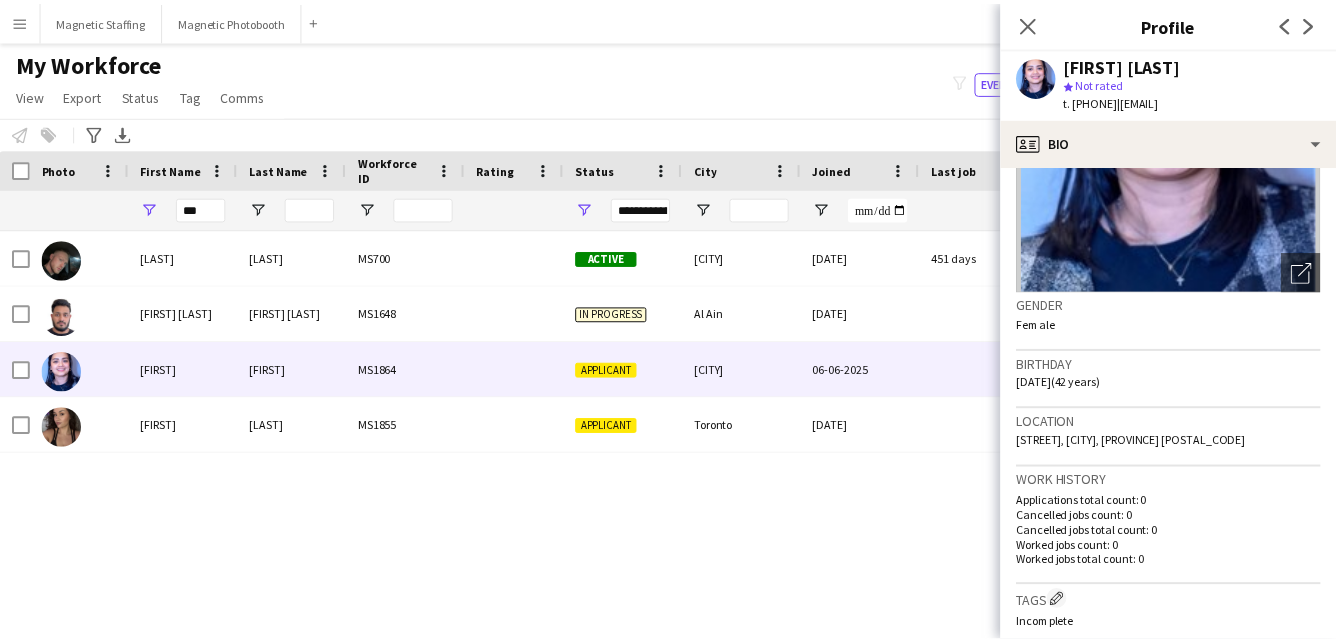 scroll, scrollTop: 670, scrollLeft: 0, axis: vertical 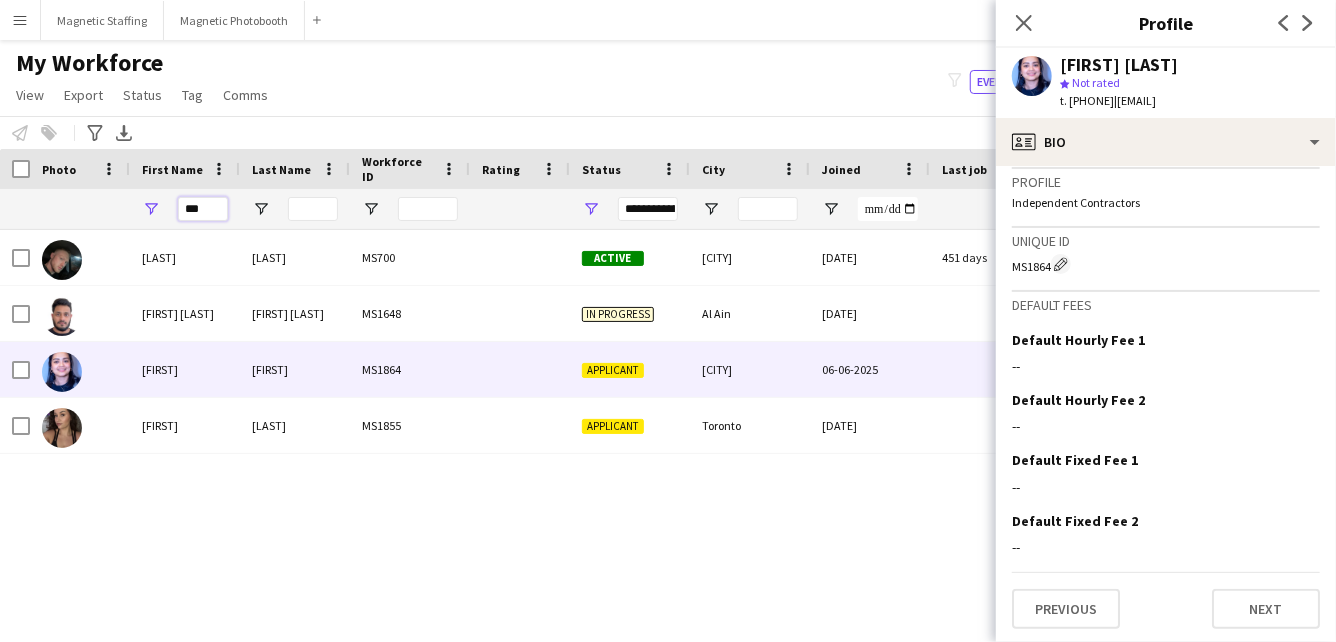 drag, startPoint x: 210, startPoint y: 211, endPoint x: 103, endPoint y: 204, distance: 107.22873 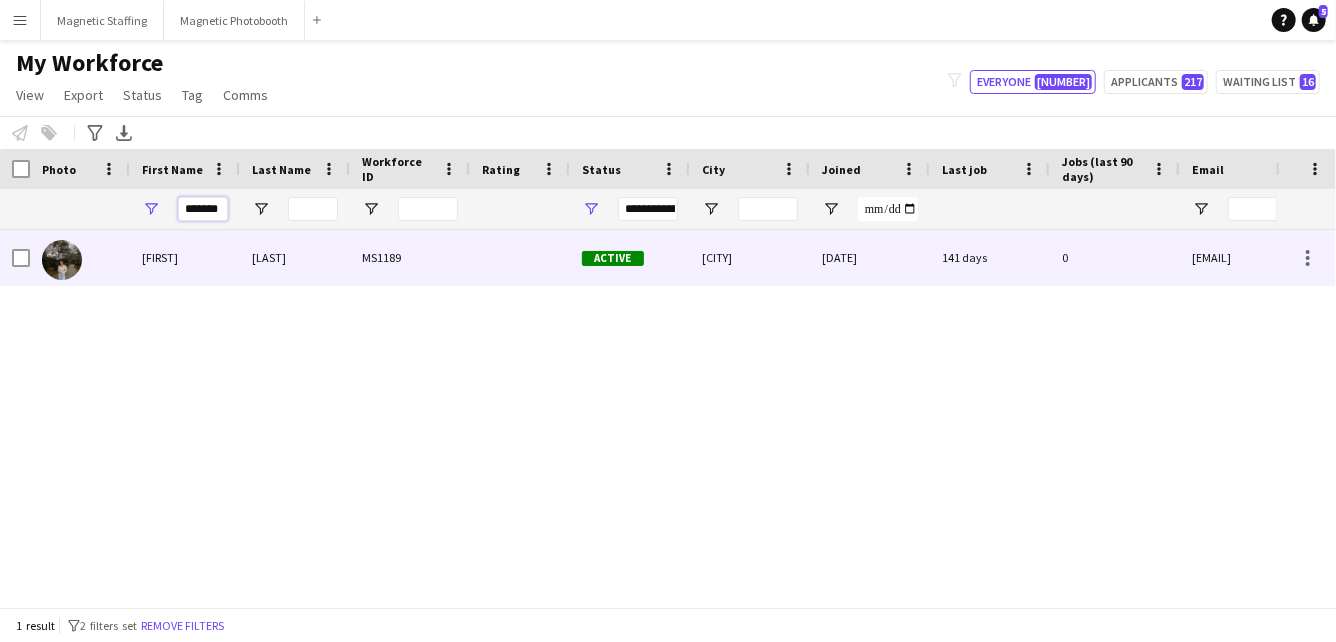 type on "*******" 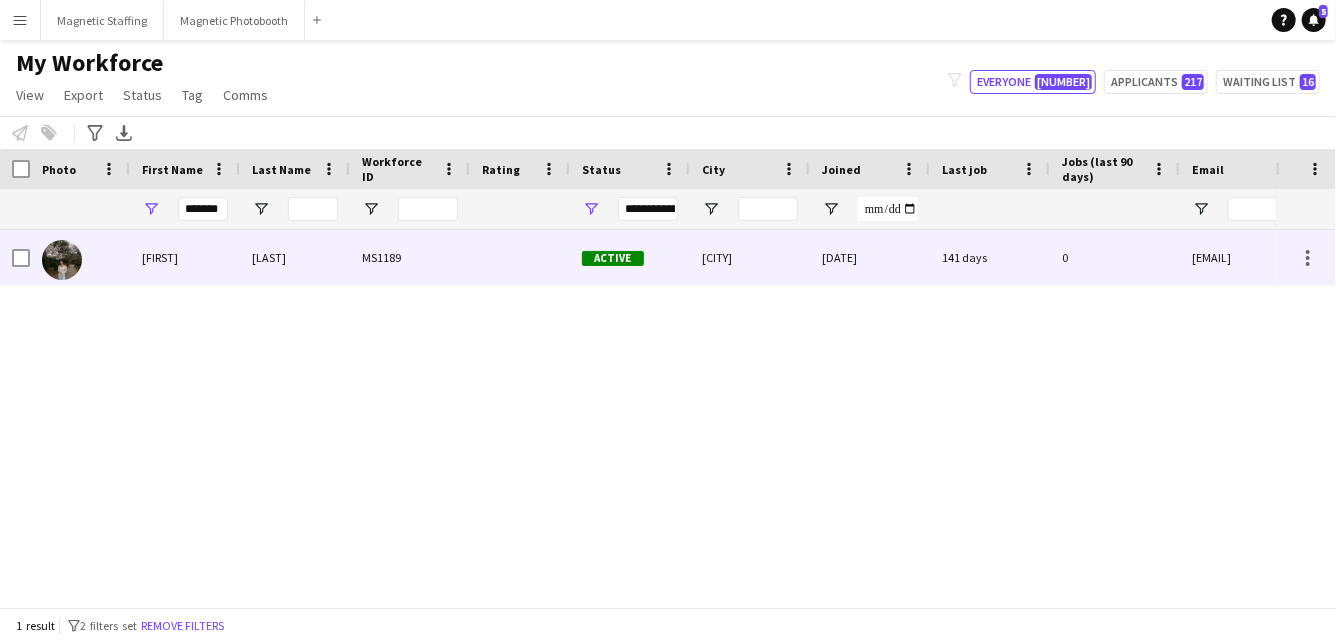 click at bounding box center [80, 257] 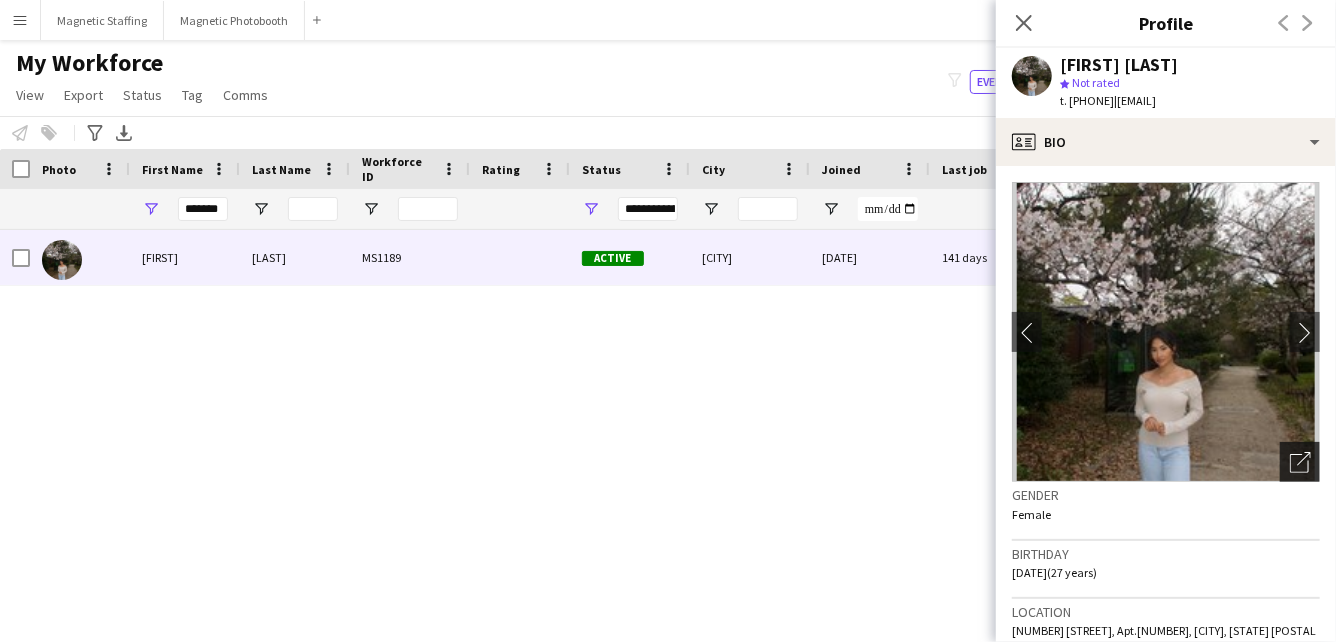 click on "Open photos pop-in" 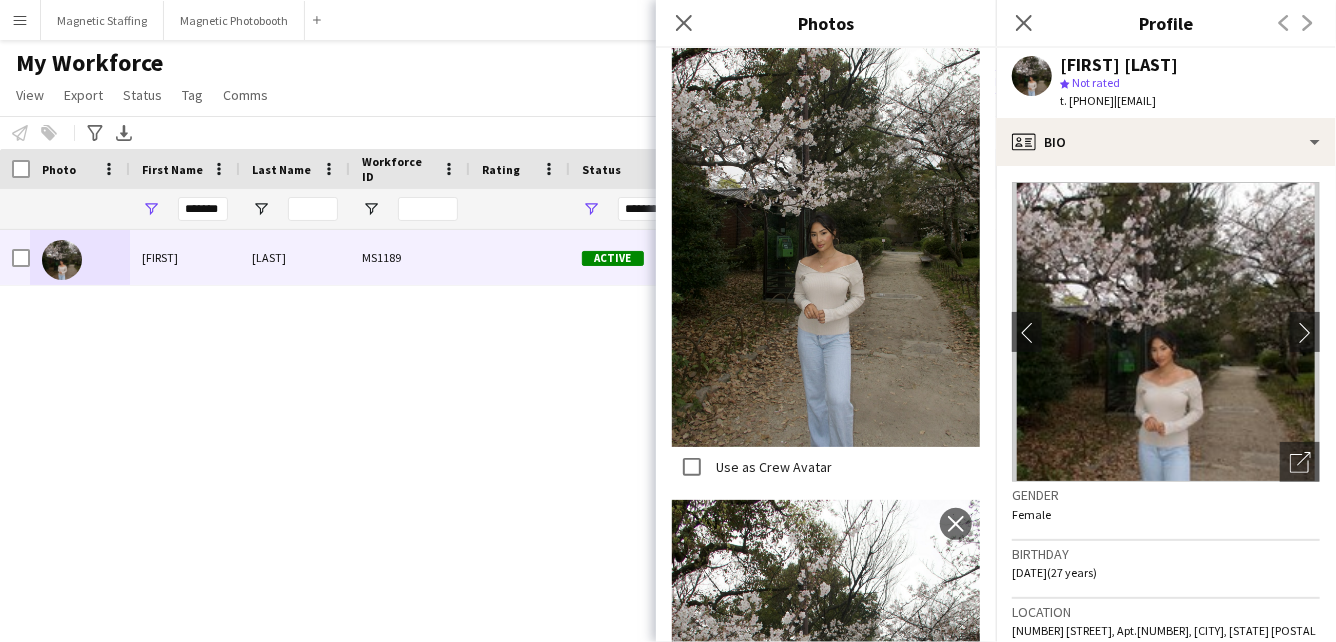 scroll, scrollTop: 403, scrollLeft: 0, axis: vertical 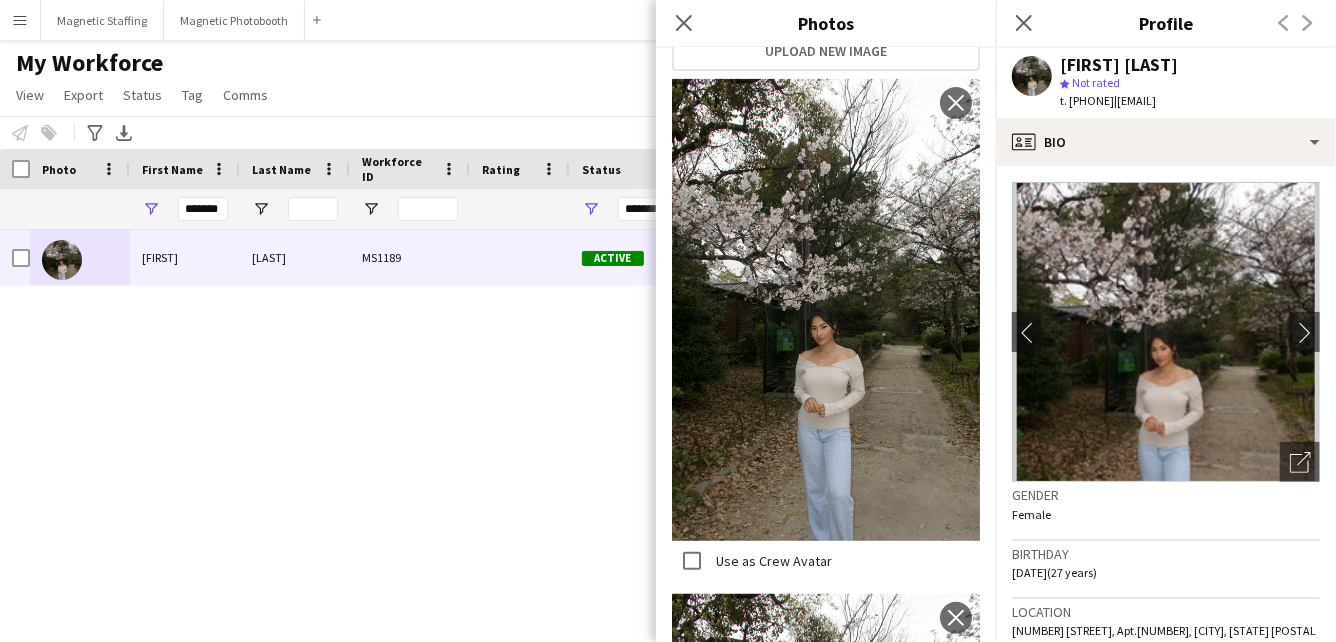 drag, startPoint x: 797, startPoint y: 338, endPoint x: 579, endPoint y: 29, distance: 378.16003 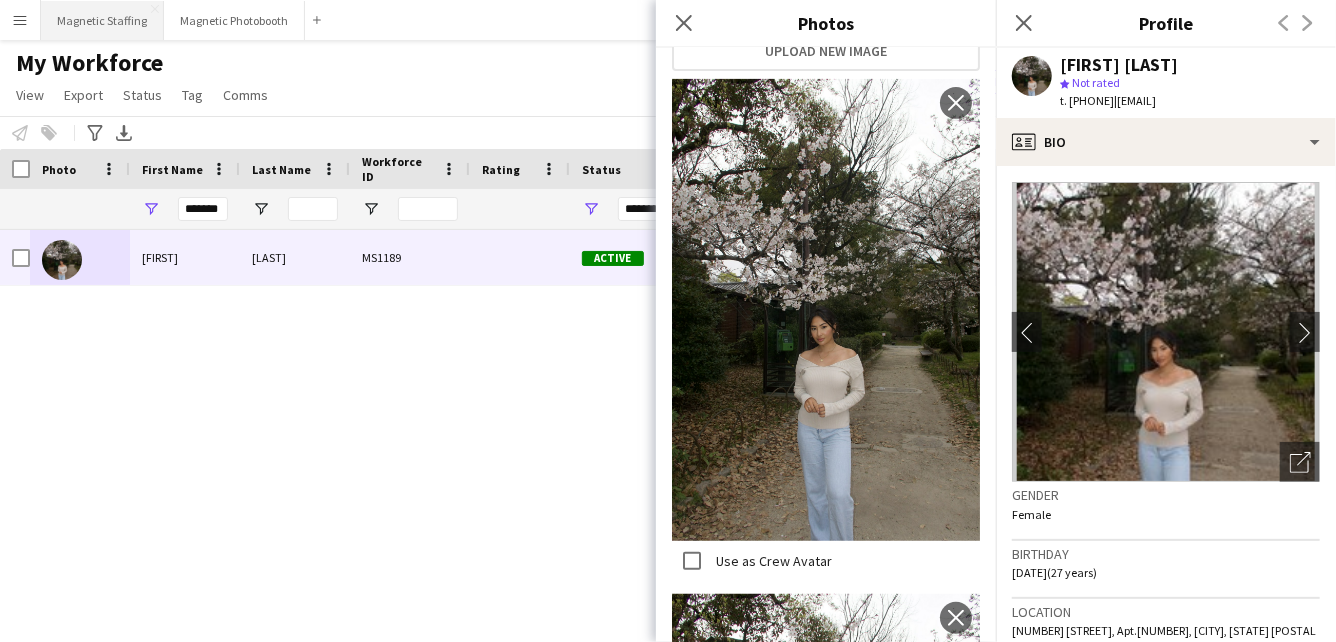 click on "Magnetic Staffing
Close" at bounding box center [102, 20] 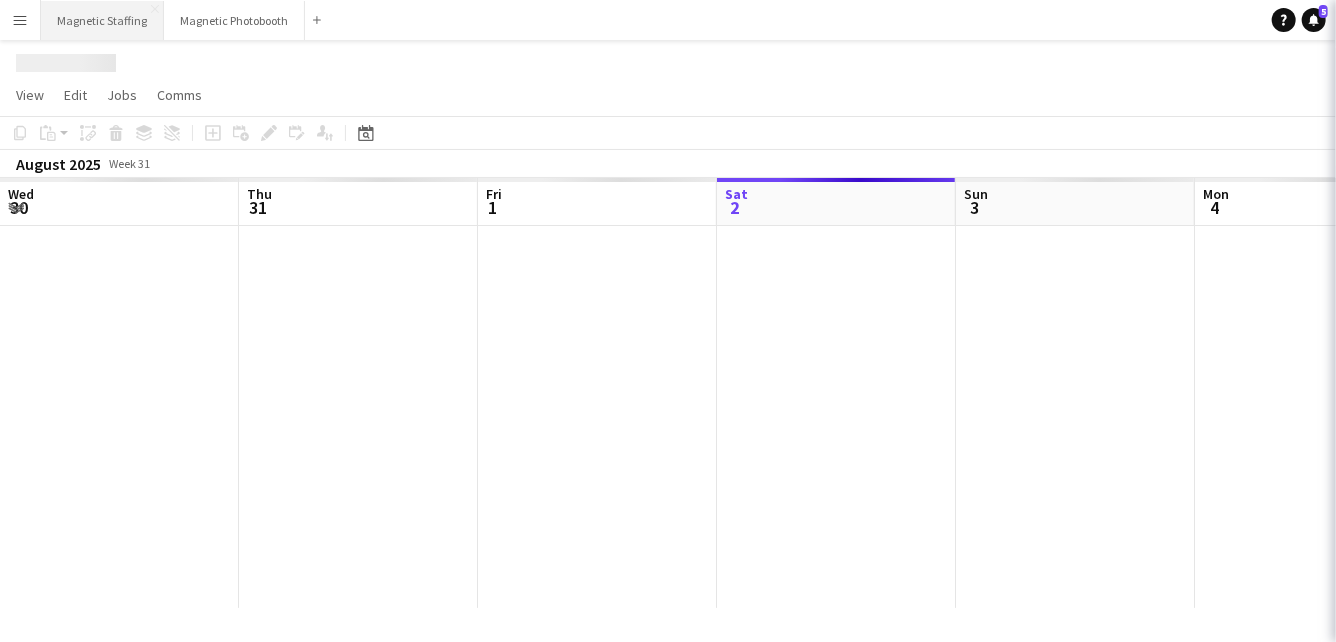 scroll, scrollTop: 0, scrollLeft: 478, axis: horizontal 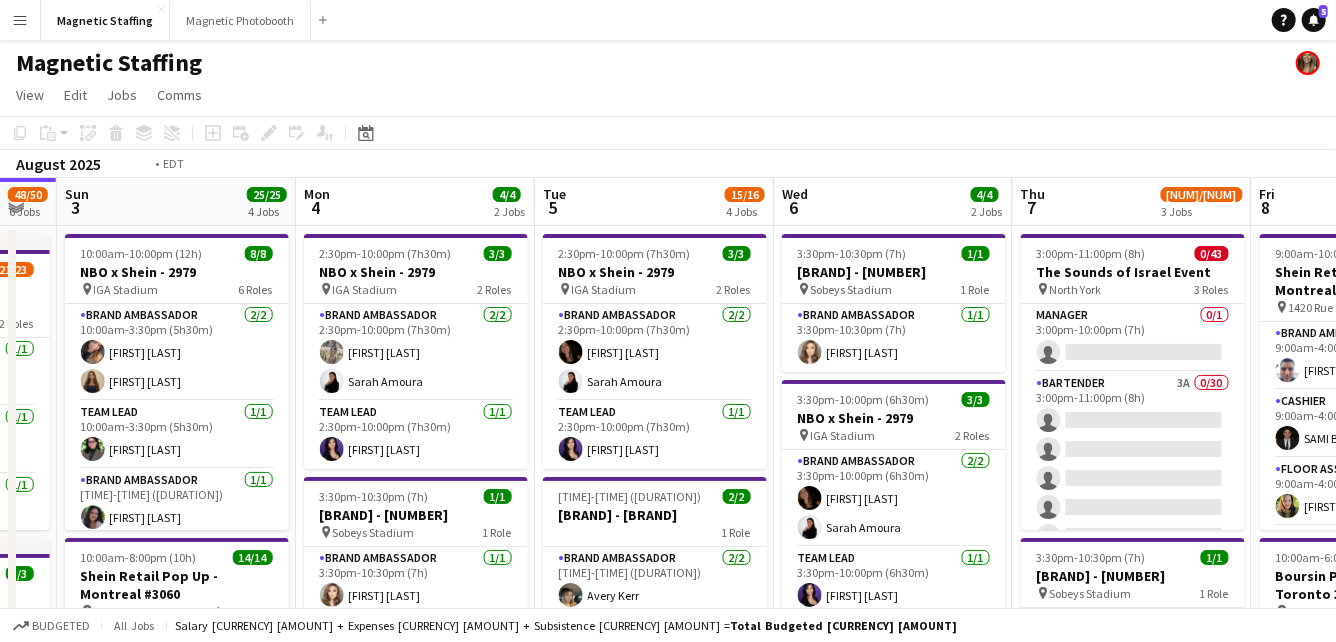 drag, startPoint x: 728, startPoint y: 292, endPoint x: 0, endPoint y: 363, distance: 731.45404 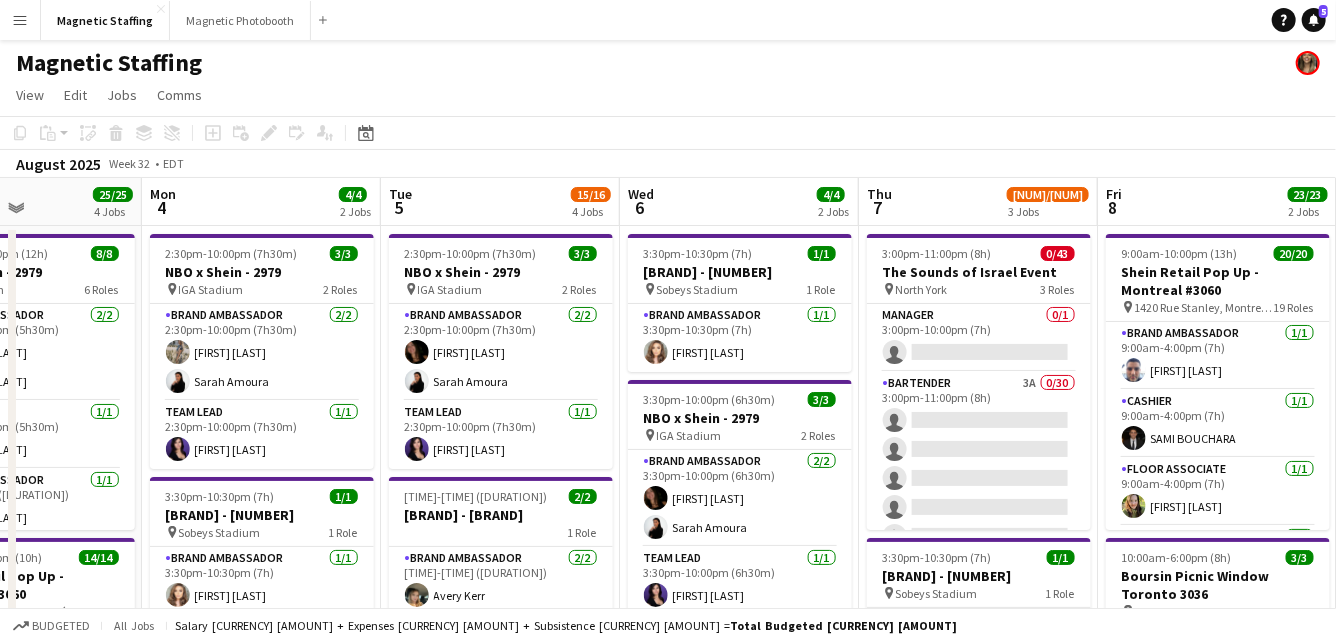 drag, startPoint x: 736, startPoint y: 370, endPoint x: 39, endPoint y: 385, distance: 697.1614 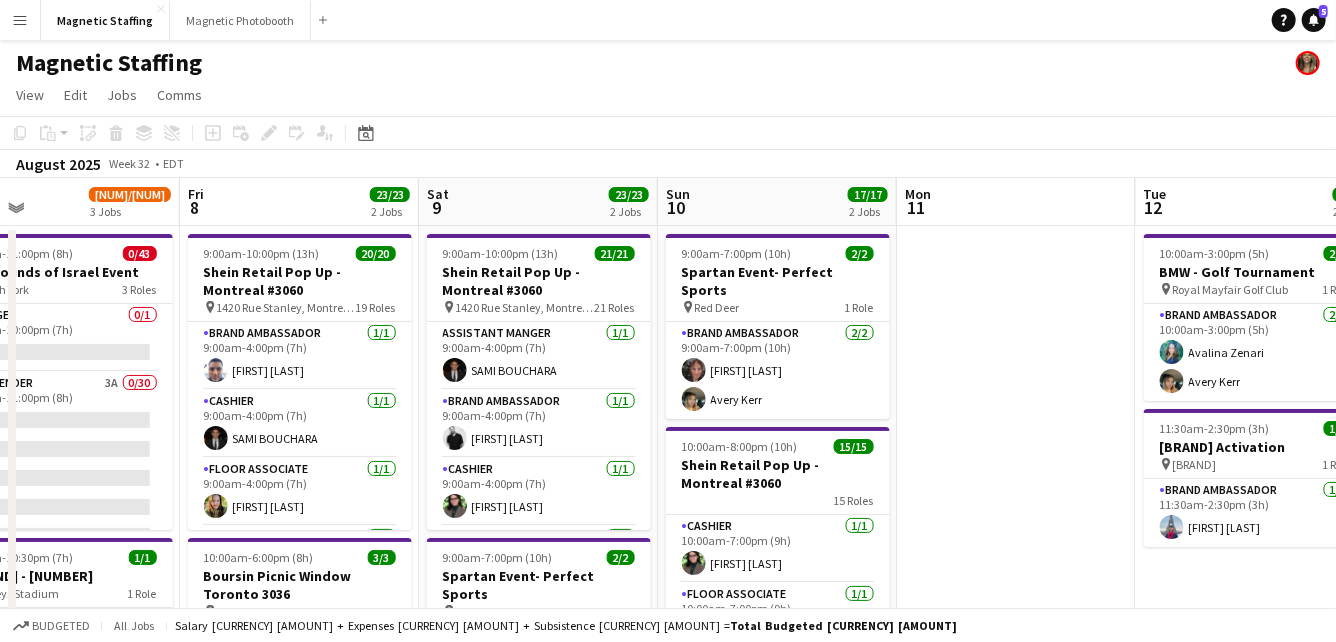 drag, startPoint x: 529, startPoint y: 402, endPoint x: 0, endPoint y: 513, distance: 540.52014 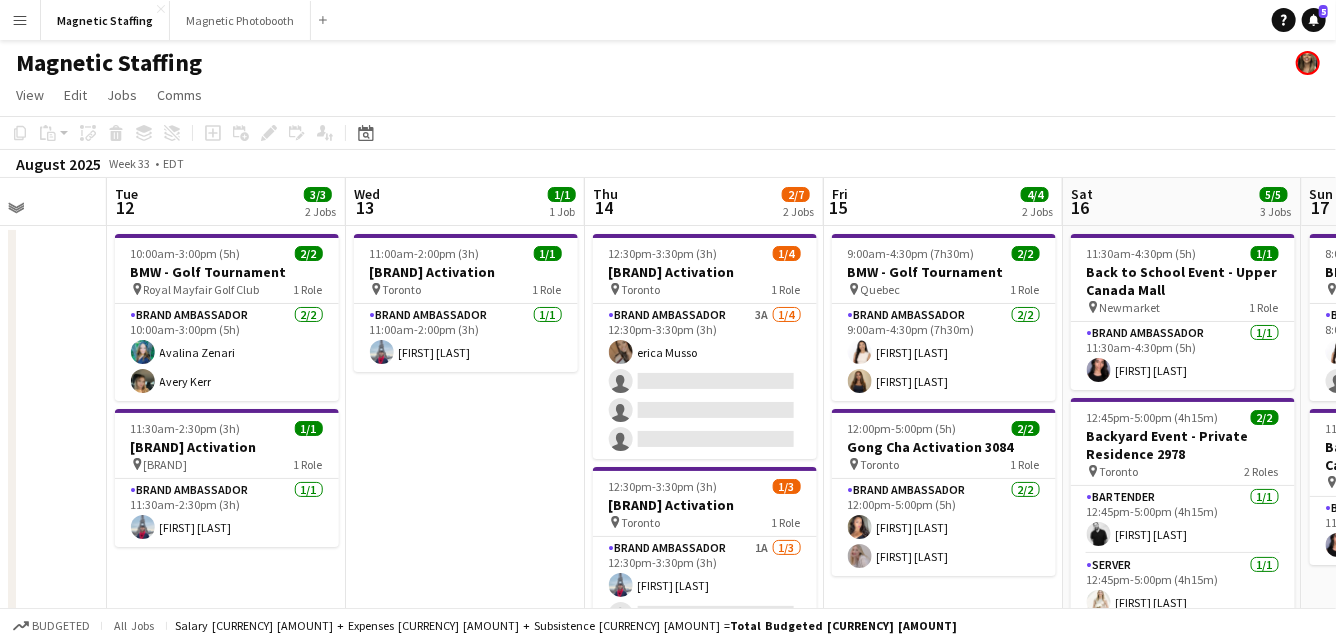 scroll, scrollTop: 0, scrollLeft: 654, axis: horizontal 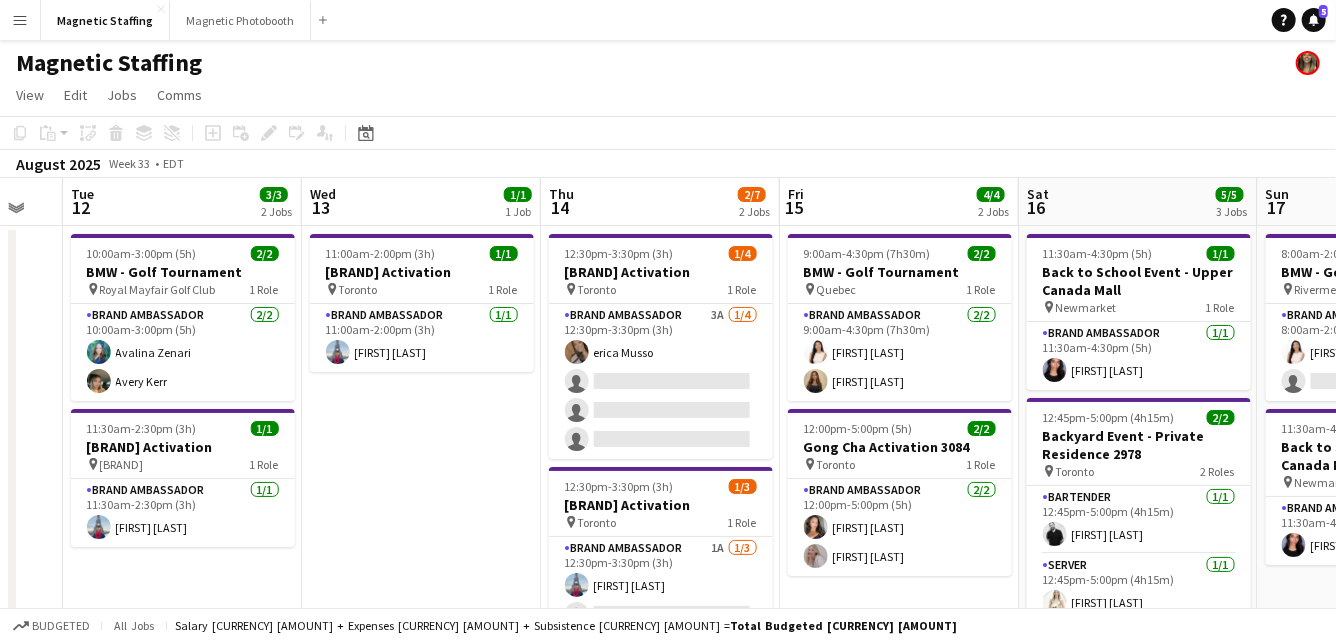 drag, startPoint x: 606, startPoint y: 448, endPoint x: 0, endPoint y: 448, distance: 606 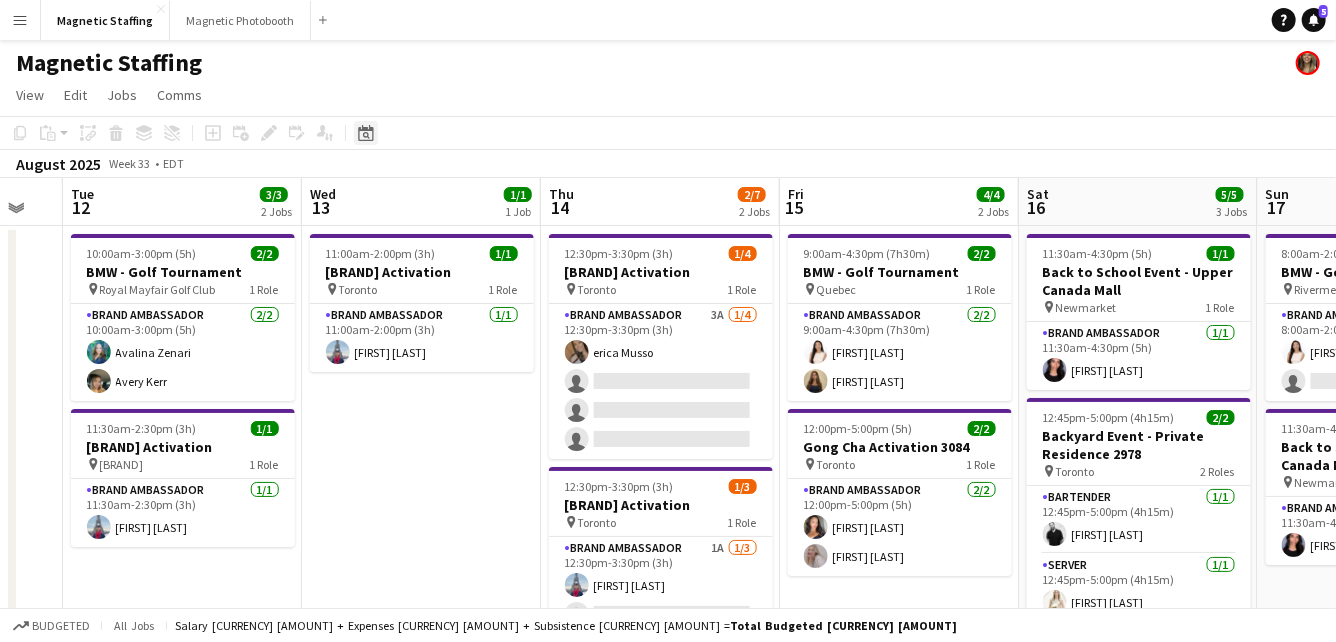 click 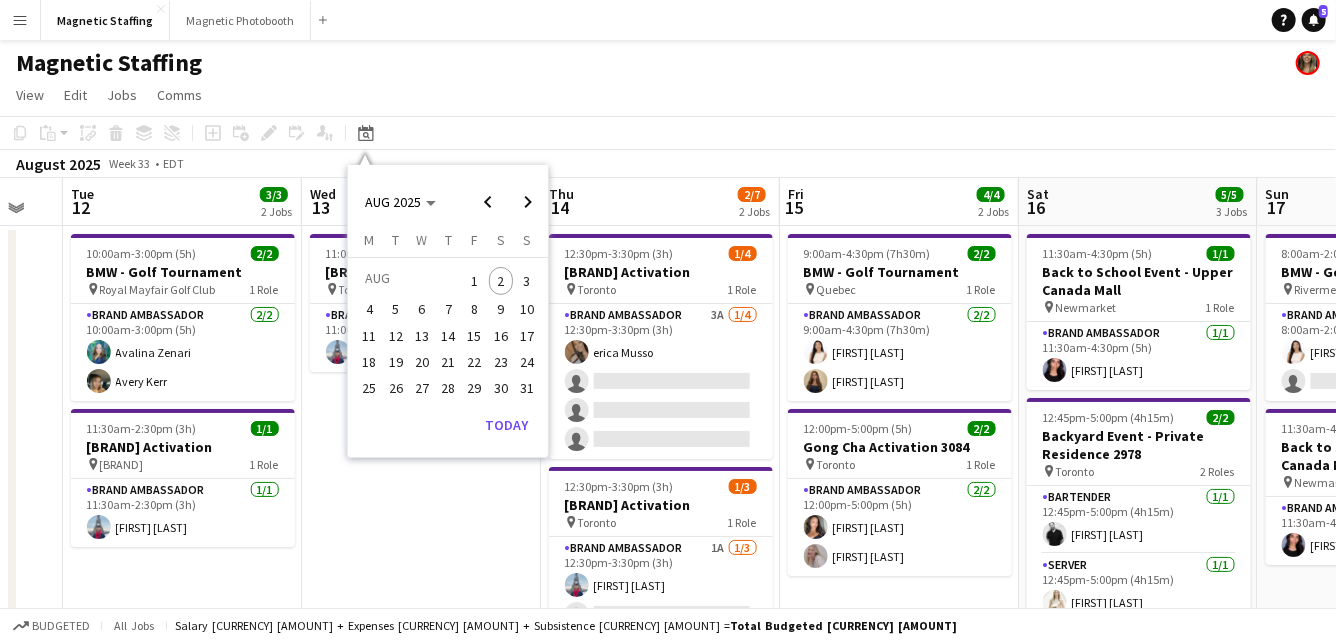click on "7" at bounding box center [448, 310] 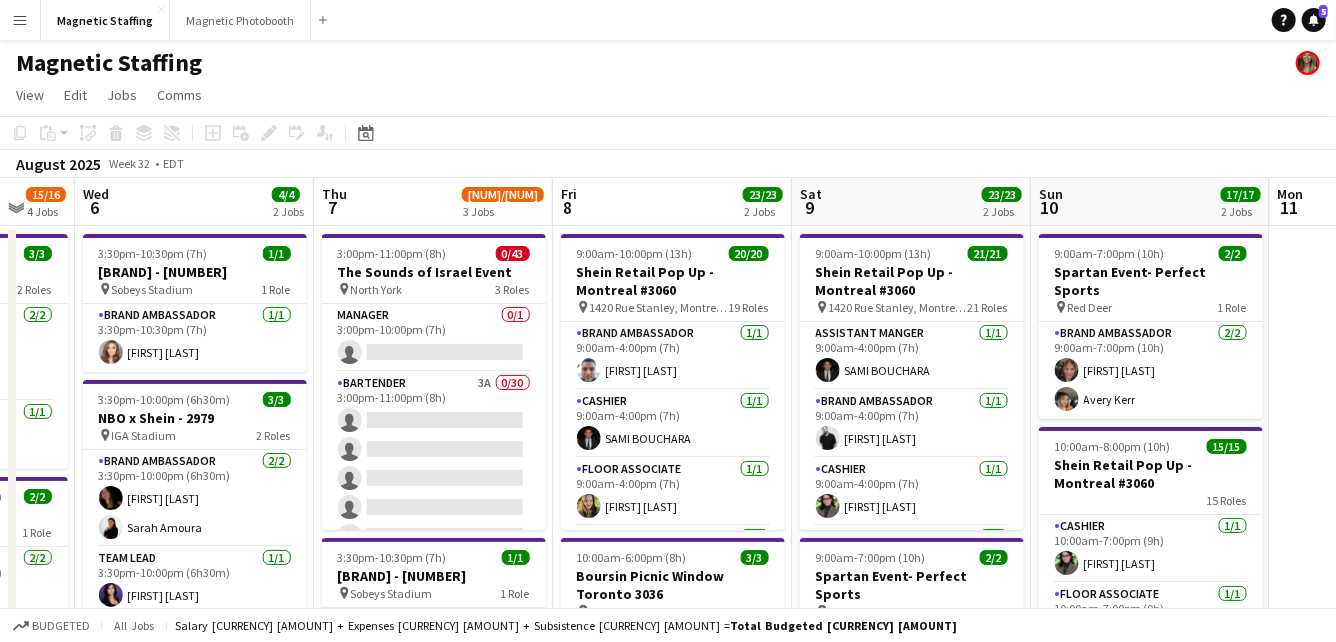 scroll, scrollTop: 0, scrollLeft: 582, axis: horizontal 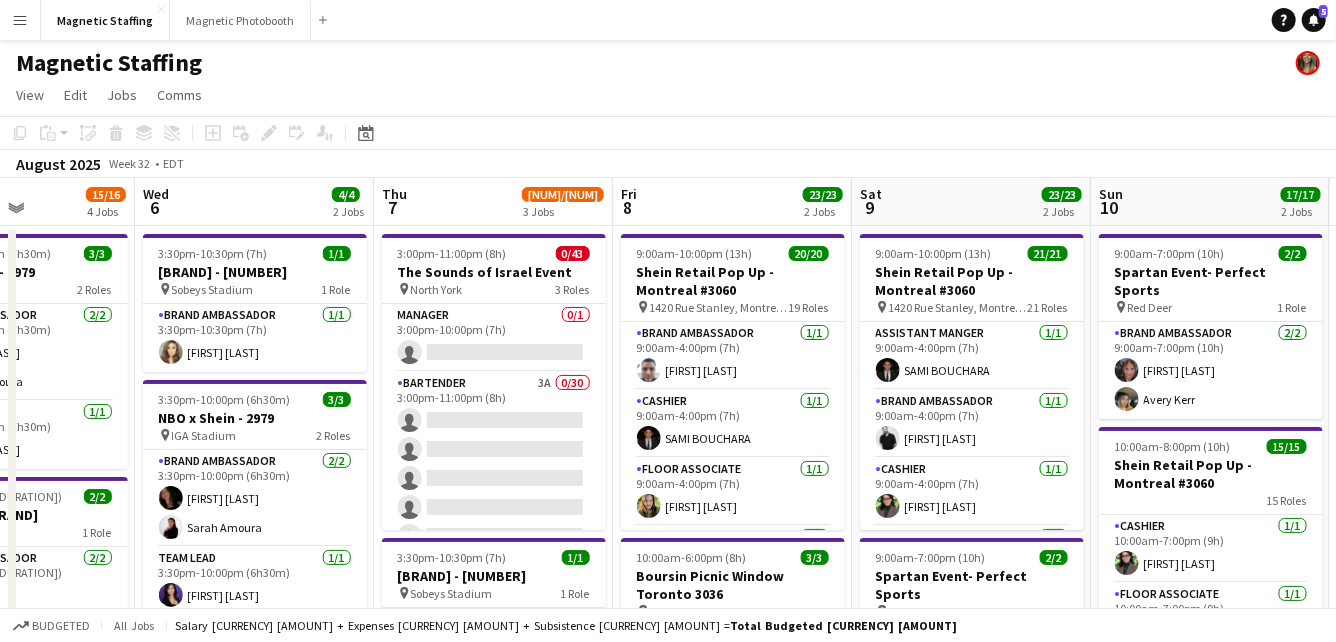 drag, startPoint x: 460, startPoint y: 425, endPoint x: 568, endPoint y: 425, distance: 108 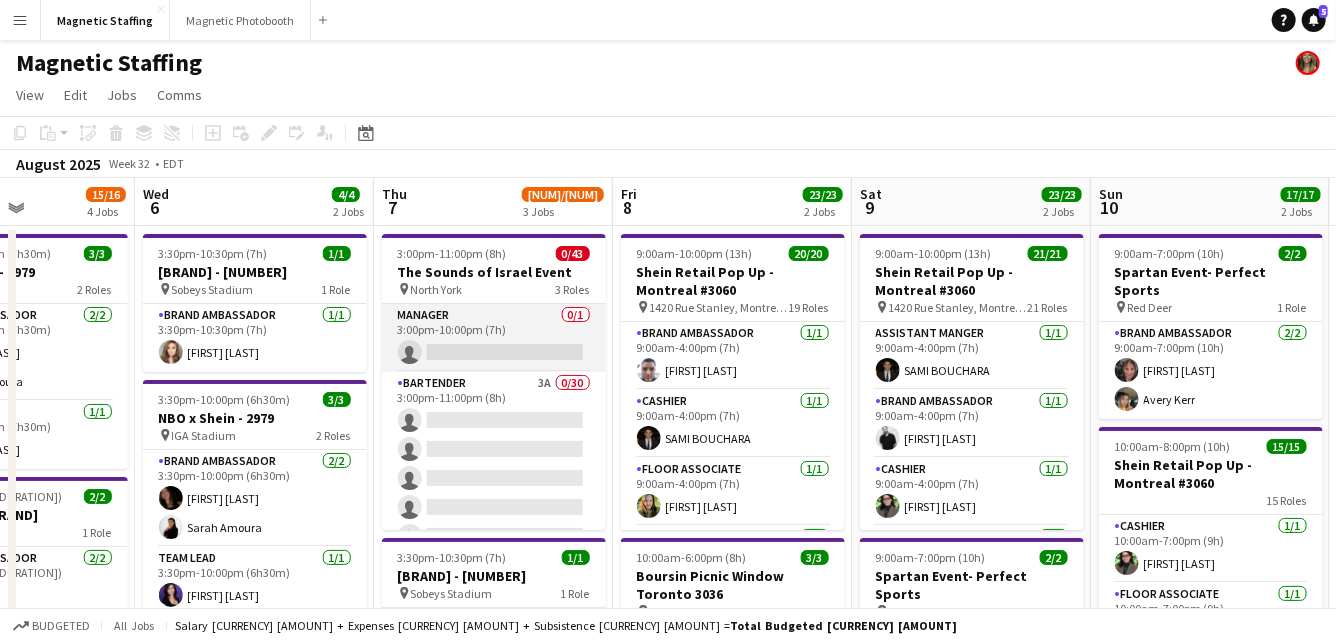 scroll, scrollTop: 0, scrollLeft: 581, axis: horizontal 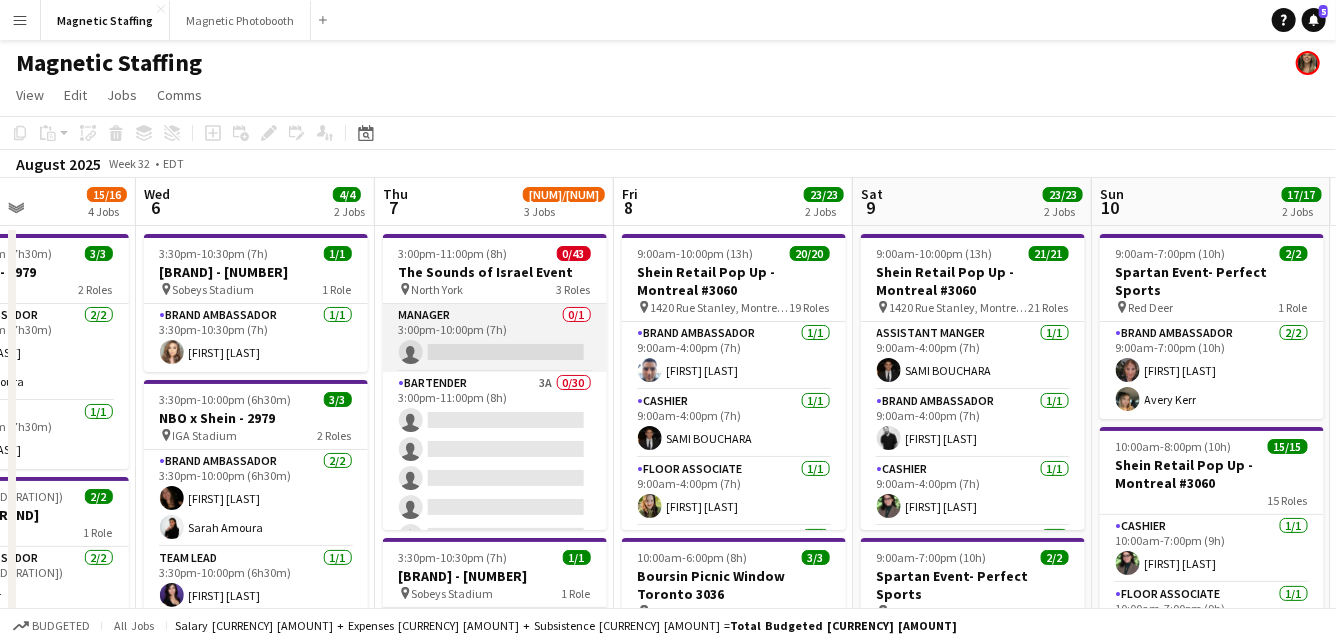 click on "Manager   0/1   3:00pm-10:00pm (7h)
single-neutral-actions" at bounding box center [495, 338] 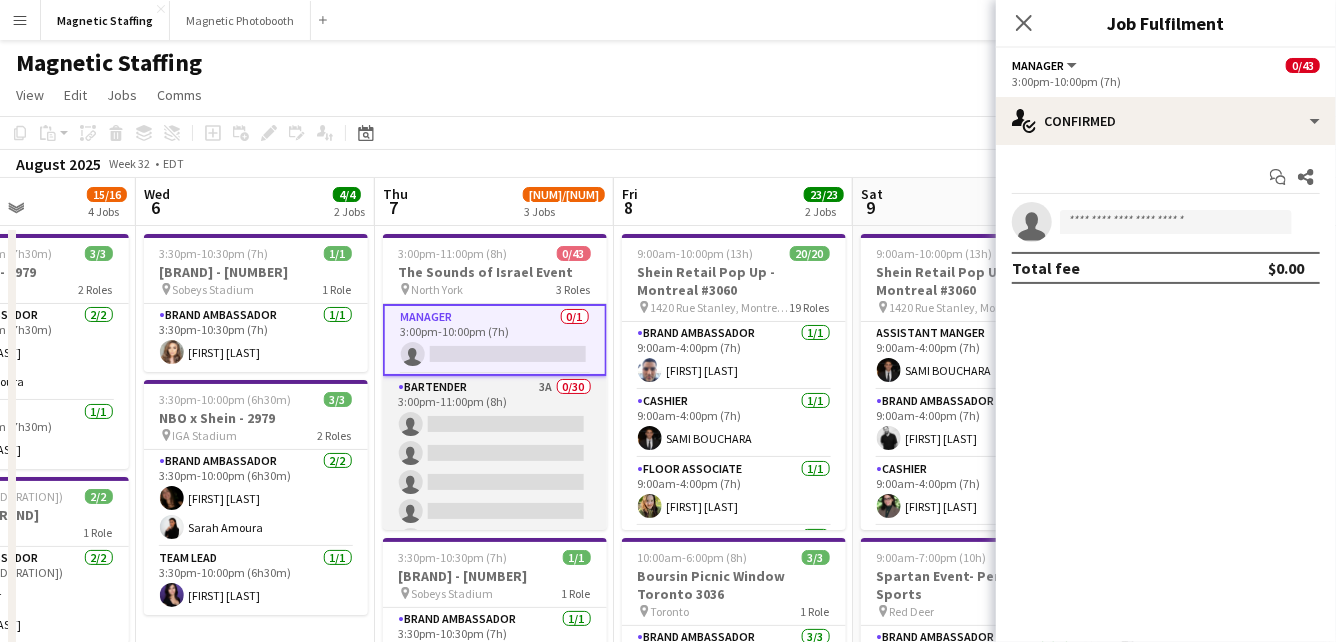 click on "Bartender   3A   0/30   3:00pm-11:00pm (8h)
single-neutral-actions
single-neutral-actions
single-neutral-actions
single-neutral-actions
single-neutral-actions
single-neutral-actions
single-neutral-actions
single-neutral-actions
single-neutral-actions
single-neutral-actions
single-neutral-actions
single-neutral-actions
single-neutral-actions
single-neutral-actions
single-neutral-actions
single-neutral-actions
single-neutral-actions" at bounding box center (495, 830) 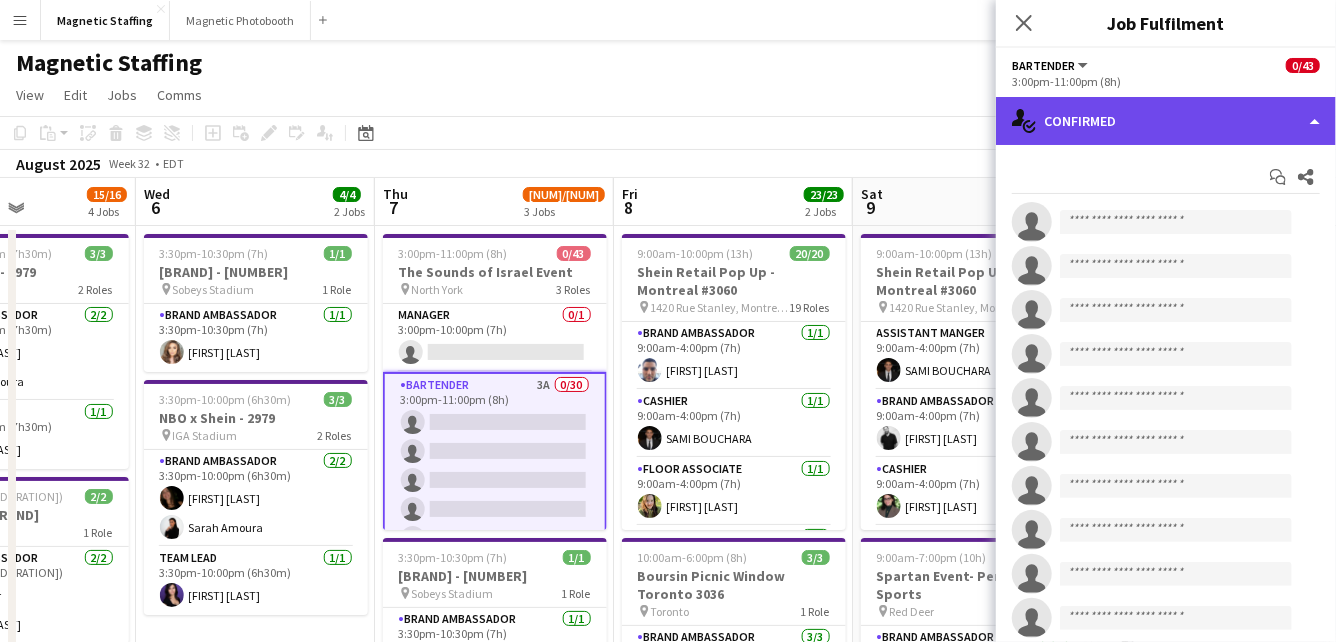 click on "single-neutral-actions-check-2
Confirmed" 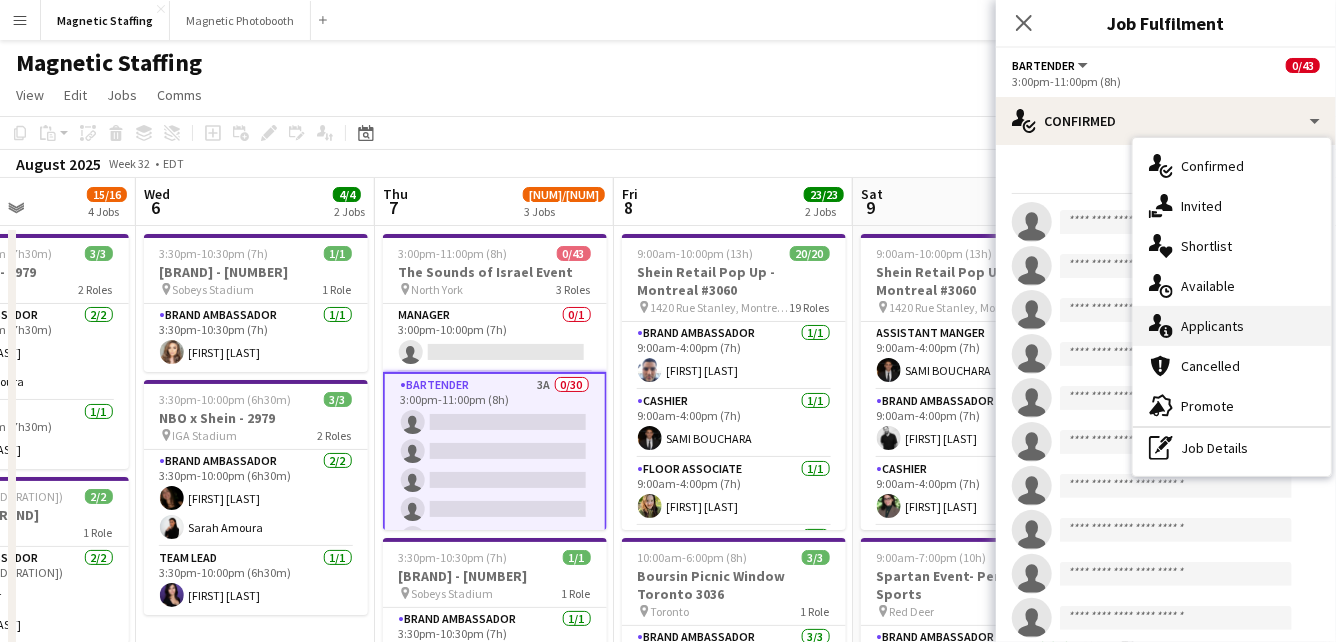 click on "single-neutral-actions-information
Applicants" at bounding box center (1232, 326) 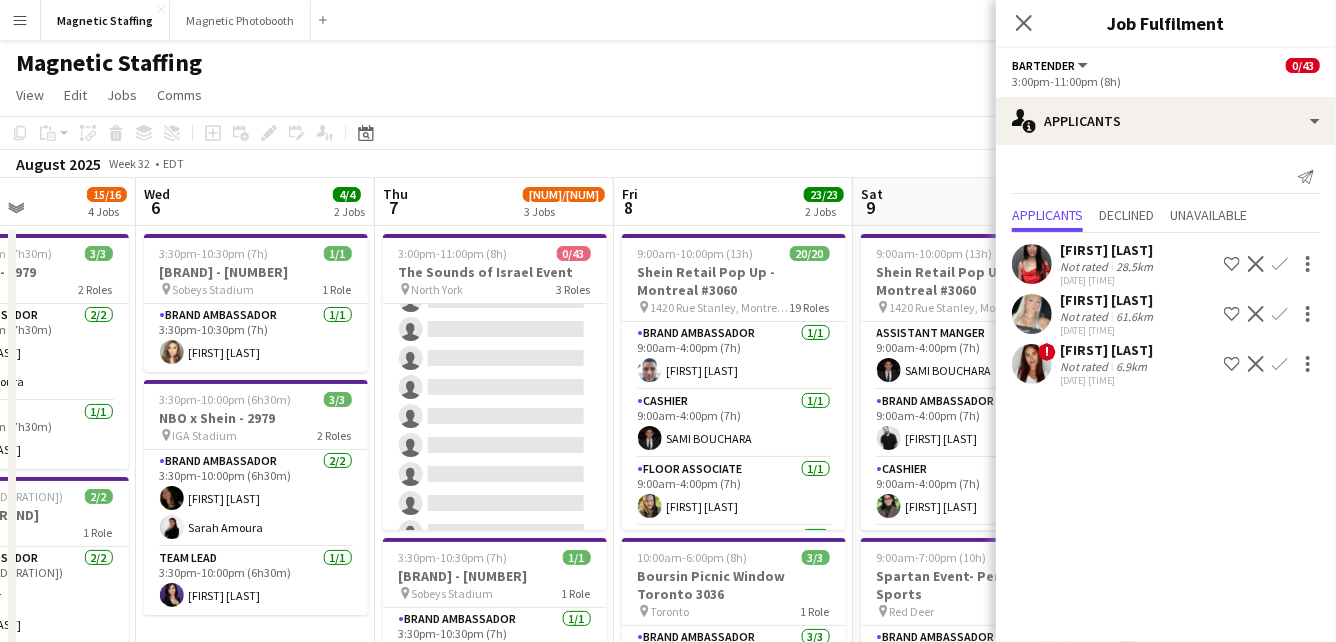 click on "Support Staff   6A   0/12   3:00pm-11:00pm (8h)
single-neutral-actions
single-neutral-actions
single-neutral-actions
single-neutral-actions
single-neutral-actions
single-neutral-actions
single-neutral-actions
single-neutral-actions
single-neutral-actions
single-neutral-actions
single-neutral-actions
single-neutral-actions" at bounding box center (495, 445) 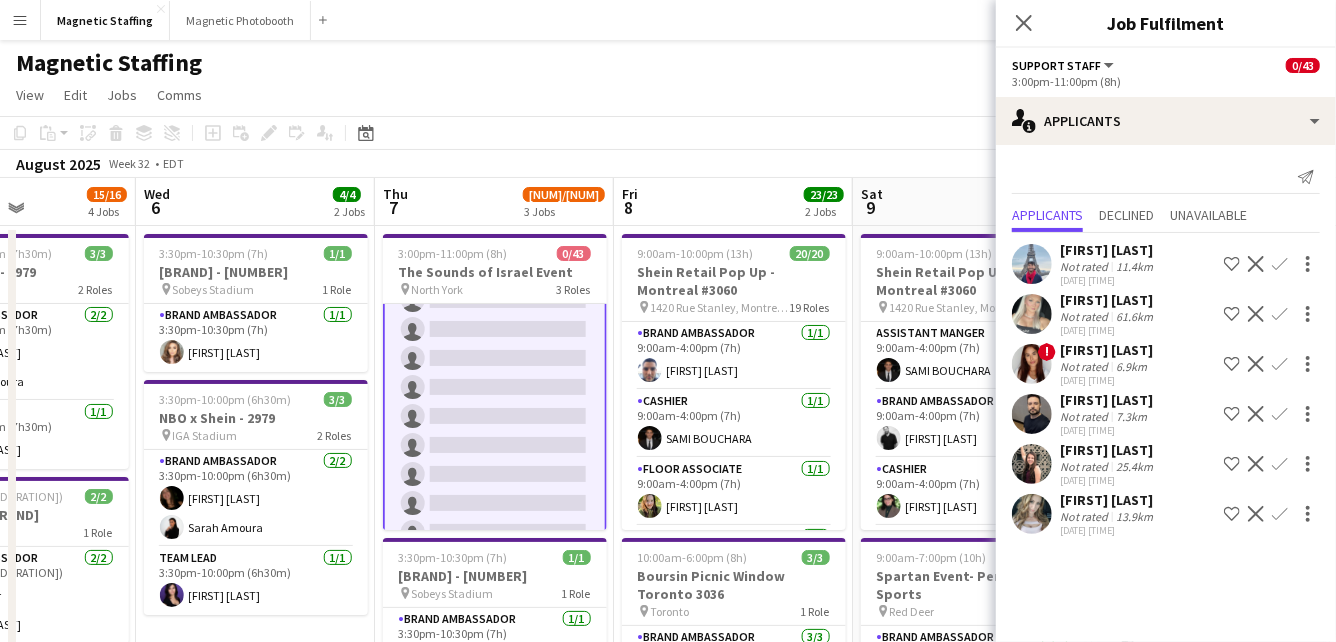 scroll, scrollTop: 0, scrollLeft: 0, axis: both 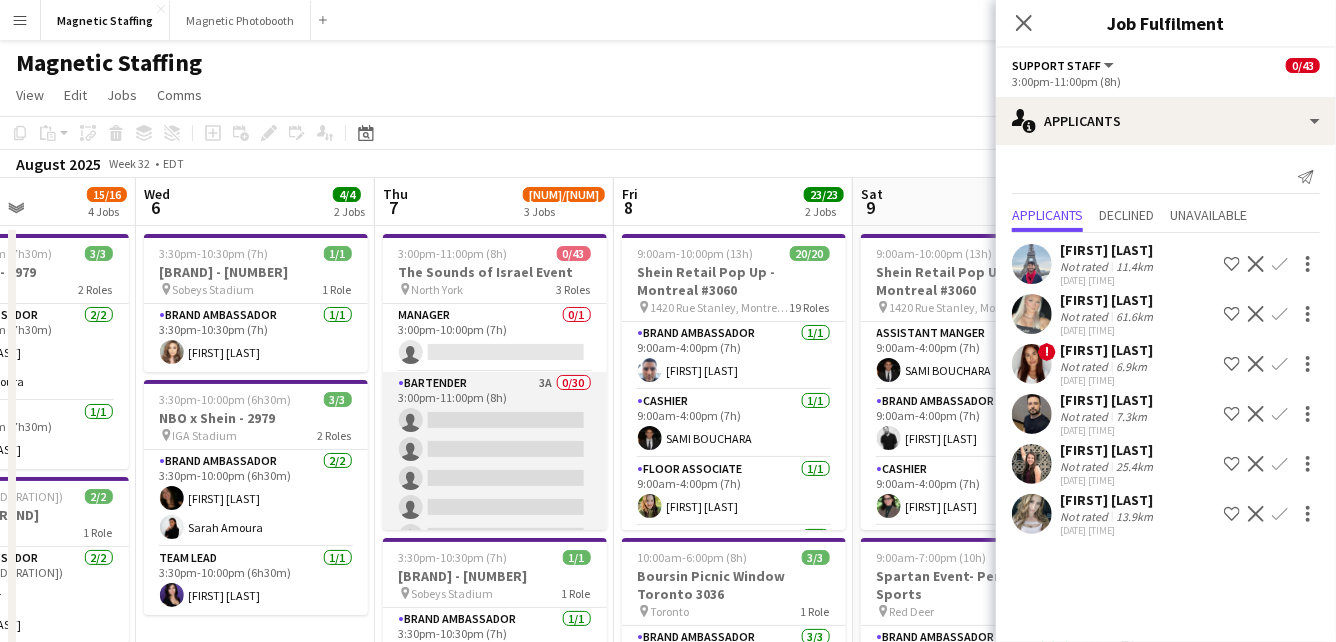 click on "Bartender   3A   0/30   3:00pm-11:00pm (8h)
single-neutral-actions
single-neutral-actions
single-neutral-actions
single-neutral-actions
single-neutral-actions
single-neutral-actions
single-neutral-actions
single-neutral-actions
single-neutral-actions
single-neutral-actions
single-neutral-actions
single-neutral-actions
single-neutral-actions
single-neutral-actions
single-neutral-actions
single-neutral-actions
single-neutral-actions" at bounding box center (495, 826) 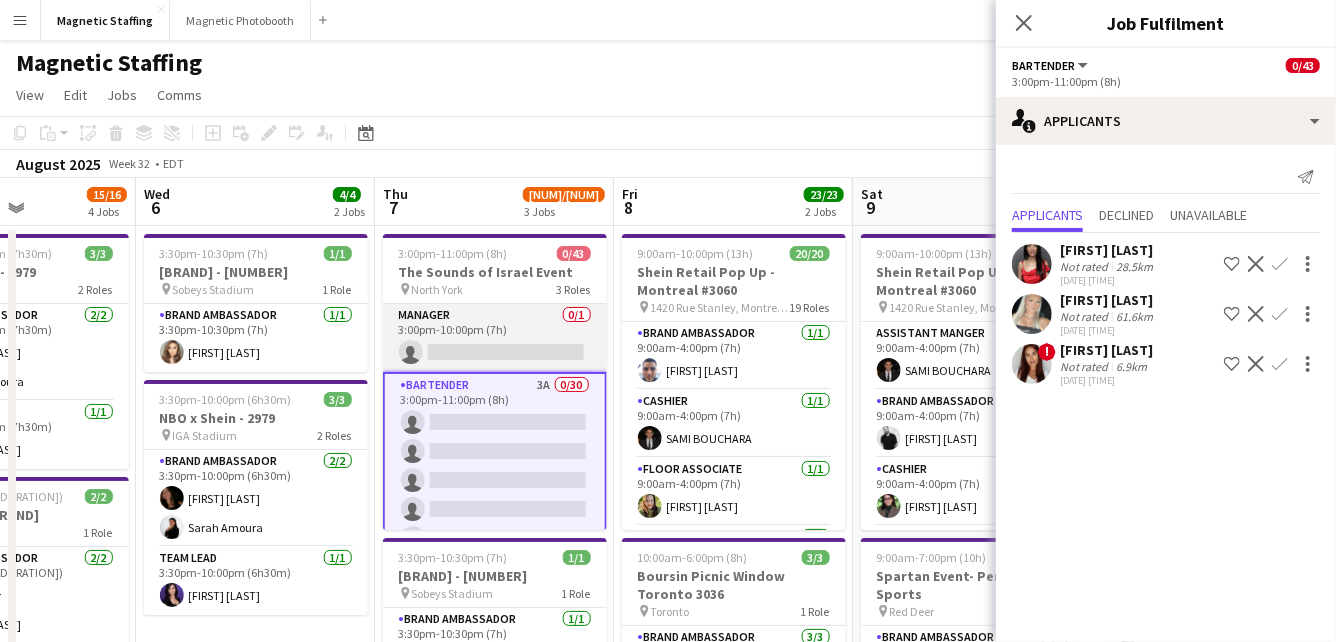 click on "Manager   0/1   3:00pm-10:00pm (7h)
single-neutral-actions" at bounding box center (495, 338) 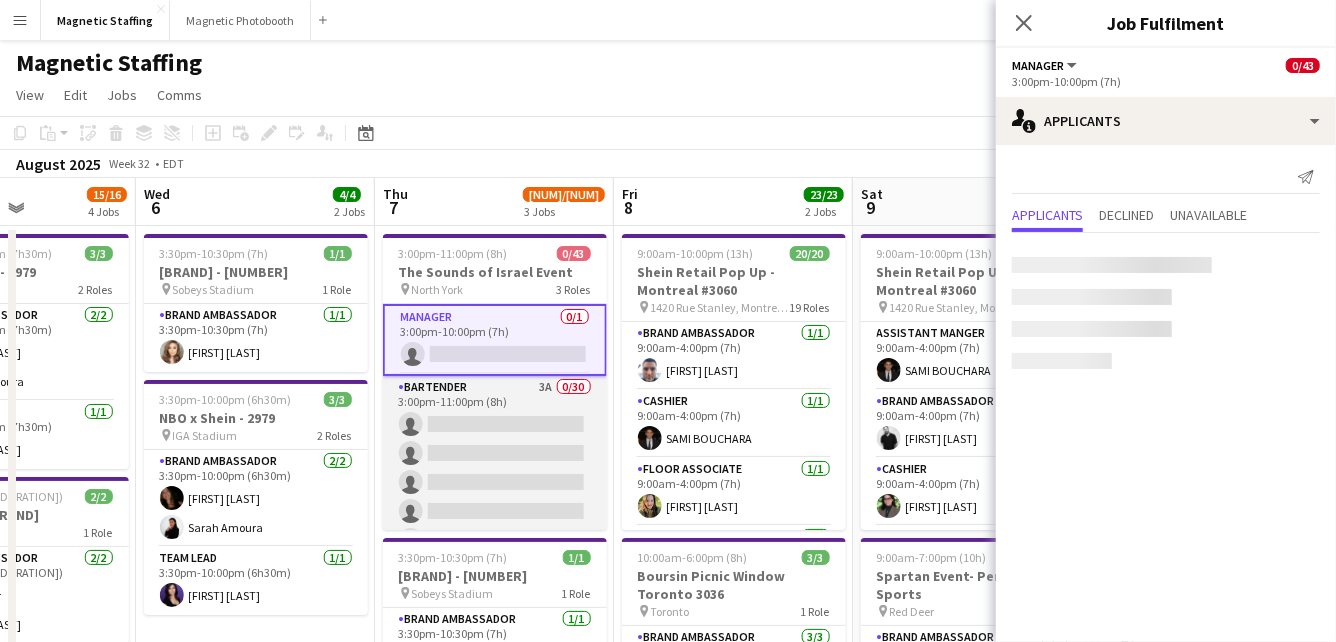click on "Bartender   3A   0/30   3:00pm-11:00pm (8h)
single-neutral-actions
single-neutral-actions
single-neutral-actions
single-neutral-actions
single-neutral-actions
single-neutral-actions
single-neutral-actions
single-neutral-actions
single-neutral-actions
single-neutral-actions
single-neutral-actions
single-neutral-actions
single-neutral-actions
single-neutral-actions
single-neutral-actions
single-neutral-actions
single-neutral-actions" at bounding box center [495, 830] 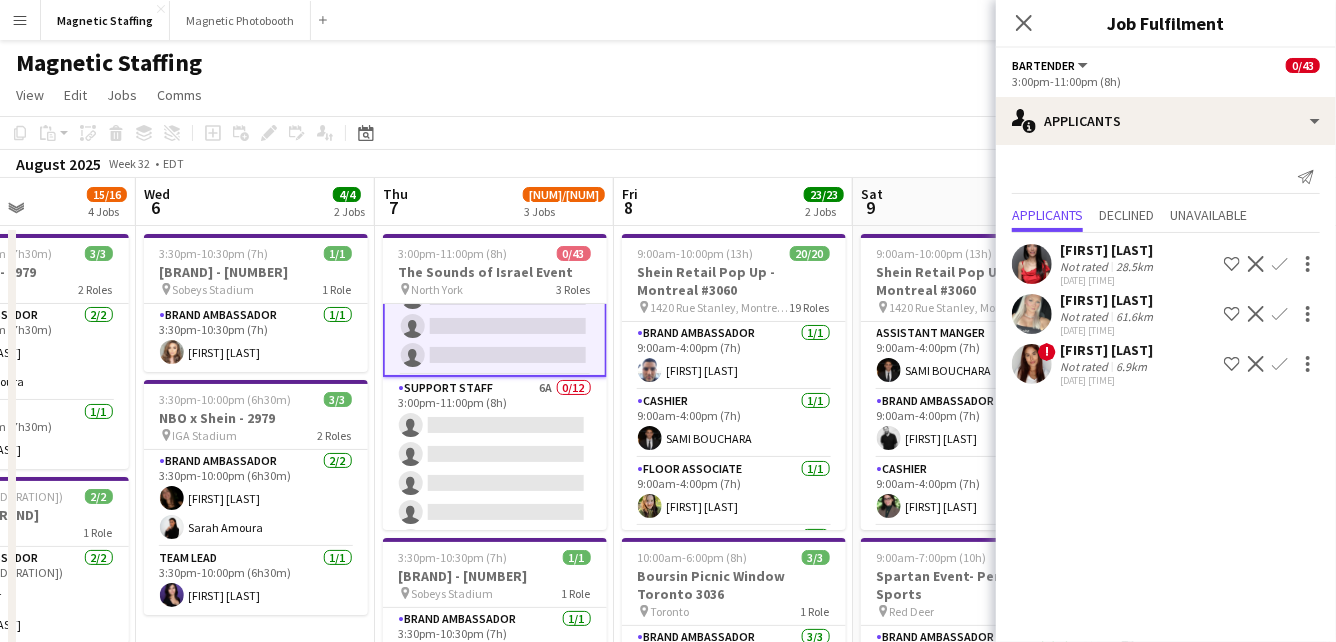 click on "Support Staff   6A   0/12   3:00pm-11:00pm (8h)
single-neutral-actions
single-neutral-actions
single-neutral-actions
single-neutral-actions
single-neutral-actions
single-neutral-actions
single-neutral-actions
single-neutral-actions
single-neutral-actions
single-neutral-actions
single-neutral-actions
single-neutral-actions" at bounding box center (495, 570) 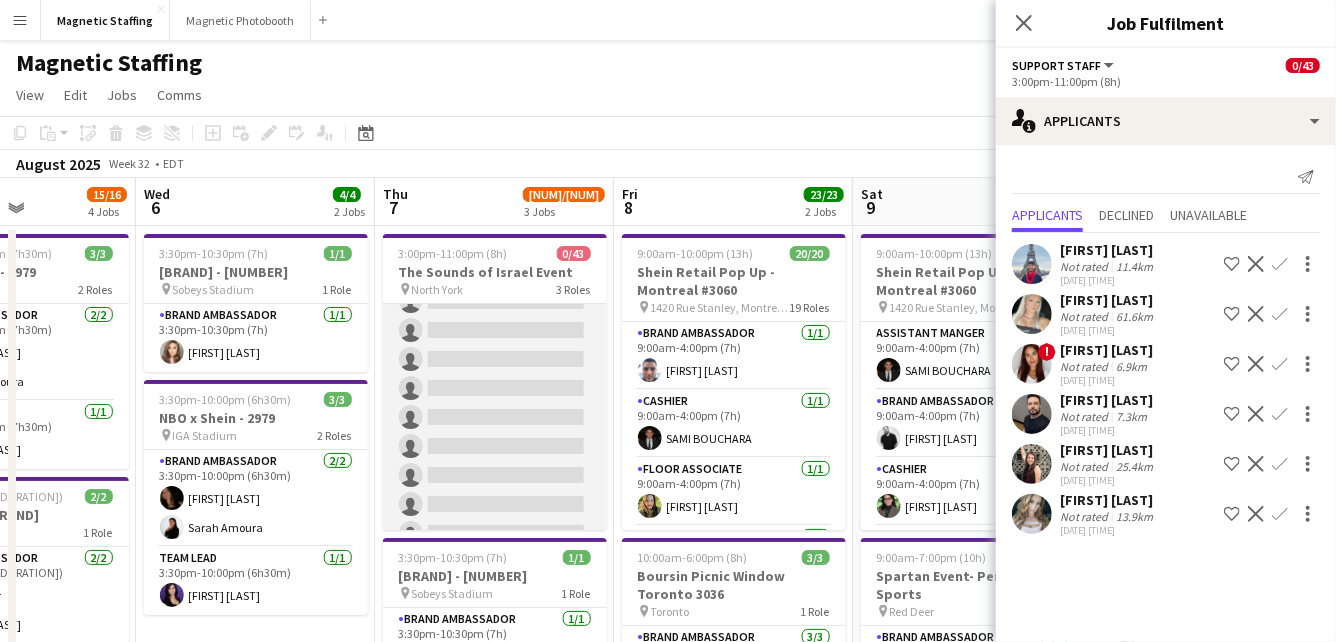 click on "Bartender   3A   0/30   3:00pm-11:00pm (8h)
single-neutral-actions
single-neutral-actions
single-neutral-actions
single-neutral-actions
single-neutral-actions
single-neutral-actions
single-neutral-actions
single-neutral-actions
single-neutral-actions
single-neutral-actions
single-neutral-actions
single-neutral-actions
single-neutral-actions
single-neutral-actions
single-neutral-actions
single-neutral-actions
single-neutral-actions" at bounding box center (495, 156) 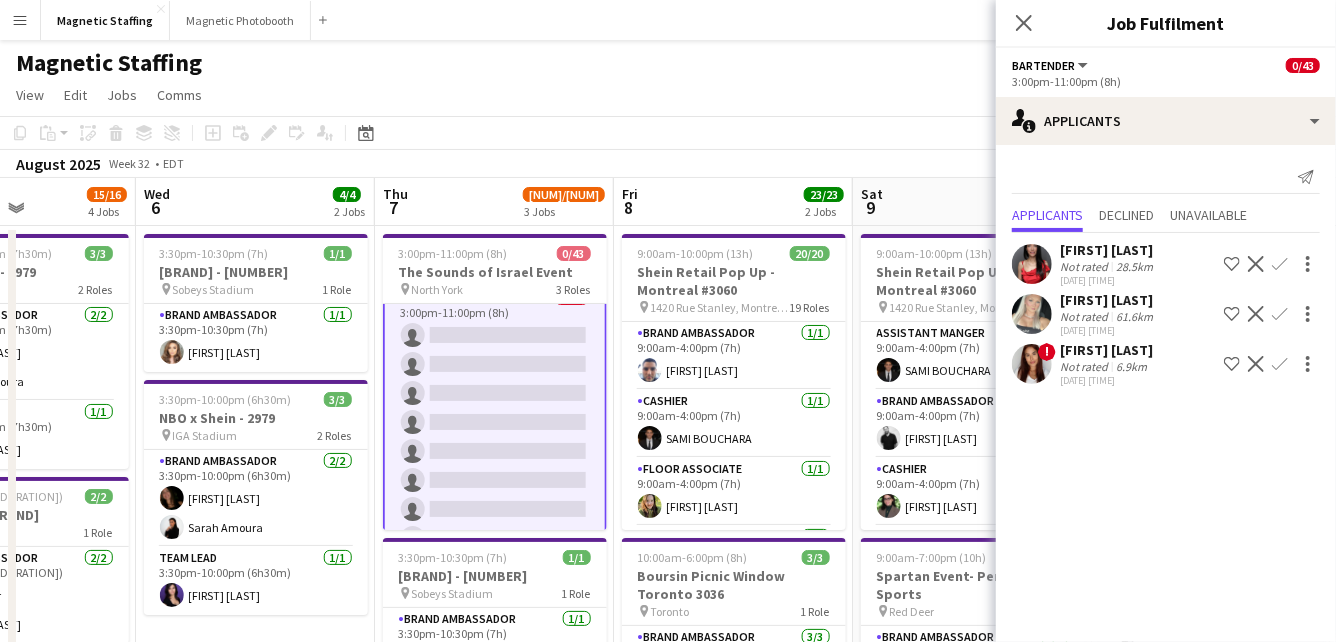 scroll, scrollTop: 0, scrollLeft: 0, axis: both 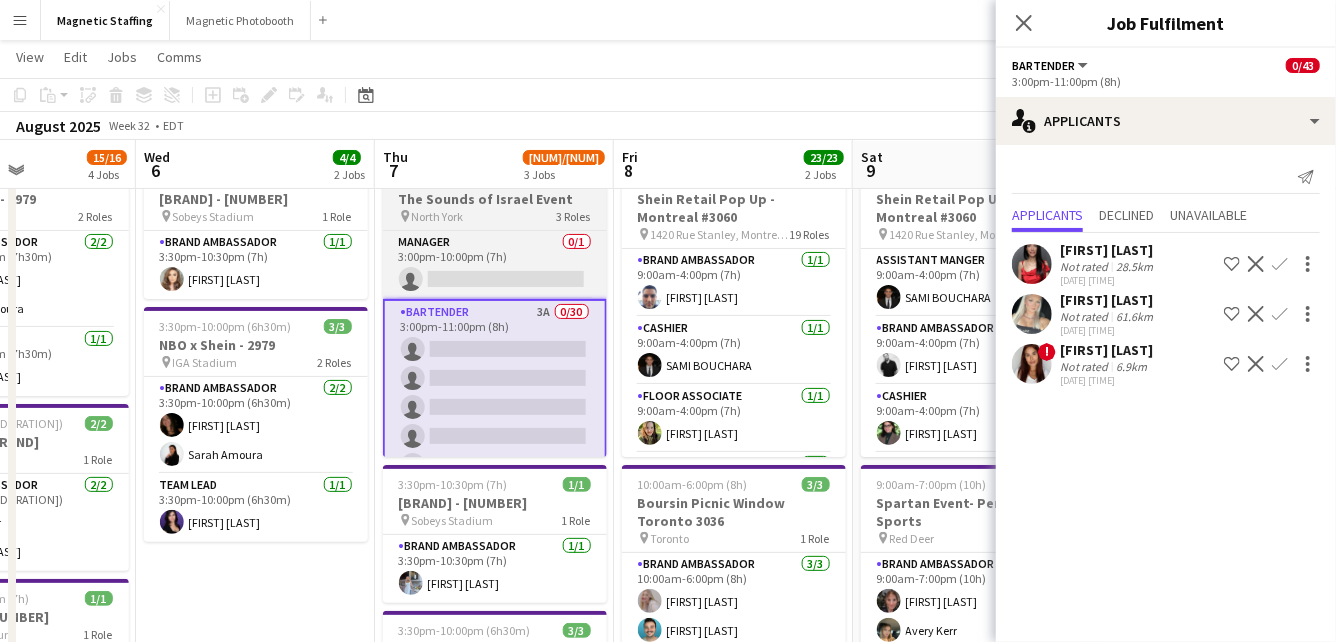 click on "North York" at bounding box center (438, 216) 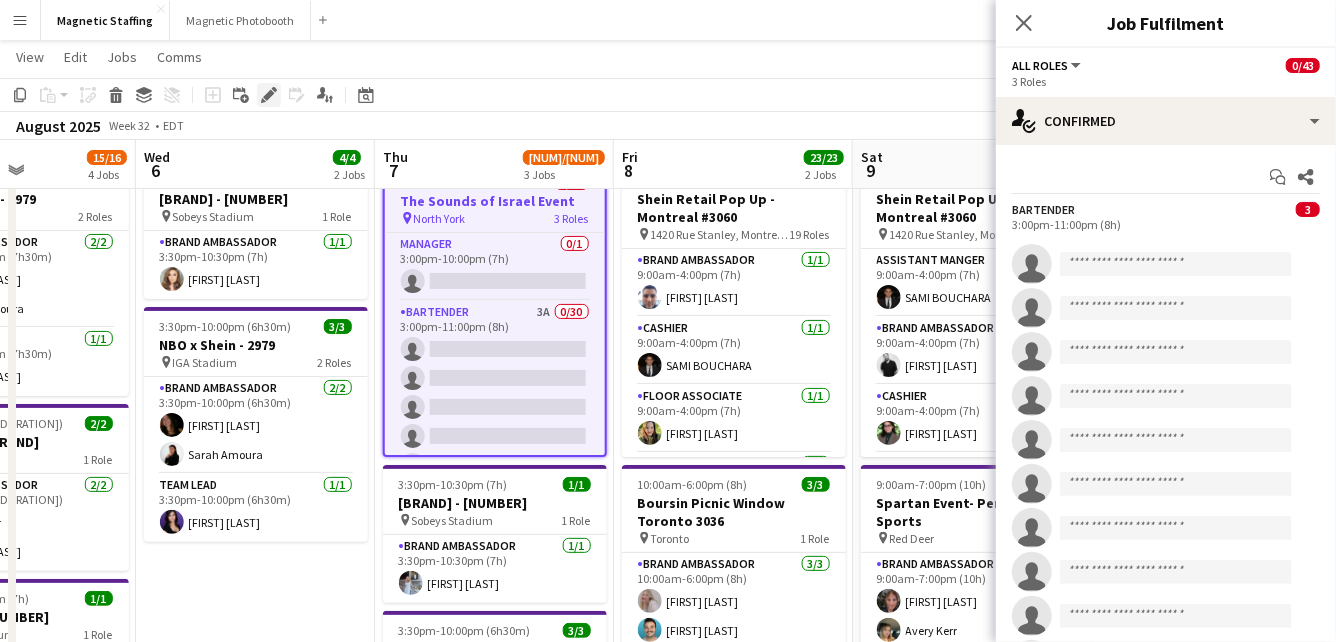 click on "Edit" at bounding box center [269, 95] 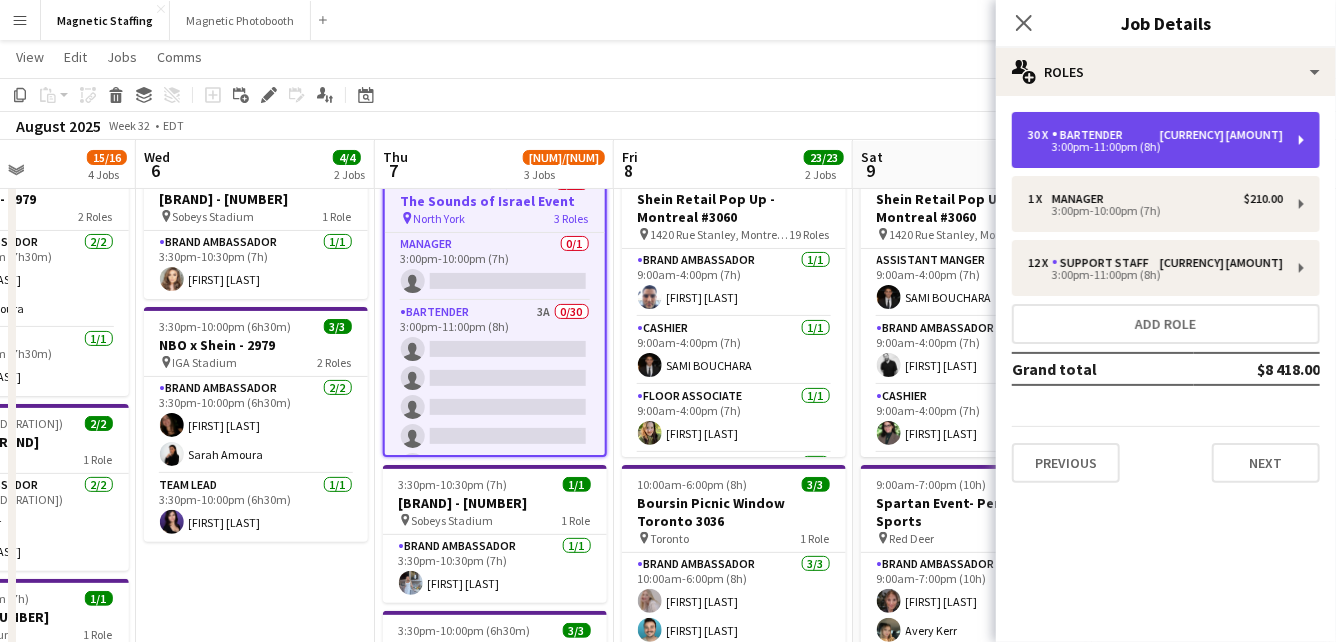 click on "3:00pm-11:00pm (8h)" at bounding box center [1155, 147] 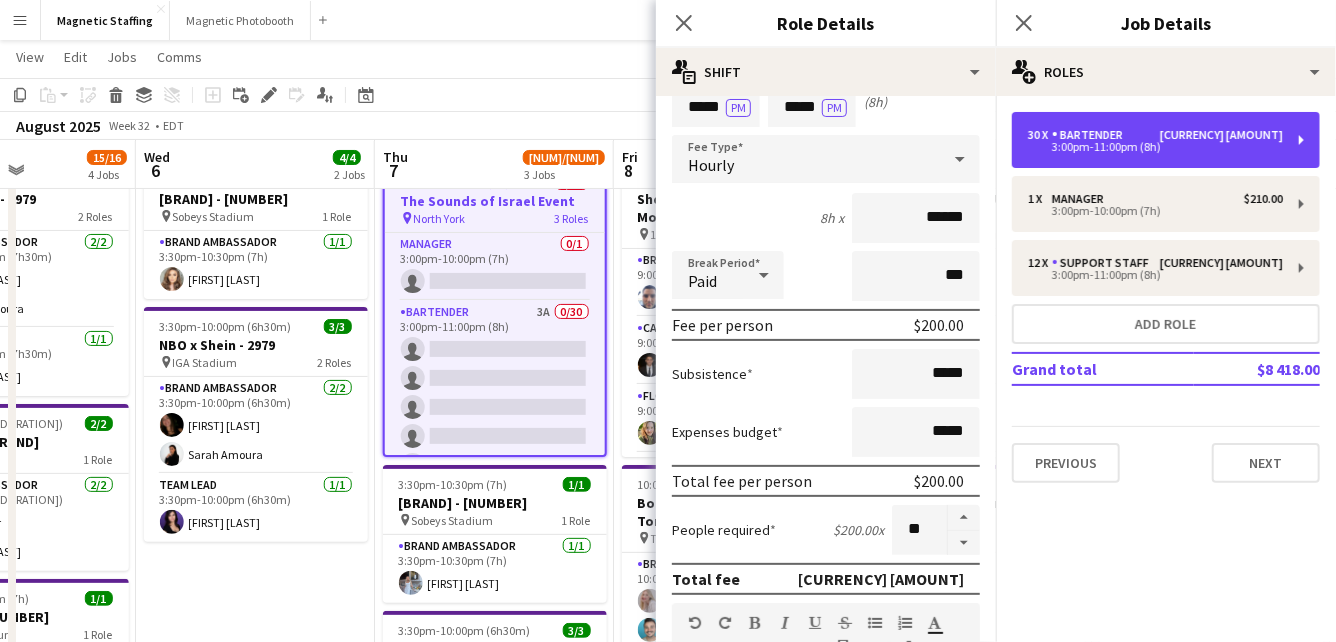 scroll, scrollTop: 107, scrollLeft: 0, axis: vertical 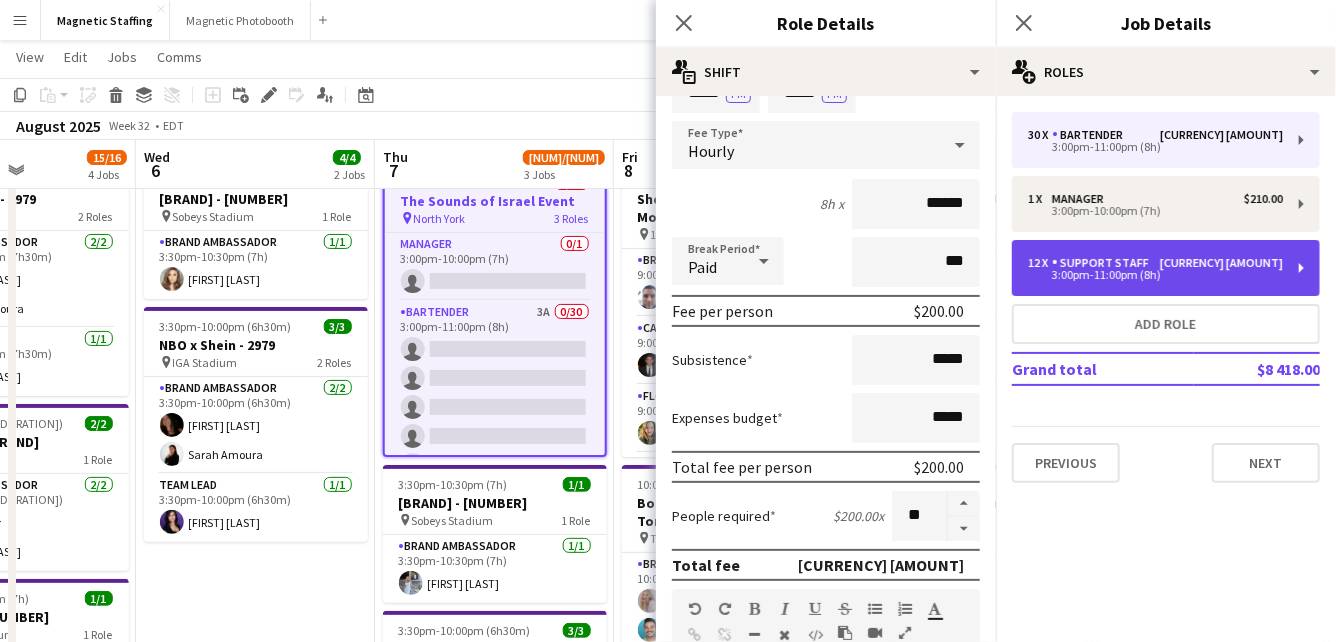 click on "Support Staff" at bounding box center (1104, 263) 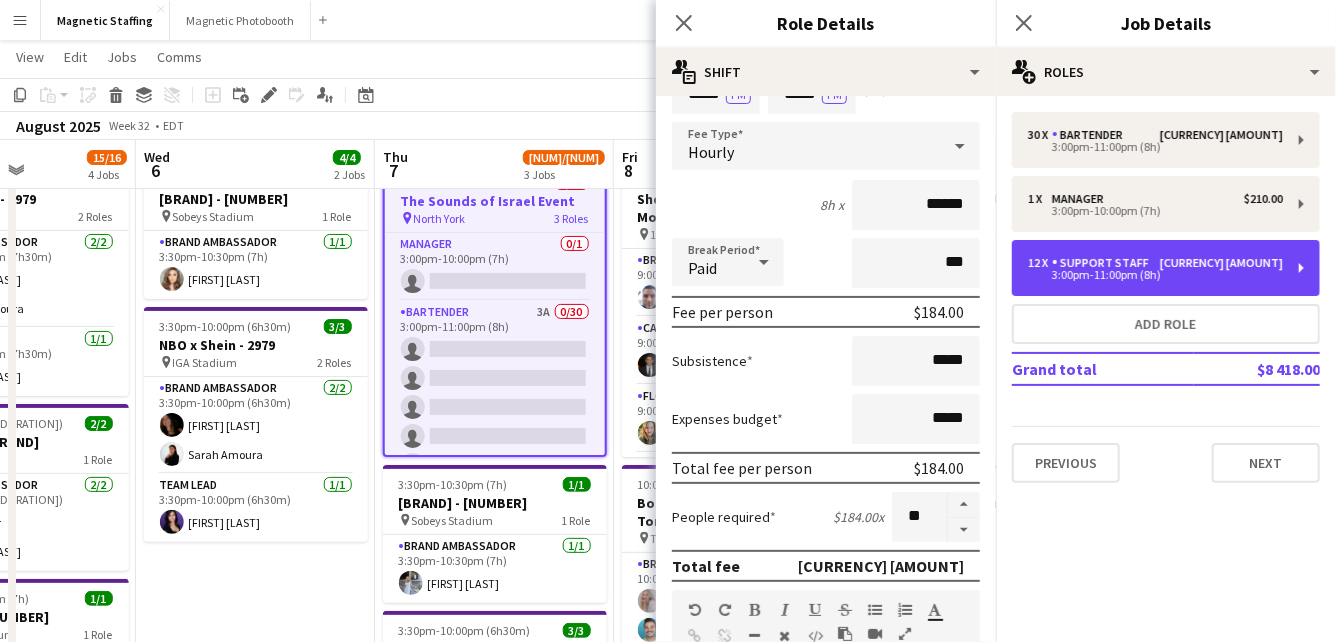 scroll, scrollTop: 96, scrollLeft: 0, axis: vertical 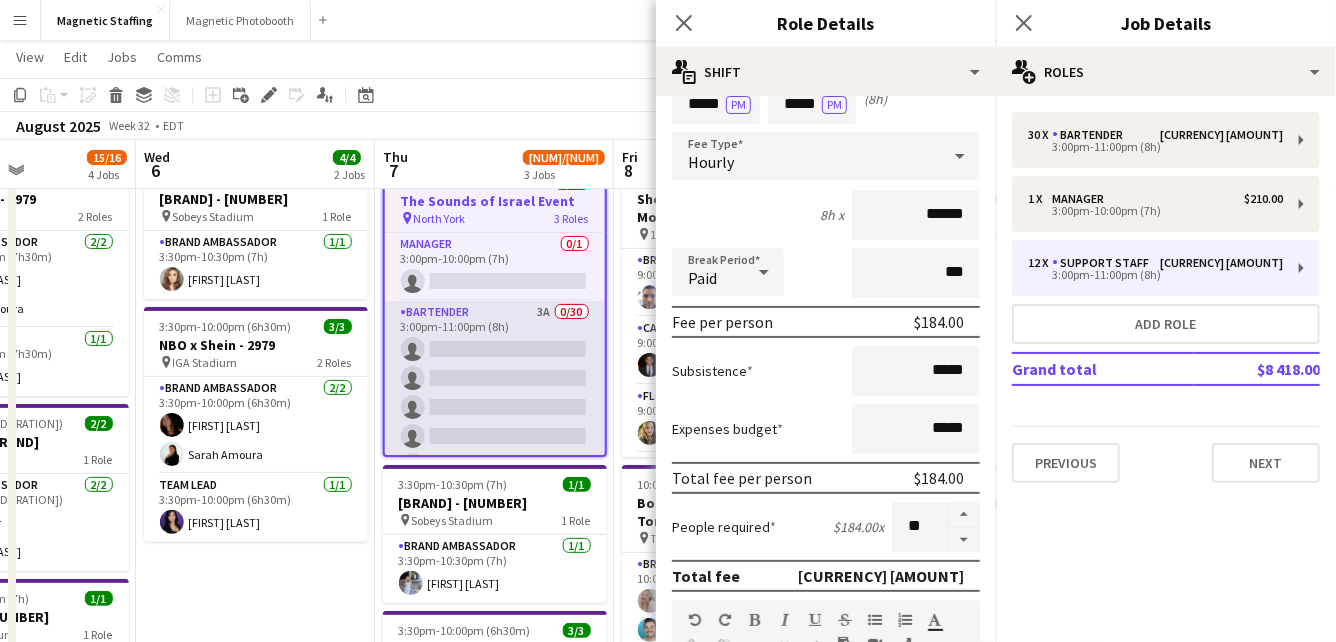 click on "Bartender   3A   0/30   3:00pm-11:00pm (8h)
single-neutral-actions
single-neutral-actions
single-neutral-actions
single-neutral-actions
single-neutral-actions
single-neutral-actions
single-neutral-actions
single-neutral-actions
single-neutral-actions
single-neutral-actions
single-neutral-actions
single-neutral-actions
single-neutral-actions
single-neutral-actions
single-neutral-actions
single-neutral-actions
single-neutral-actions" at bounding box center [495, 755] 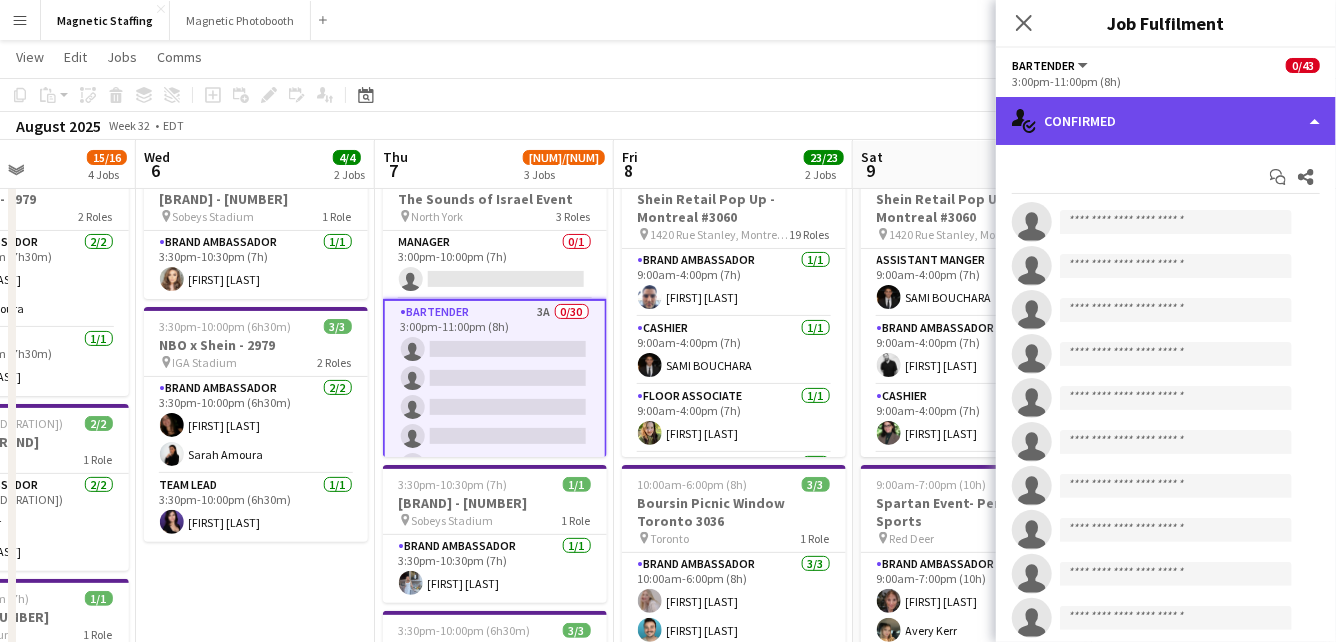 click on "single-neutral-actions-check-2
Confirmed" 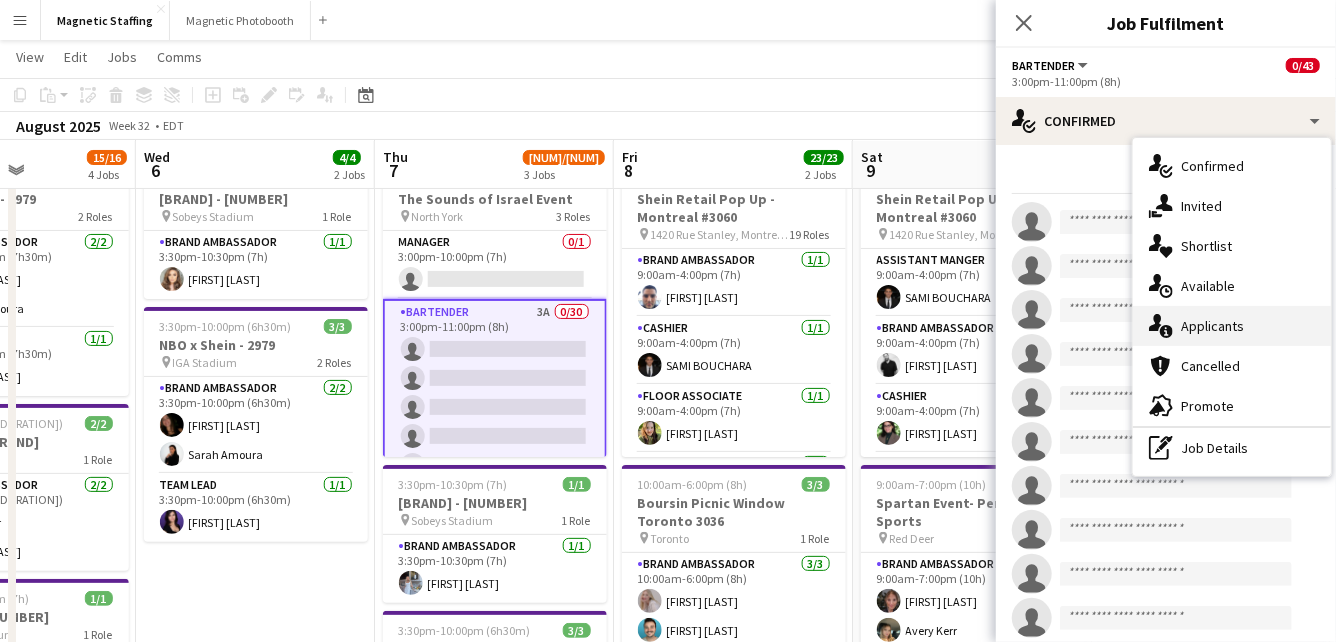 click on "single-neutral-actions-information
Applicants" at bounding box center (1232, 326) 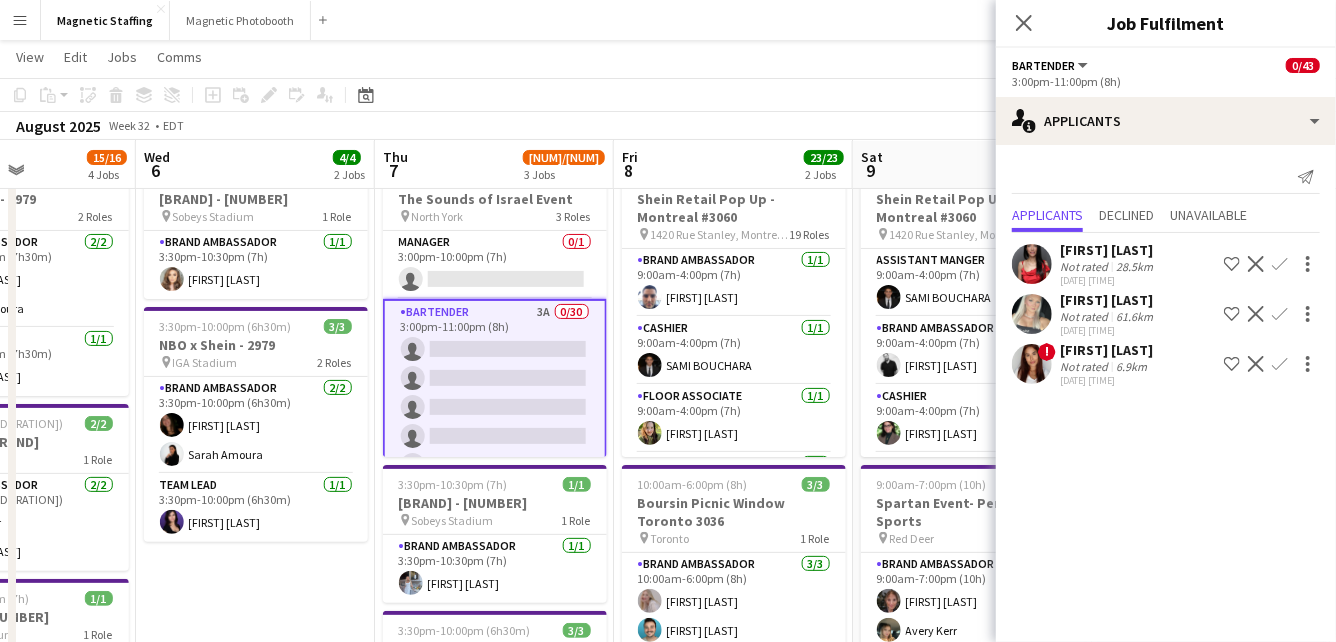scroll, scrollTop: 0, scrollLeft: 0, axis: both 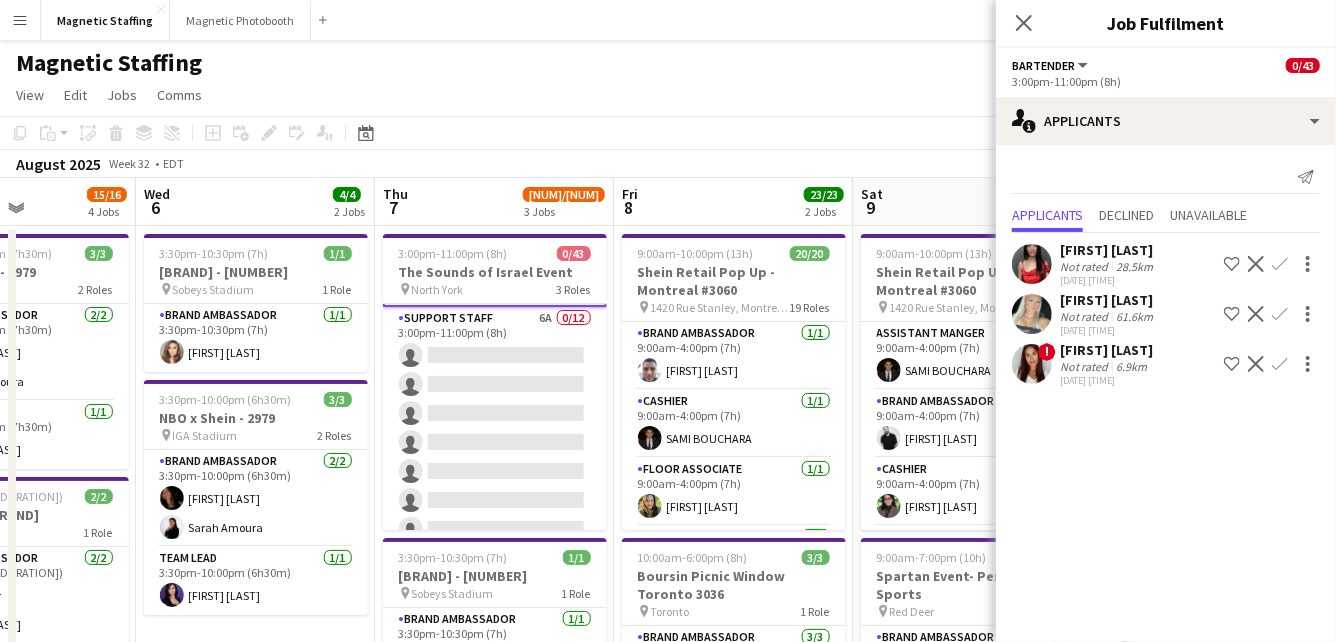click on "Support Staff   6A   0/12   3:00pm-11:00pm (8h)
single-neutral-actions
single-neutral-actions
single-neutral-actions
single-neutral-actions
single-neutral-actions
single-neutral-actions
single-neutral-actions
single-neutral-actions
single-neutral-actions
single-neutral-actions
single-neutral-actions
single-neutral-actions" at bounding box center [495, 500] 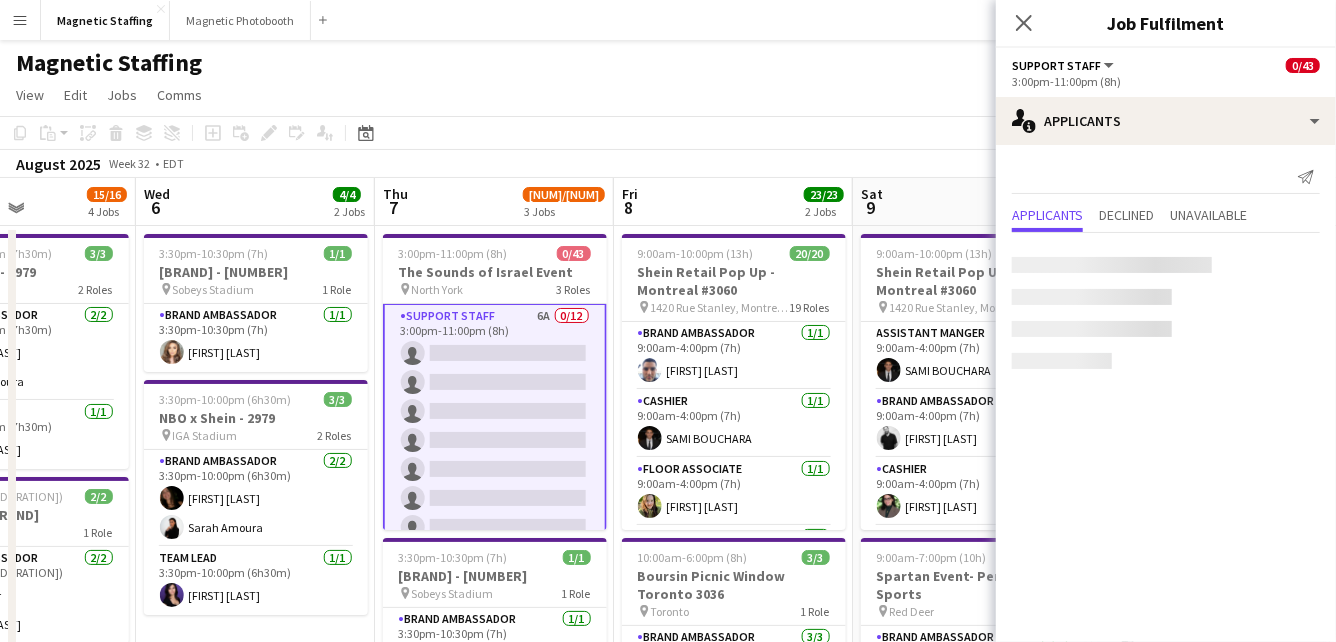 scroll, scrollTop: 976, scrollLeft: 0, axis: vertical 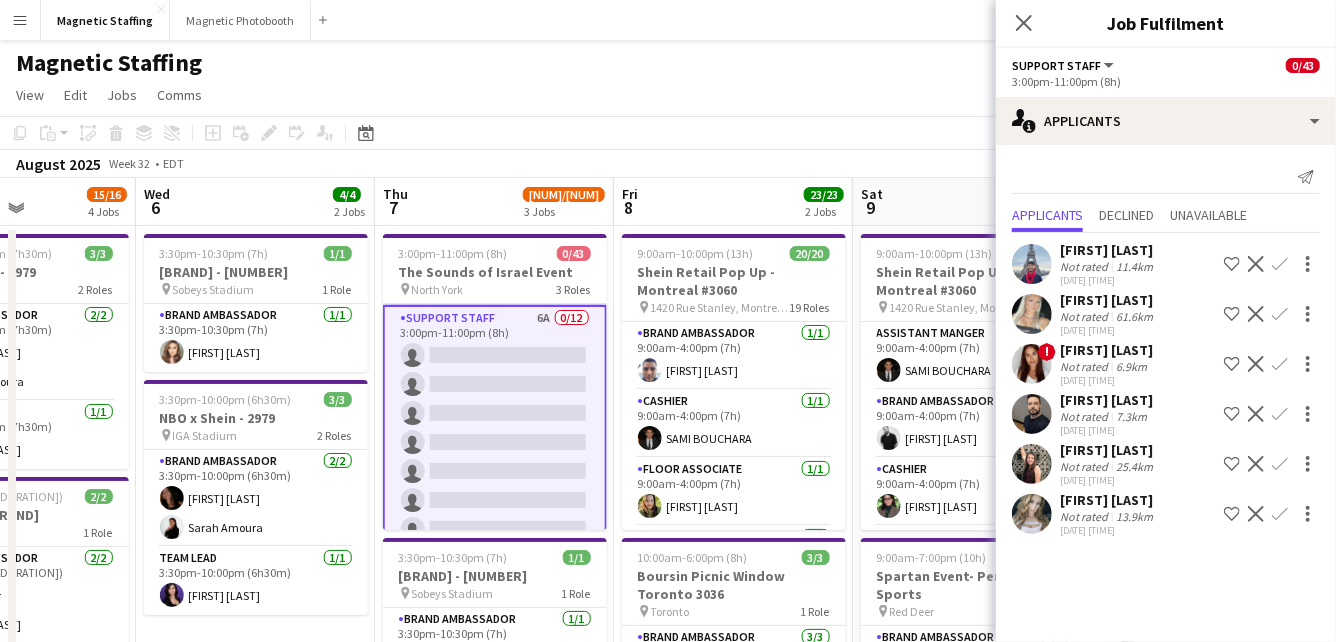 click at bounding box center [1032, 464] 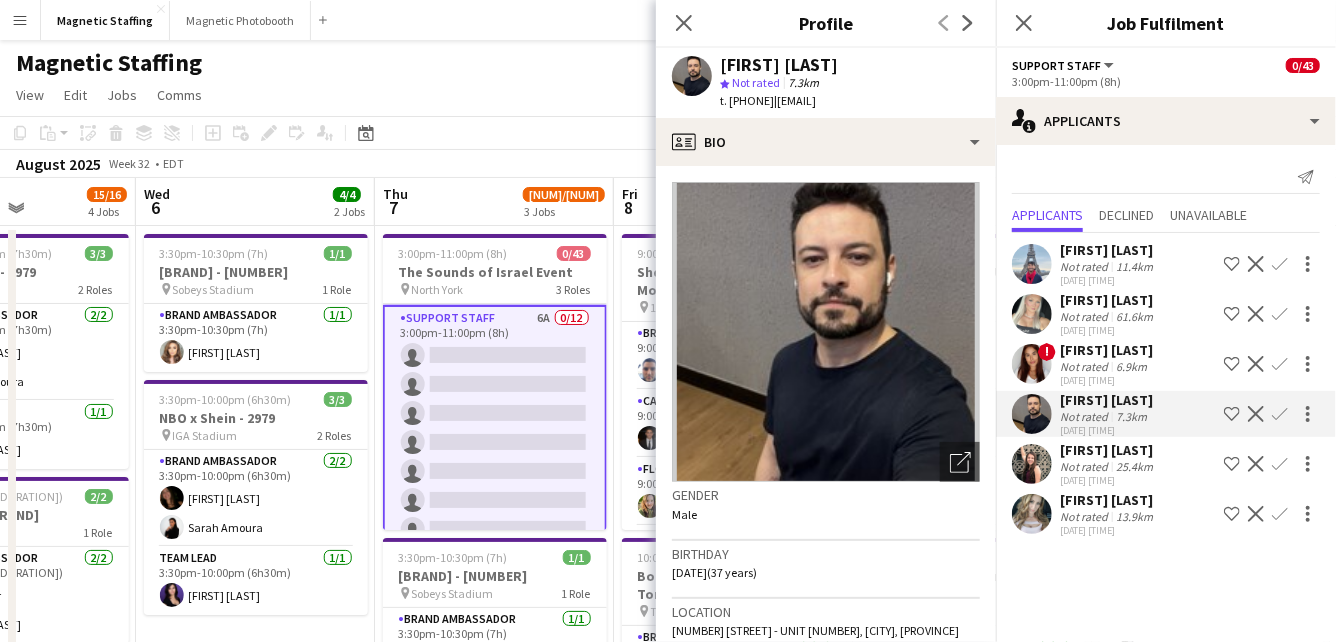 scroll, scrollTop: 1141, scrollLeft: 0, axis: vertical 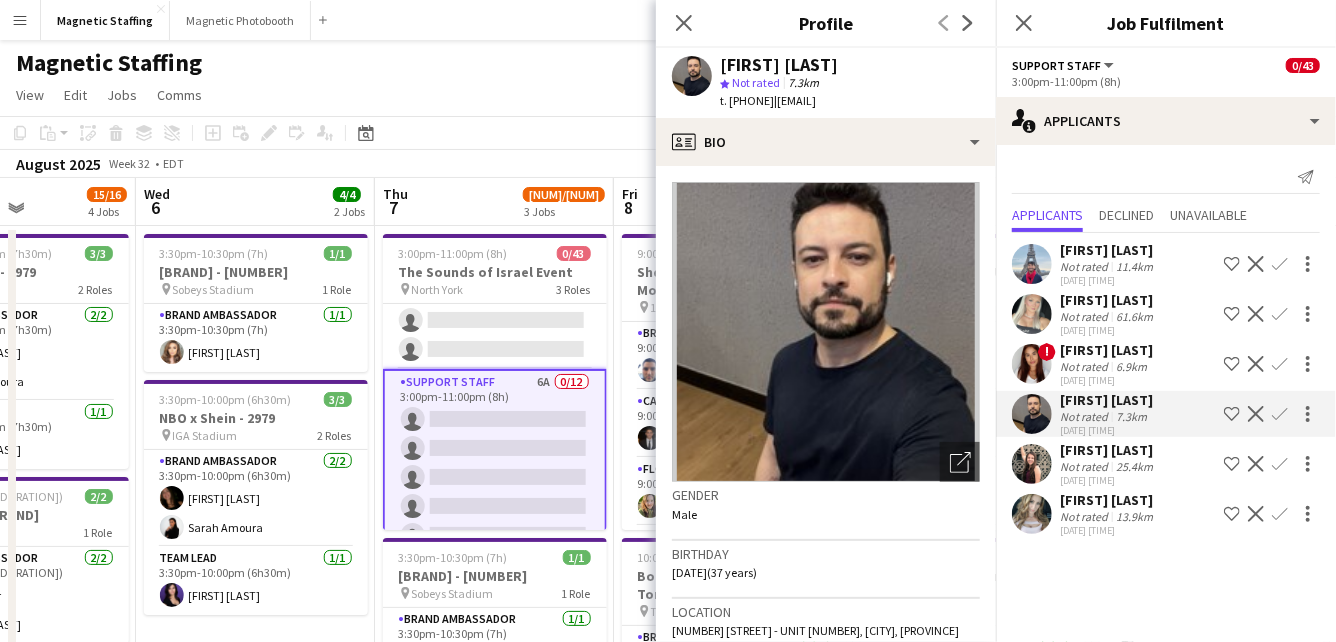 click on "Support Staff   6A   0/12   3:00pm-11:00pm (8h)
single-neutral-actions
single-neutral-actions
single-neutral-actions
single-neutral-actions
single-neutral-actions
single-neutral-actions
single-neutral-actions
single-neutral-actions
single-neutral-actions
single-neutral-actions
single-neutral-actions
single-neutral-actions" at bounding box center (495, 564) 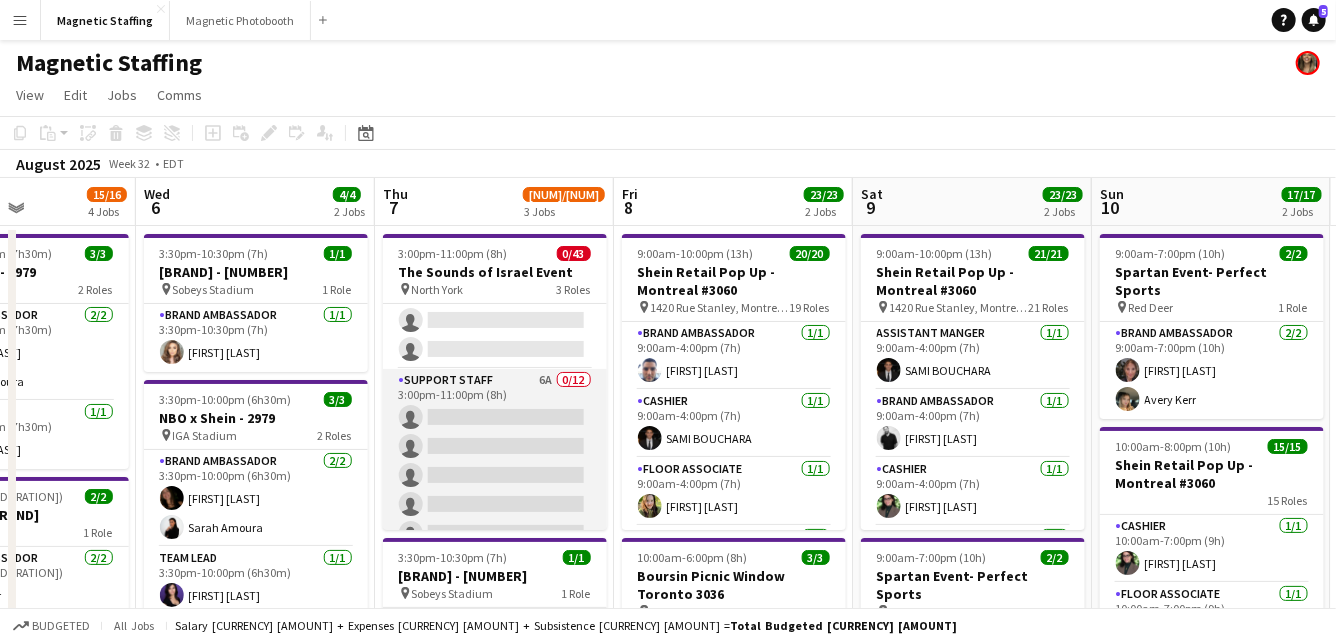 click on "Support Staff   6A   0/12   3:00pm-11:00pm (8h)
single-neutral-actions
single-neutral-actions
single-neutral-actions
single-neutral-actions
single-neutral-actions
single-neutral-actions
single-neutral-actions
single-neutral-actions
single-neutral-actions
single-neutral-actions
single-neutral-actions
single-neutral-actions" at bounding box center (495, 562) 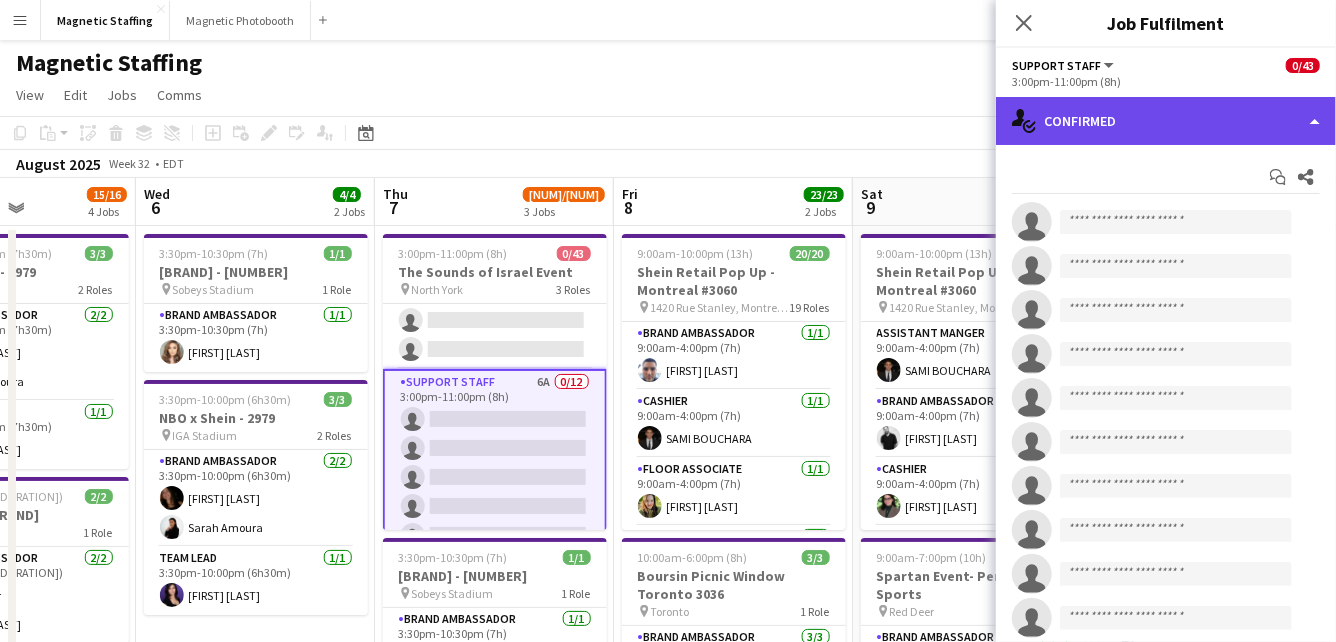 click on "single-neutral-actions-check-2
Confirmed" 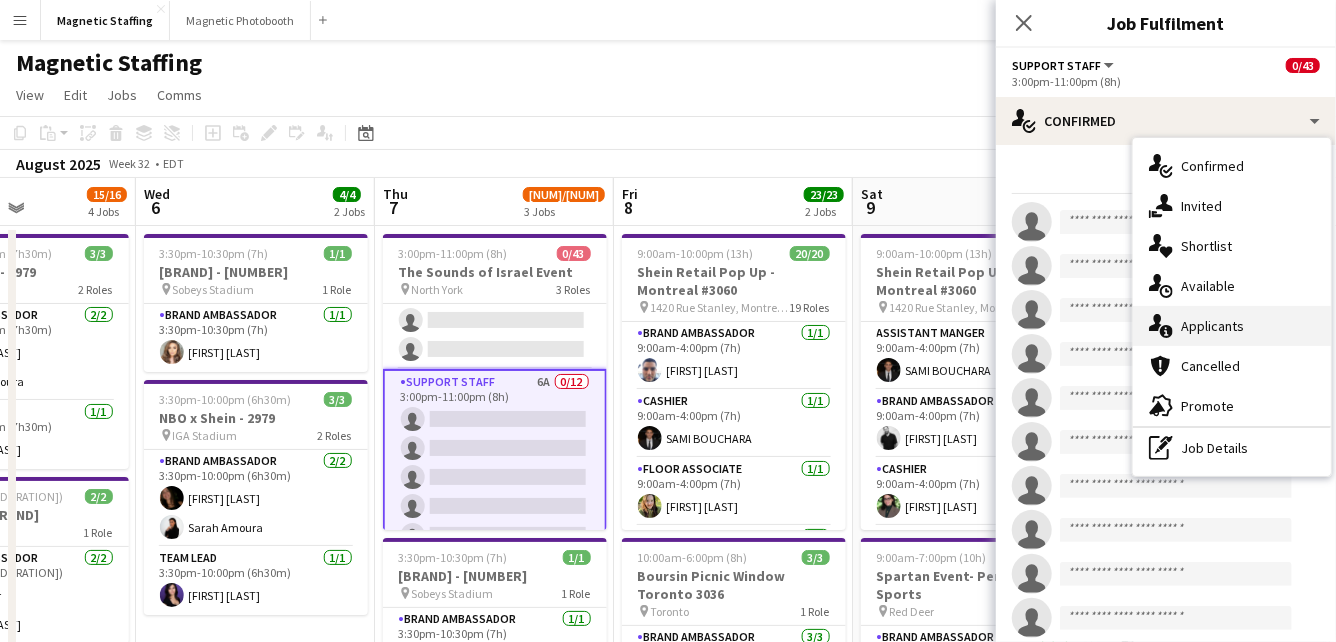 click on "single-neutral-actions-information
Applicants" at bounding box center (1232, 326) 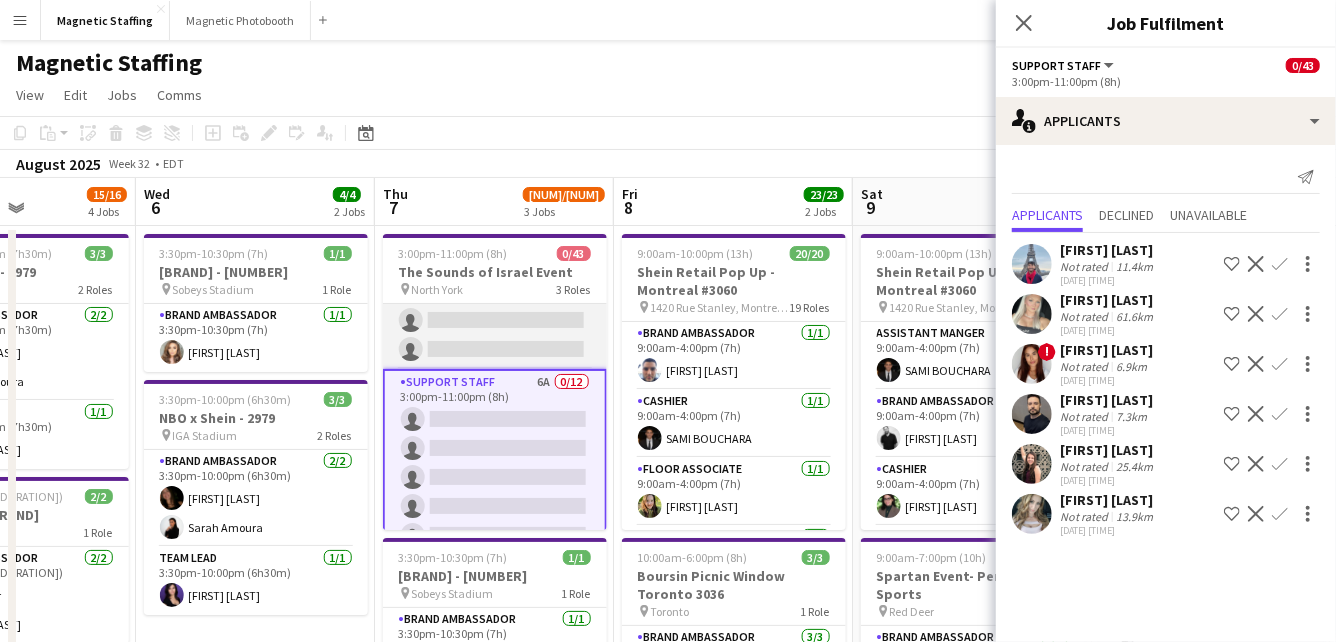 click on "Bartender   3A   0/30   3:00pm-11:00pm (8h)
single-neutral-actions
single-neutral-actions
single-neutral-actions
single-neutral-actions
single-neutral-actions
single-neutral-actions
single-neutral-actions
single-neutral-actions
single-neutral-actions
single-neutral-actions
single-neutral-actions
single-neutral-actions
single-neutral-actions
single-neutral-actions
single-neutral-actions
single-neutral-actions
single-neutral-actions" at bounding box center [495, -86] 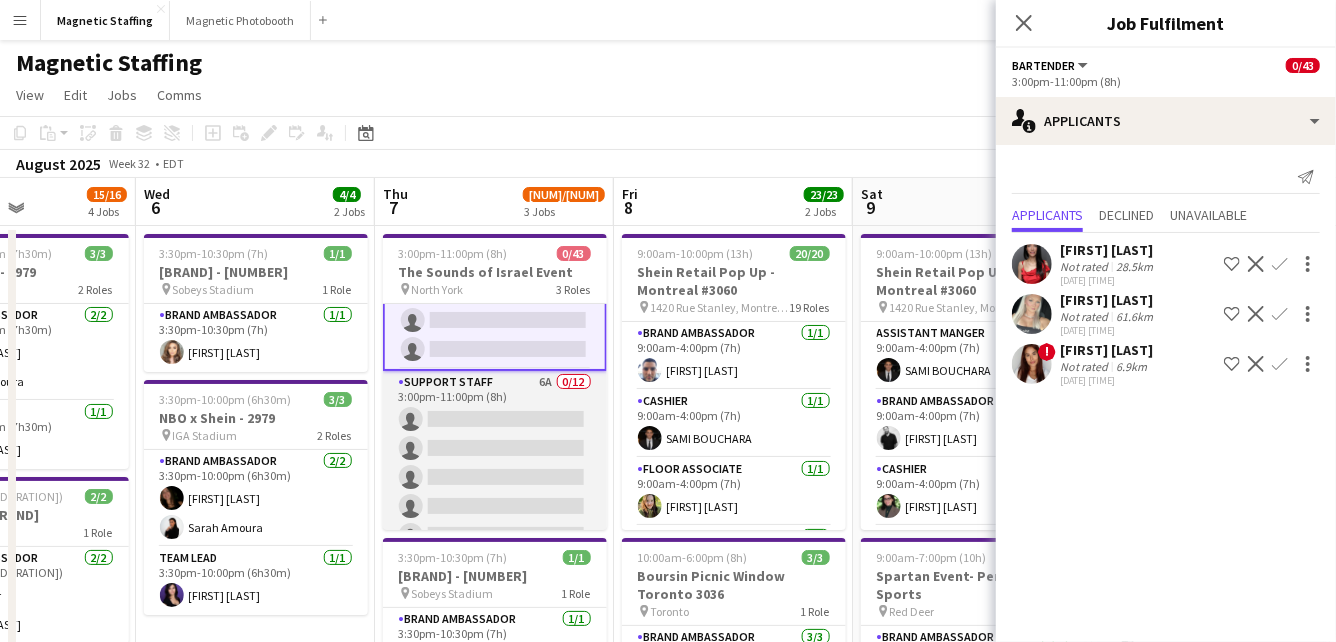 click on "Support Staff   6A   0/12   3:00pm-11:00pm (8h)
single-neutral-actions
single-neutral-actions
single-neutral-actions
single-neutral-actions
single-neutral-actions
single-neutral-actions
single-neutral-actions
single-neutral-actions
single-neutral-actions
single-neutral-actions
single-neutral-actions
single-neutral-actions" at bounding box center (495, 564) 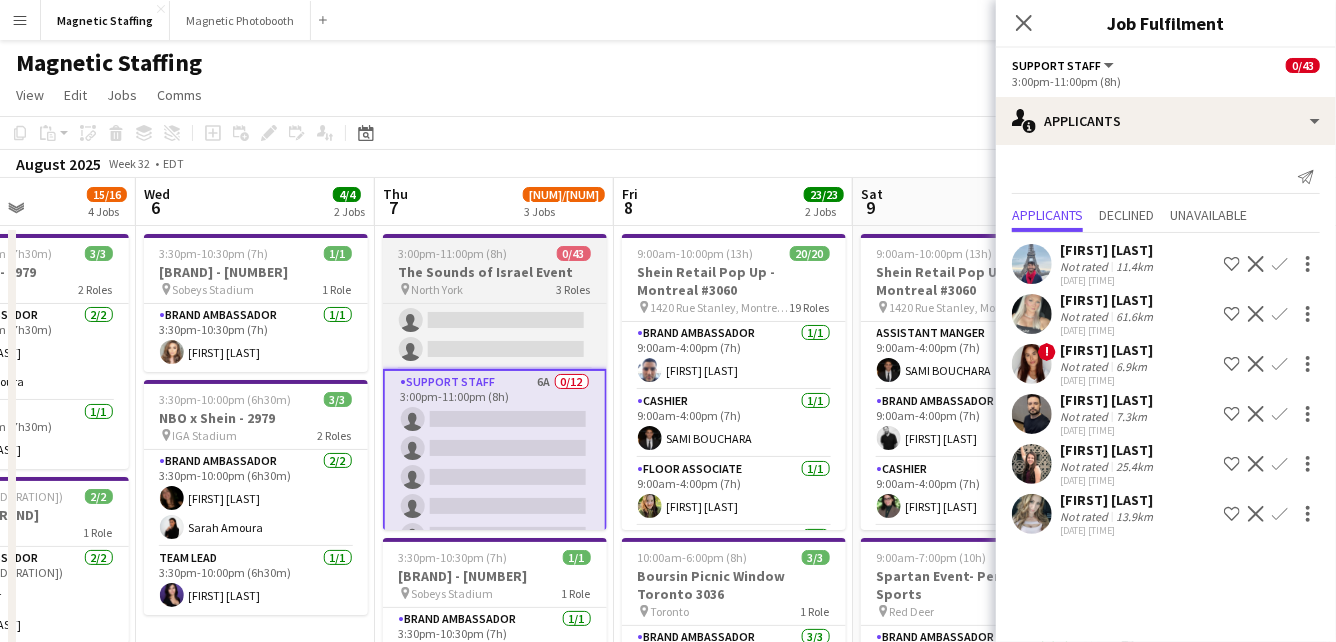 click on "3:00pm-11:00pm (8h)" at bounding box center [453, 253] 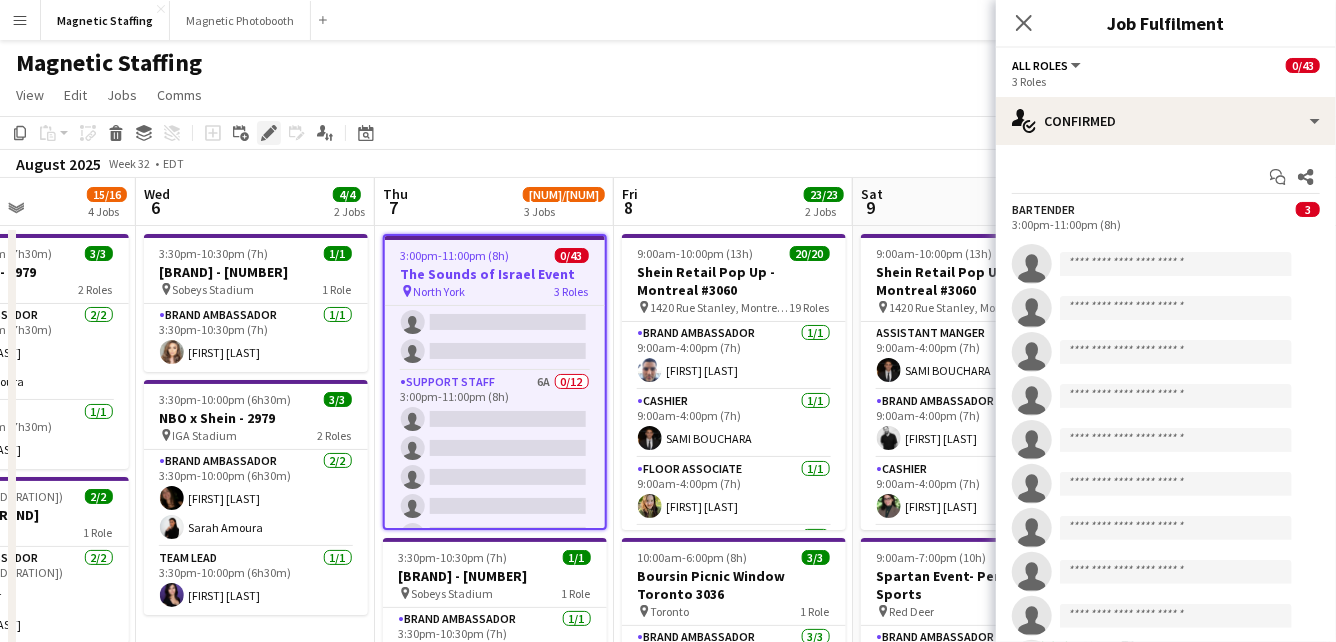click on "Edit" 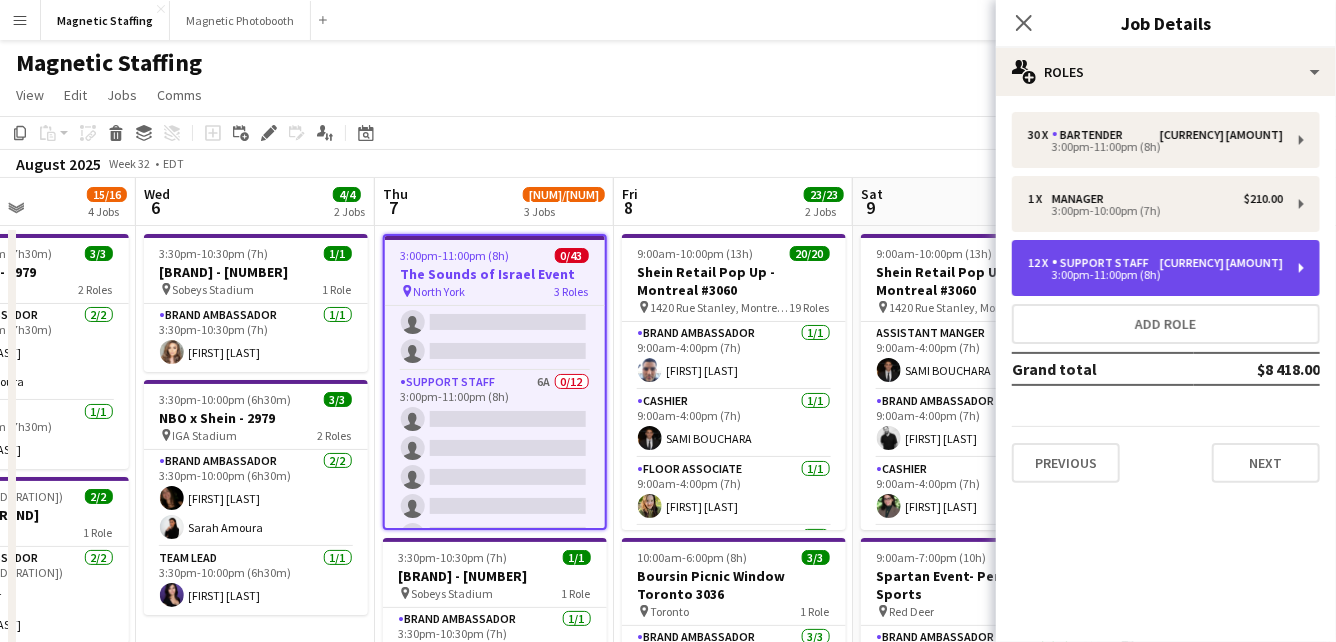 click on "12 x   Support Staff   $2 208.00   3:00pm-11:00pm (8h)" at bounding box center [1166, 268] 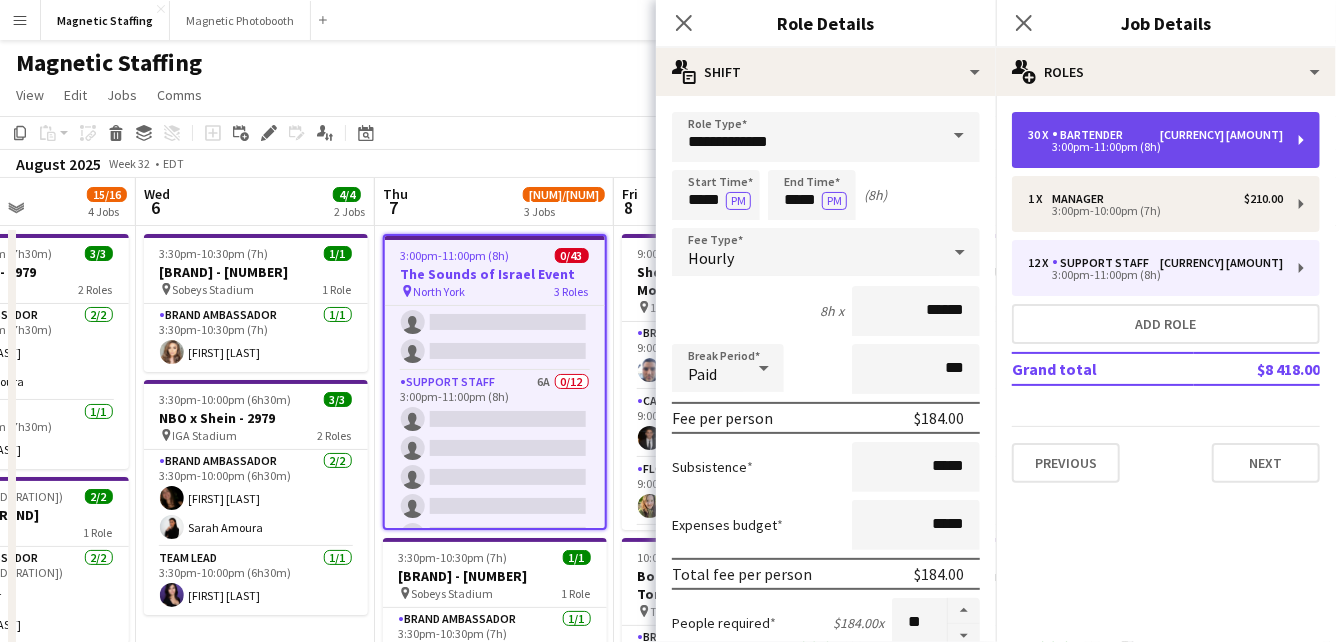 click on "3:00pm-11:00pm (8h)" at bounding box center (1155, 147) 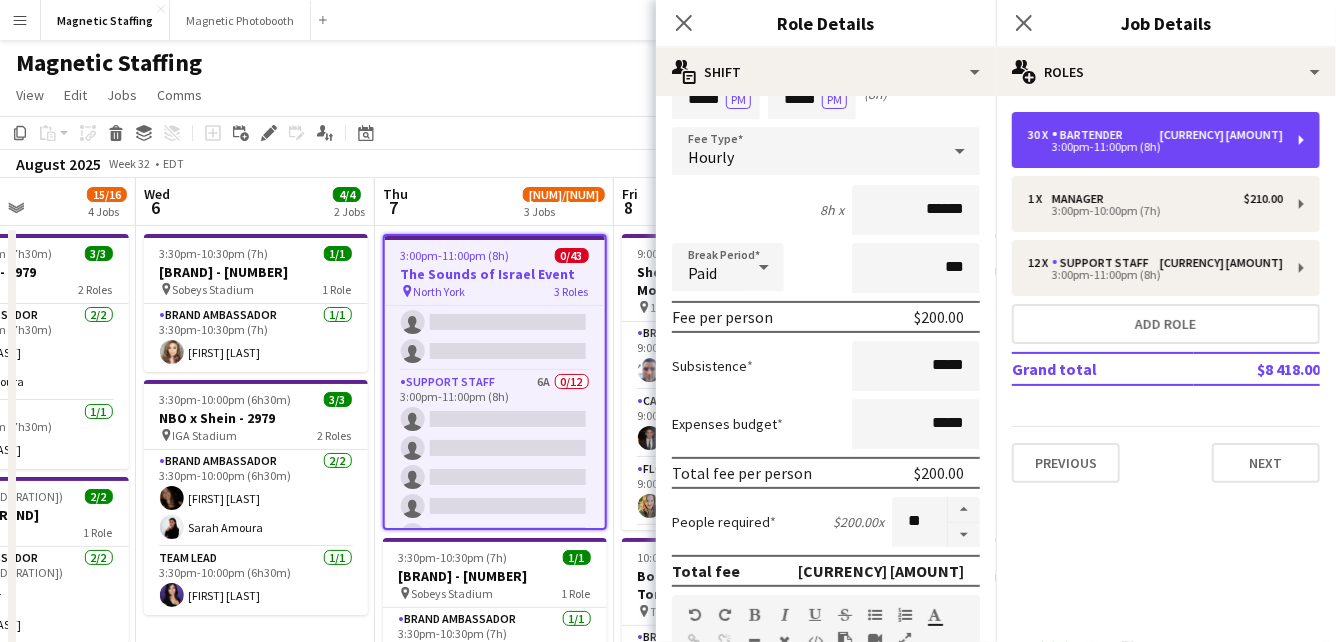 scroll, scrollTop: 123, scrollLeft: 0, axis: vertical 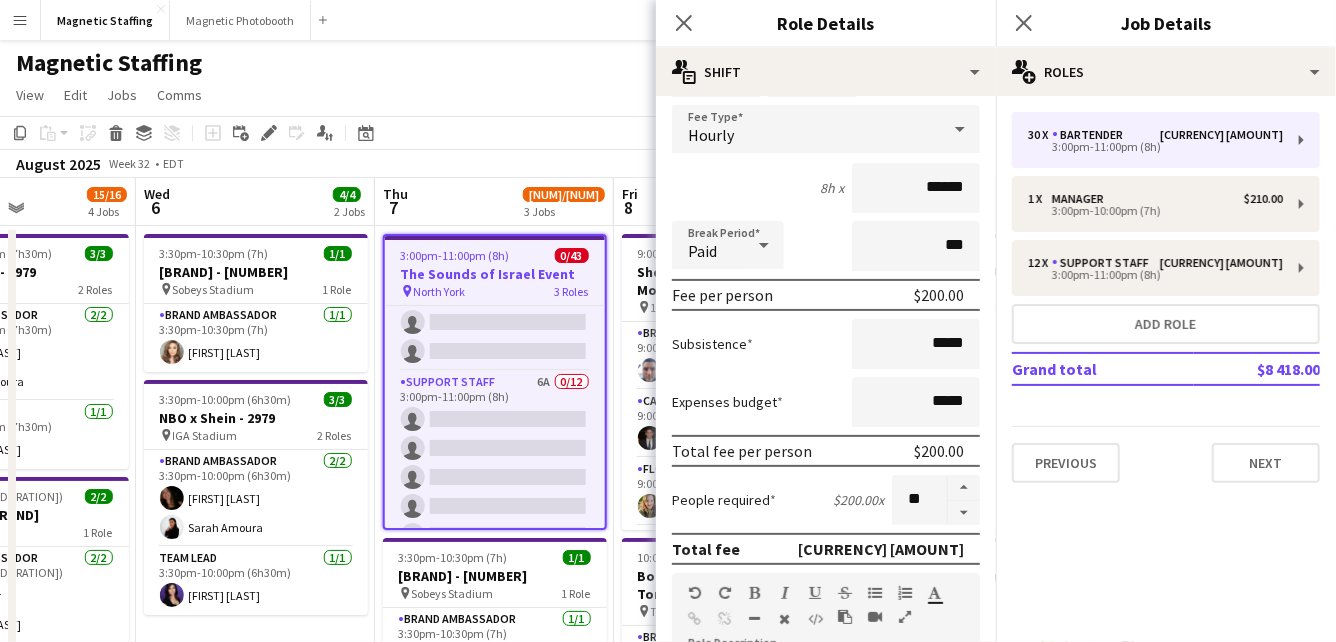 click on "Copy
Paste
Paste
Command
V Paste with crew
Command
Shift
V
Paste linked Job
Delete
Group
Ungroup
Add job
Add linked Job
Edit
Edit linked Job
Applicants
Date picker
AUG 2025 AUG 2025 Monday M Tuesday T Wednesday W Thursday T Friday F Saturday S Sunday S  AUG   1   2   3   4   5   6   7   8   9   10   11   12   13   14   15   16   17   18   19   20   21   22   23   24   25" 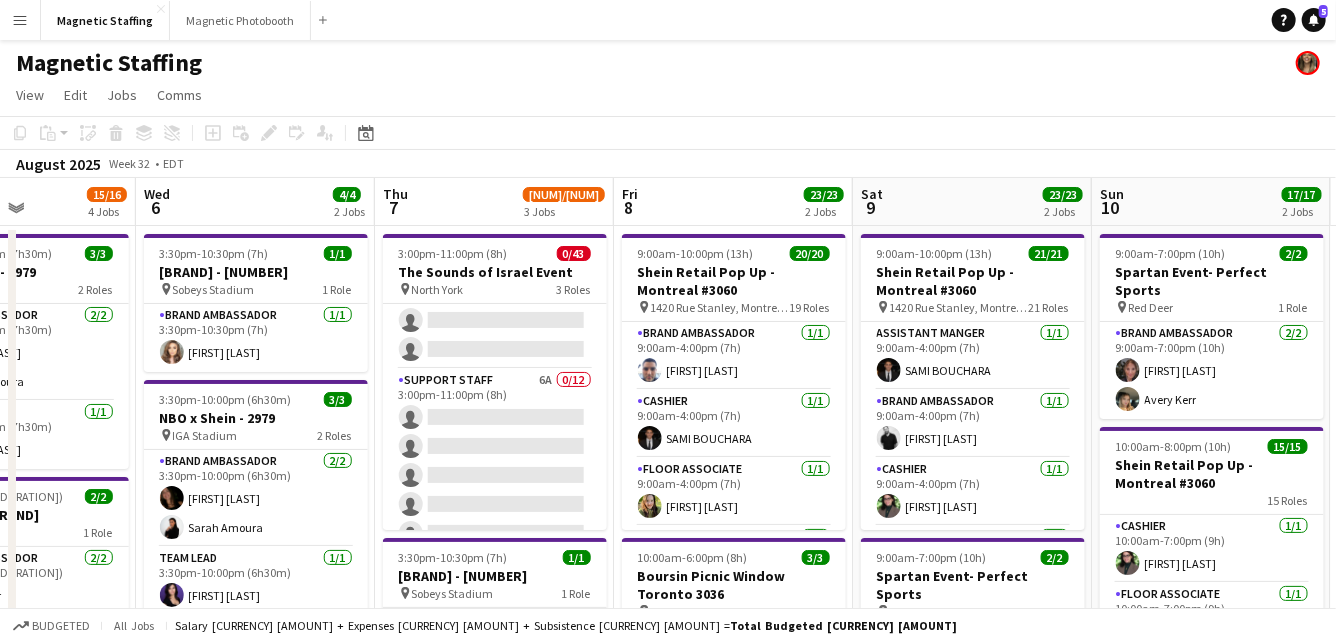 click on "Menu" at bounding box center [20, 20] 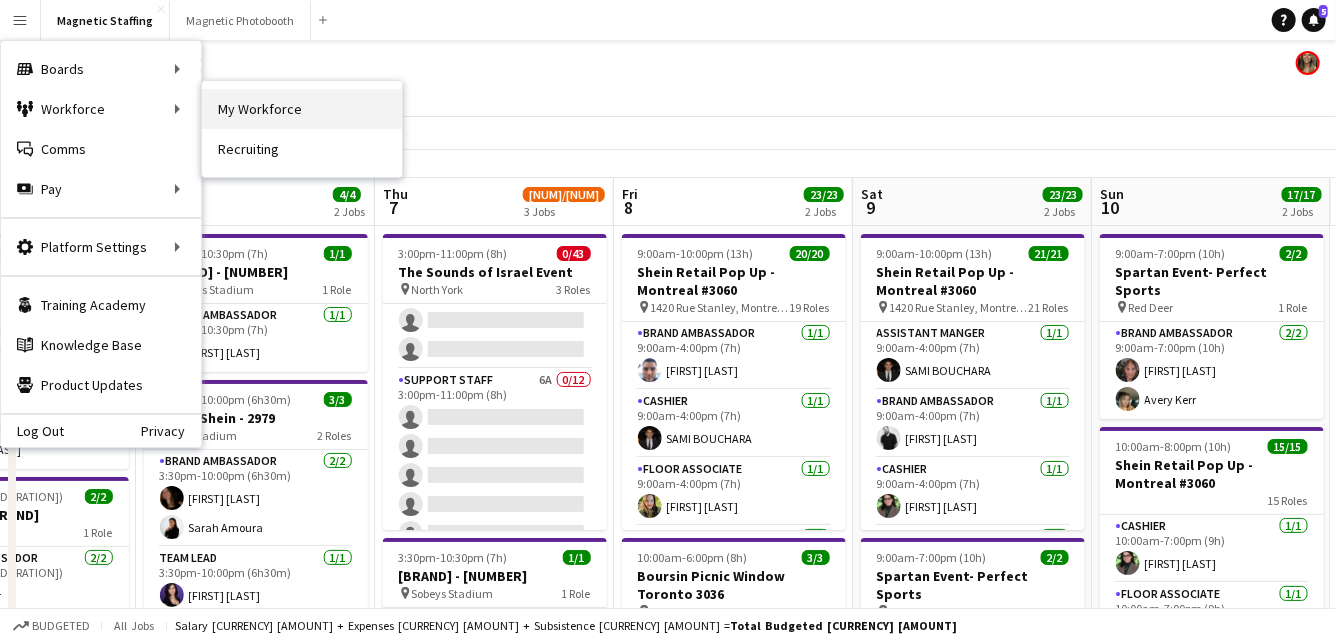 click on "My Workforce" at bounding box center (302, 109) 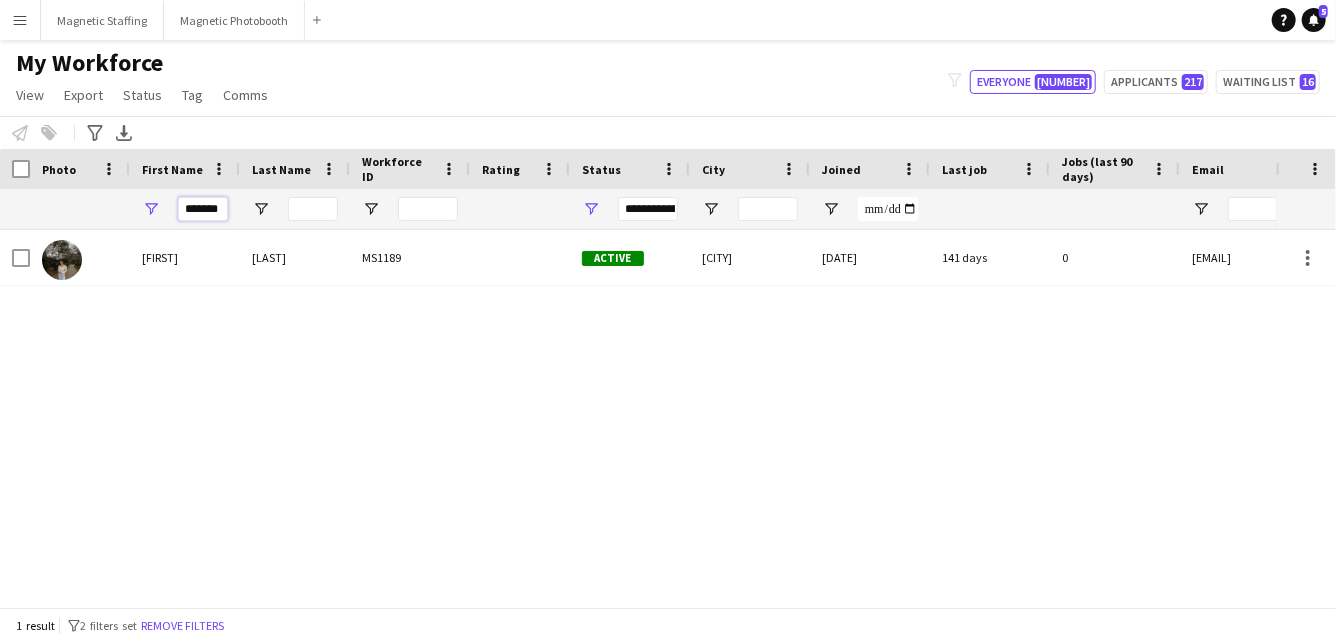 drag, startPoint x: 222, startPoint y: 209, endPoint x: 37, endPoint y: 190, distance: 185.97311 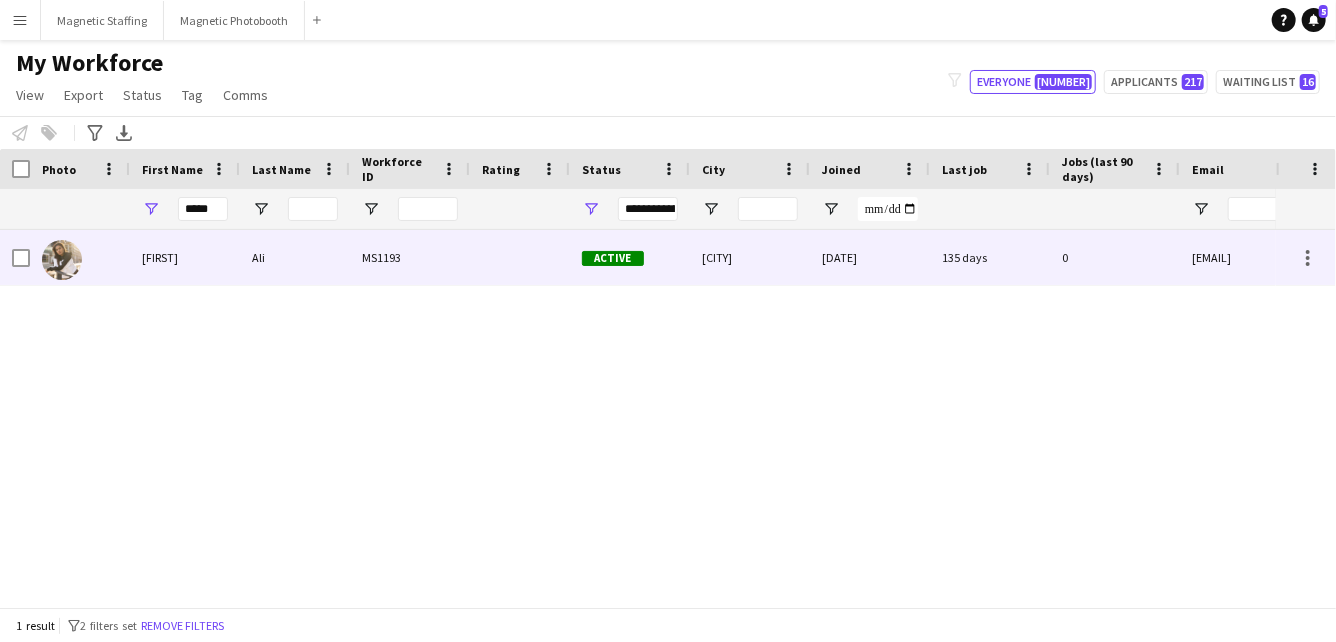 click at bounding box center [62, 260] 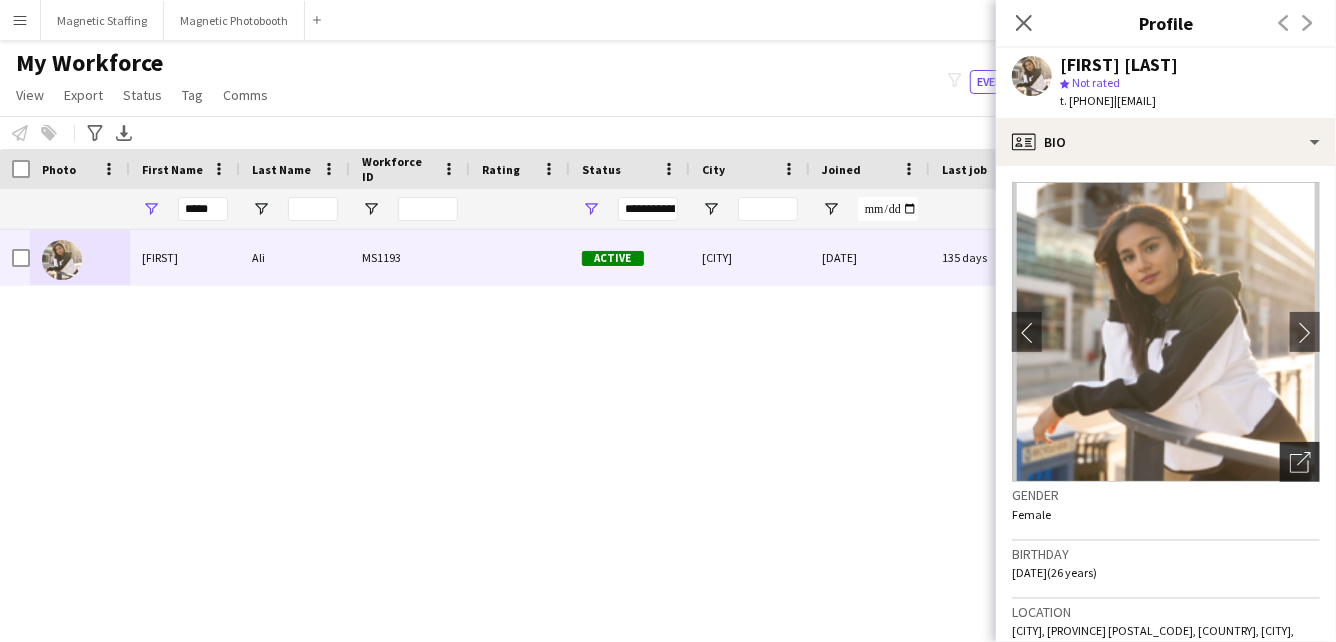 click on "Open photos pop-in" 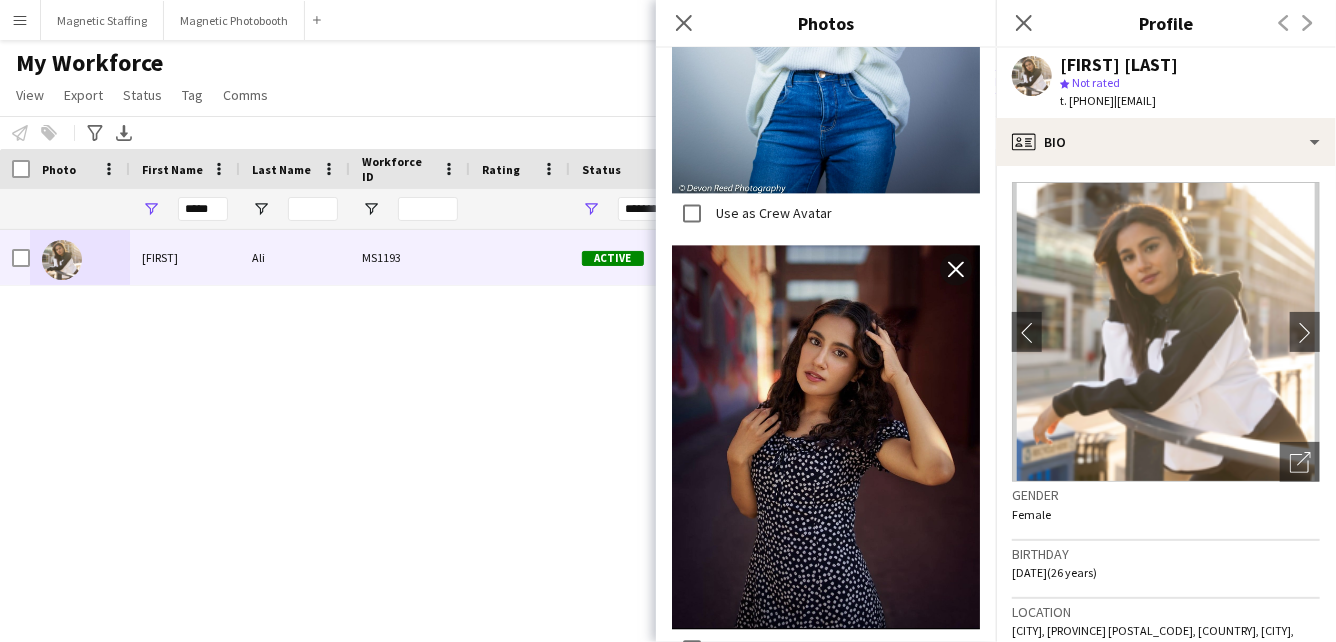 scroll, scrollTop: 2111, scrollLeft: 0, axis: vertical 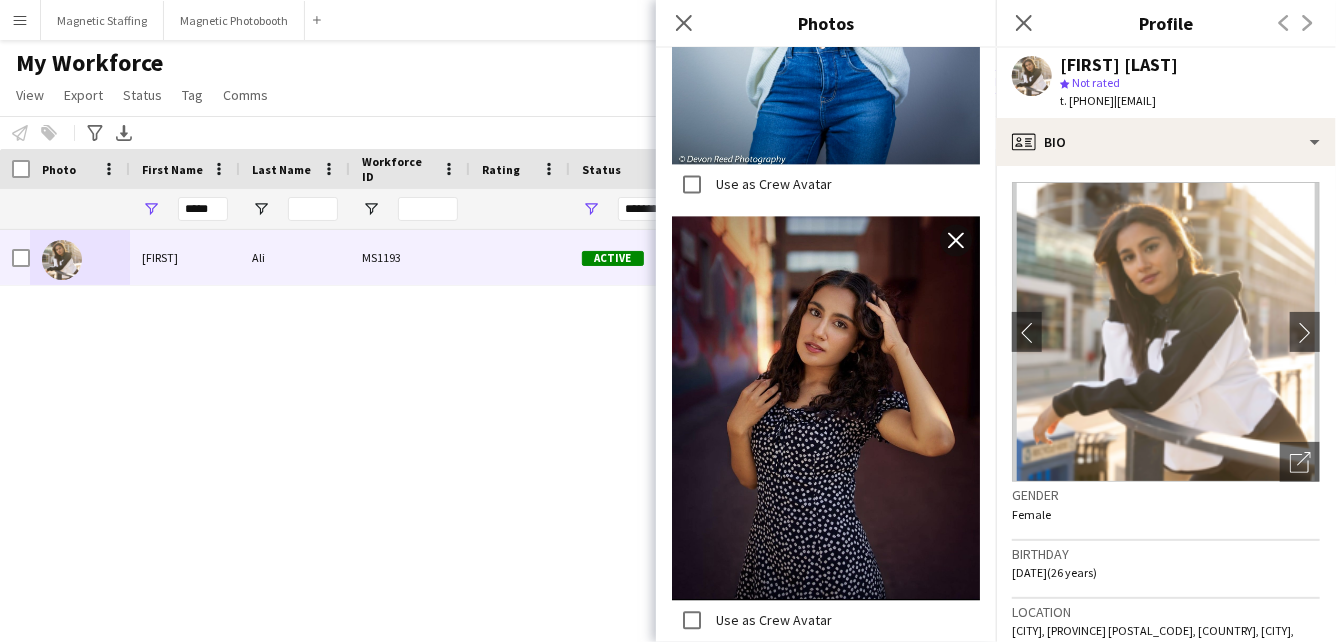 drag, startPoint x: 837, startPoint y: 342, endPoint x: 364, endPoint y: 7, distance: 579.6154 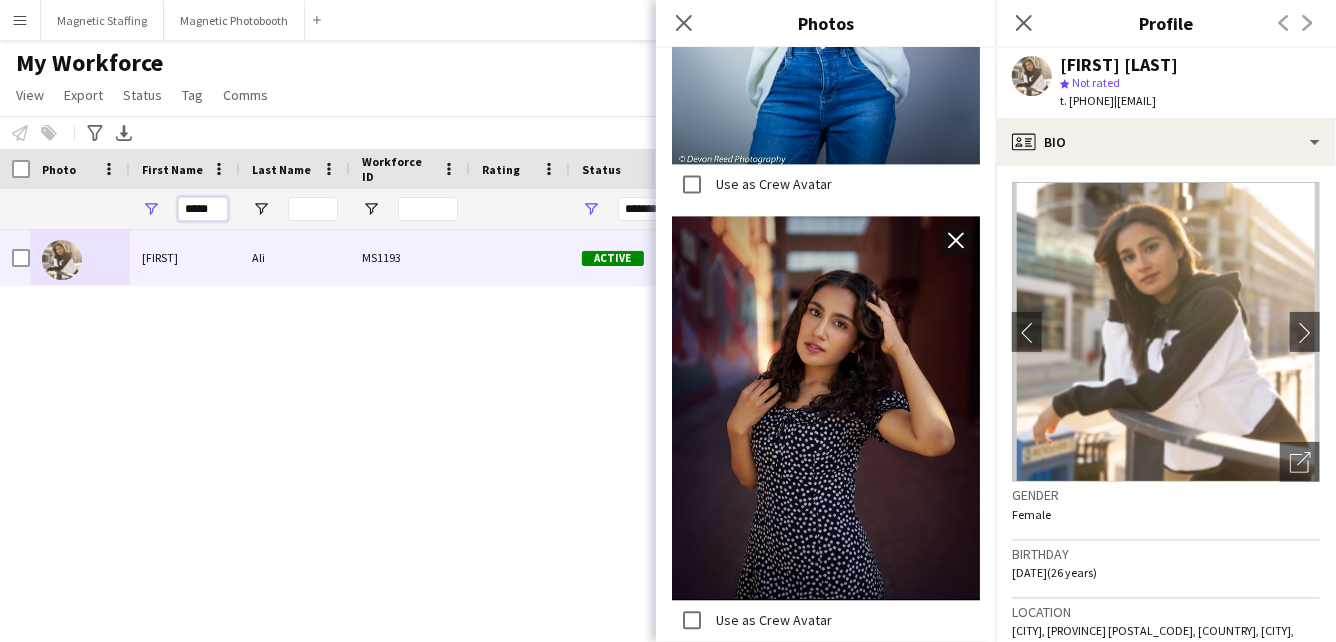 drag, startPoint x: 223, startPoint y: 209, endPoint x: 87, endPoint y: 199, distance: 136.36716 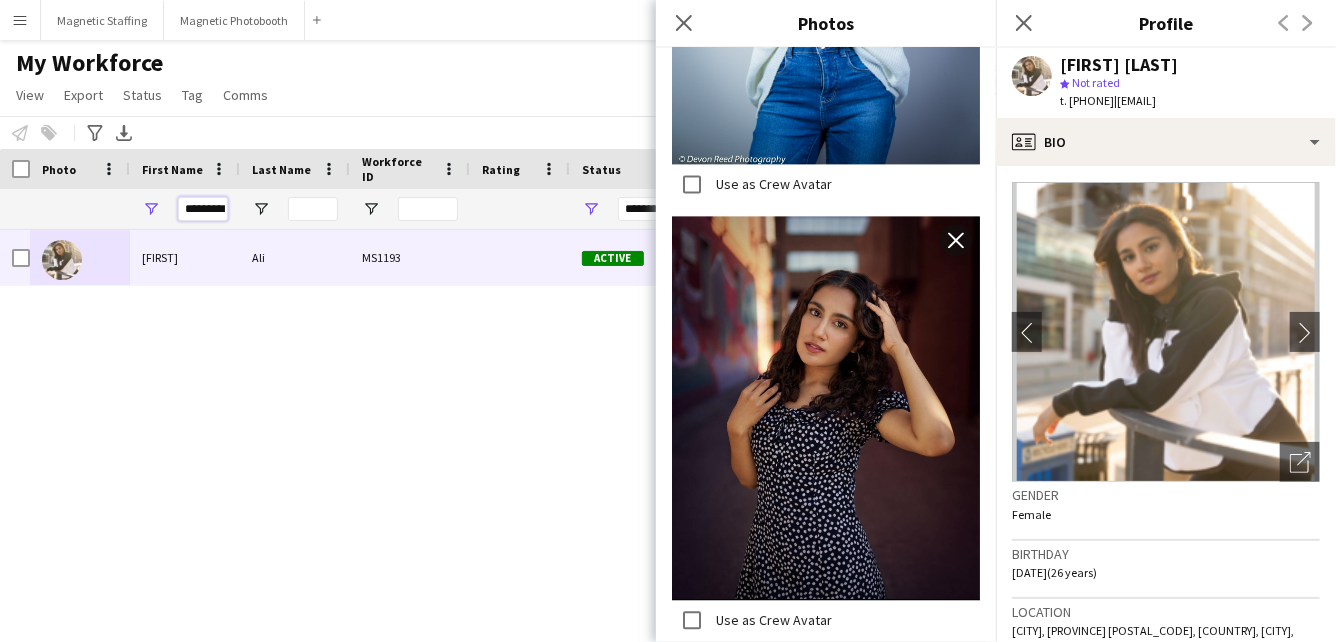 scroll, scrollTop: 0, scrollLeft: 7, axis: horizontal 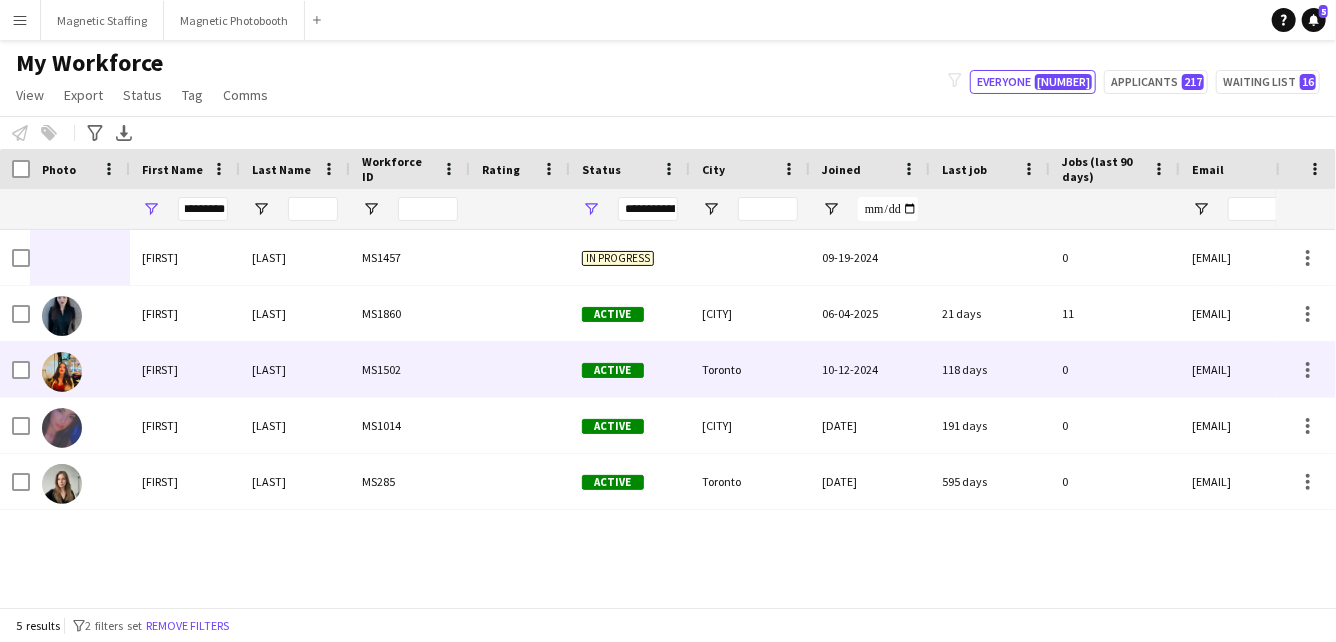 click on "MS1860" at bounding box center (410, 313) 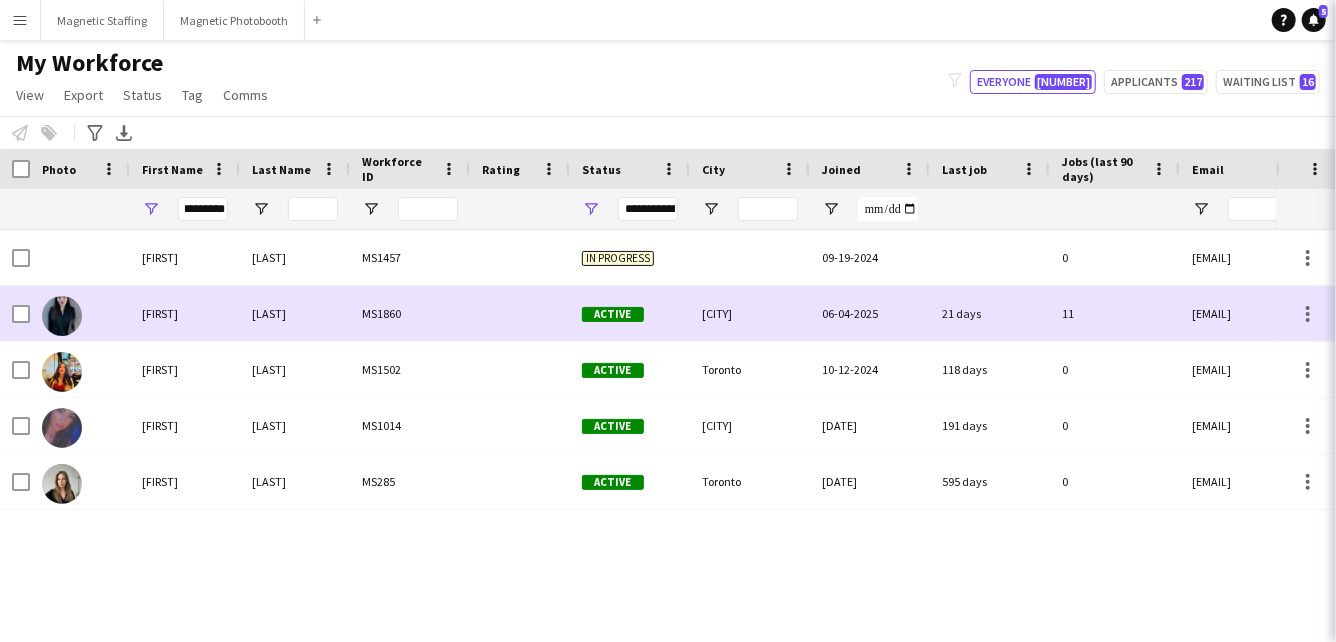 scroll, scrollTop: 0, scrollLeft: 0, axis: both 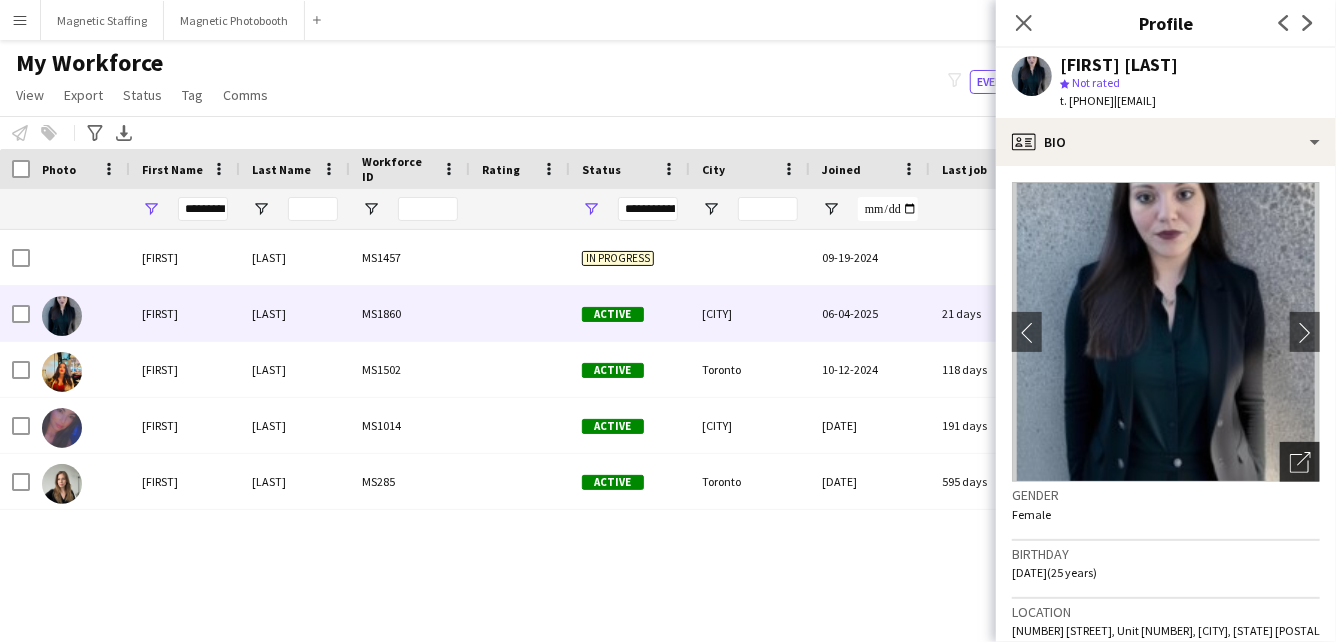 click 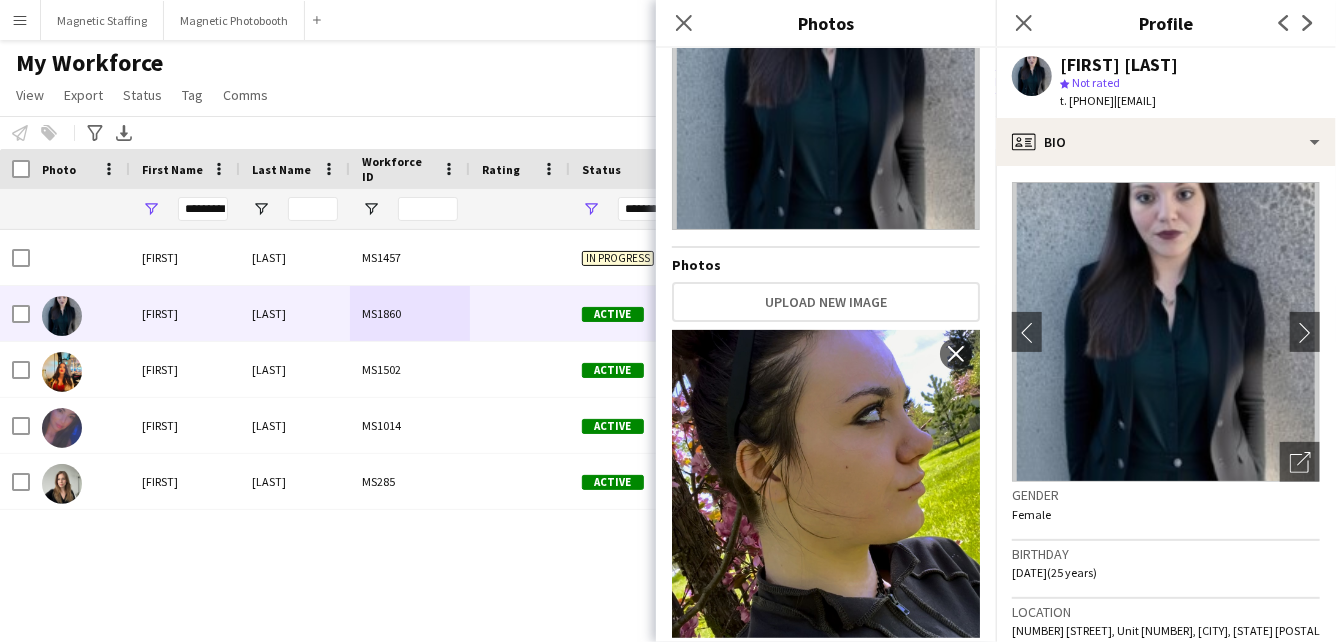 scroll, scrollTop: 0, scrollLeft: 0, axis: both 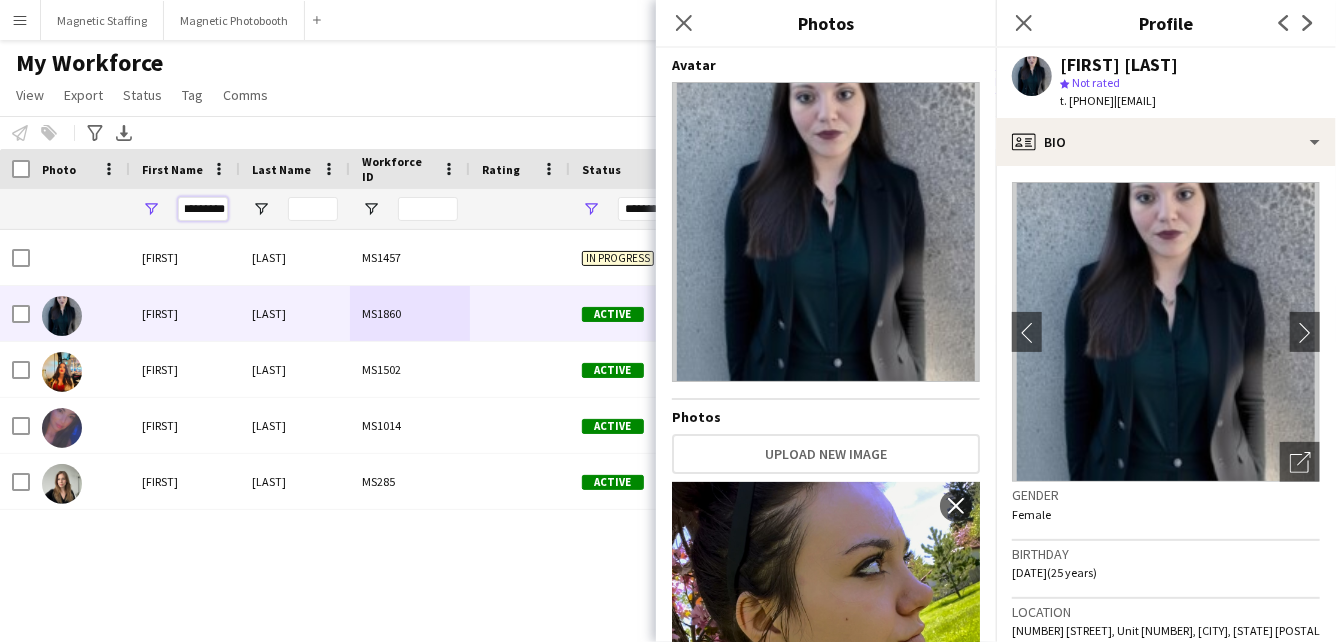 drag, startPoint x: 186, startPoint y: 207, endPoint x: 439, endPoint y: 201, distance: 253.07114 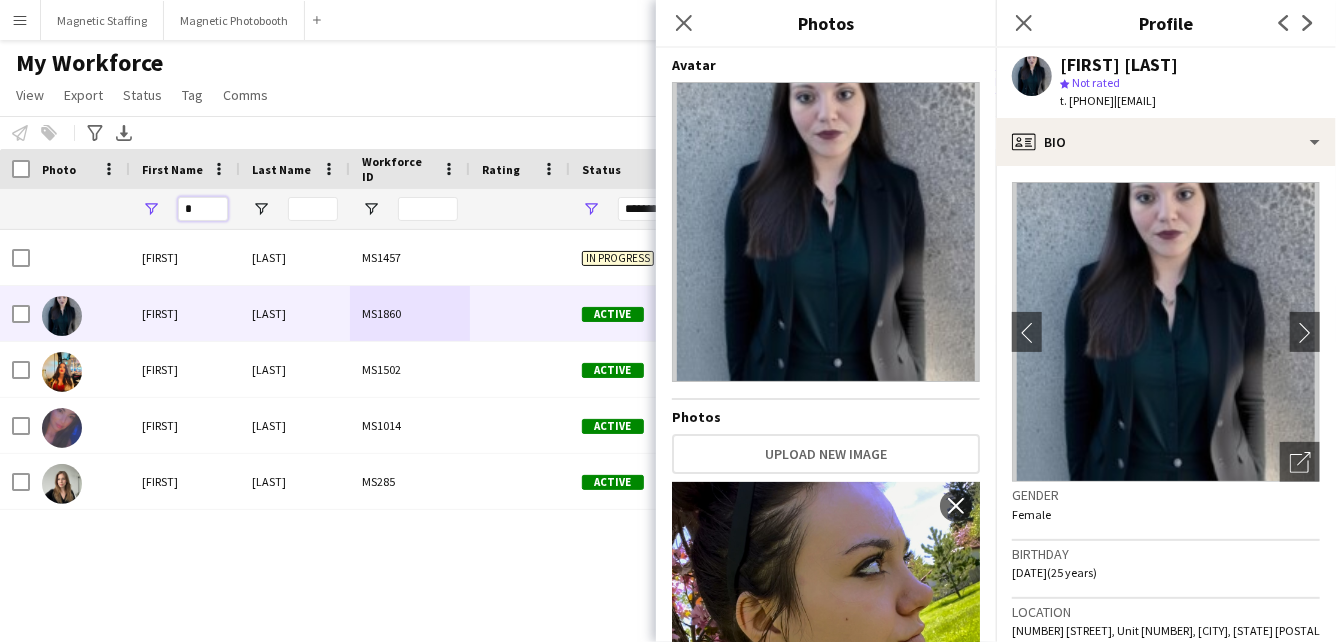 scroll, scrollTop: 0, scrollLeft: 0, axis: both 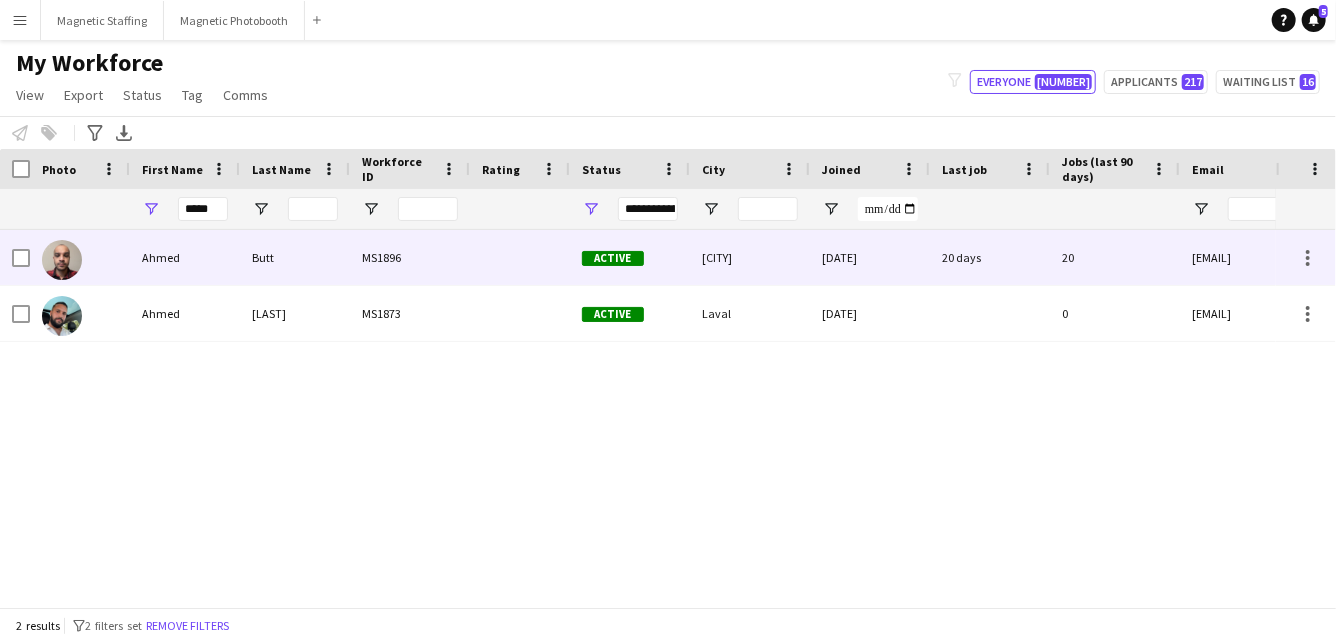 click on "MS1896" at bounding box center (410, 257) 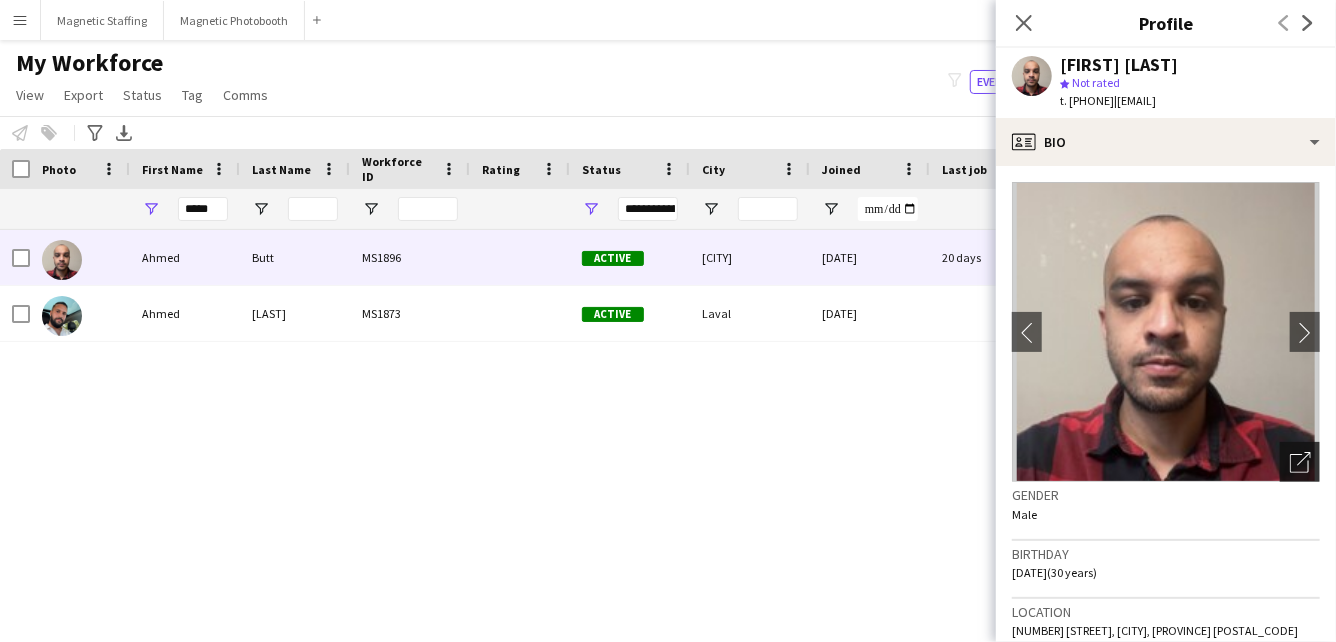 click on "Open photos pop-in" 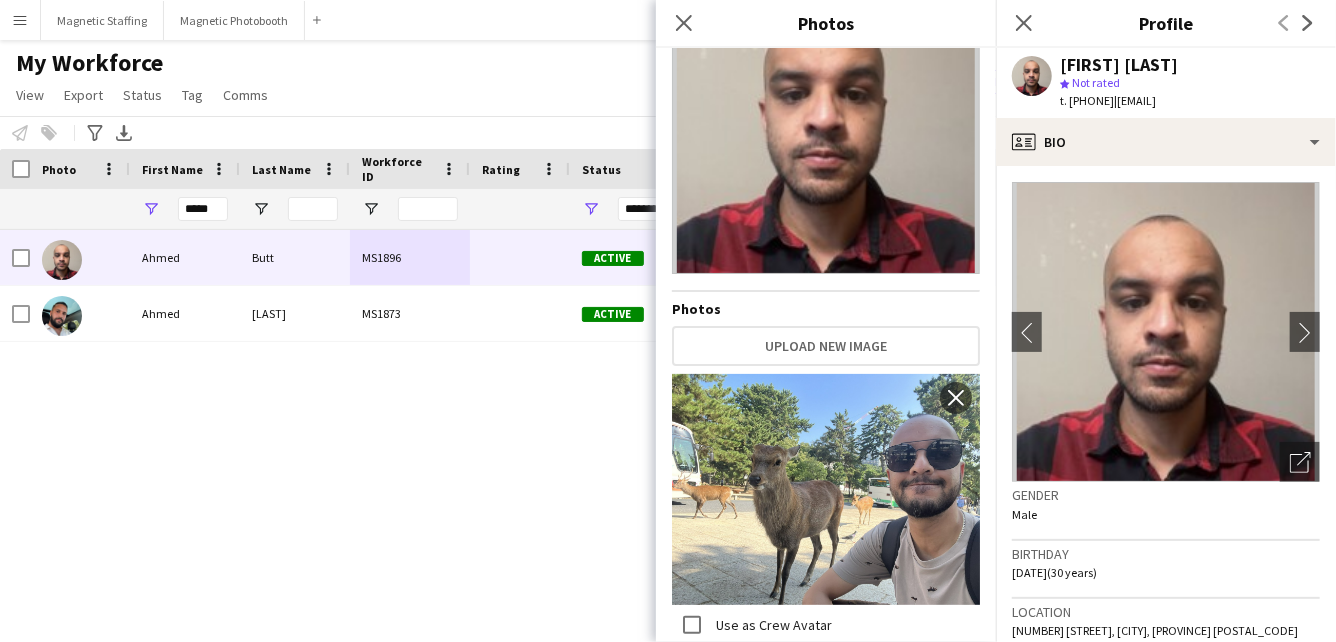 scroll, scrollTop: 107, scrollLeft: 0, axis: vertical 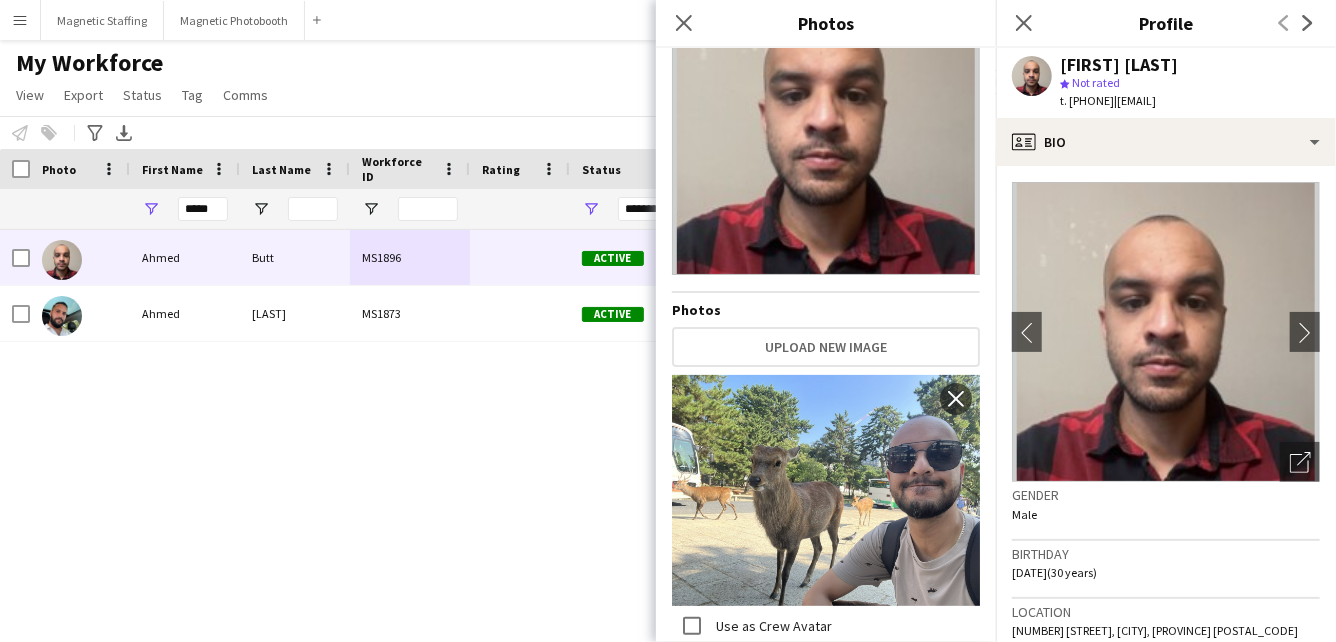 drag, startPoint x: 788, startPoint y: 183, endPoint x: 687, endPoint y: 215, distance: 105.9481 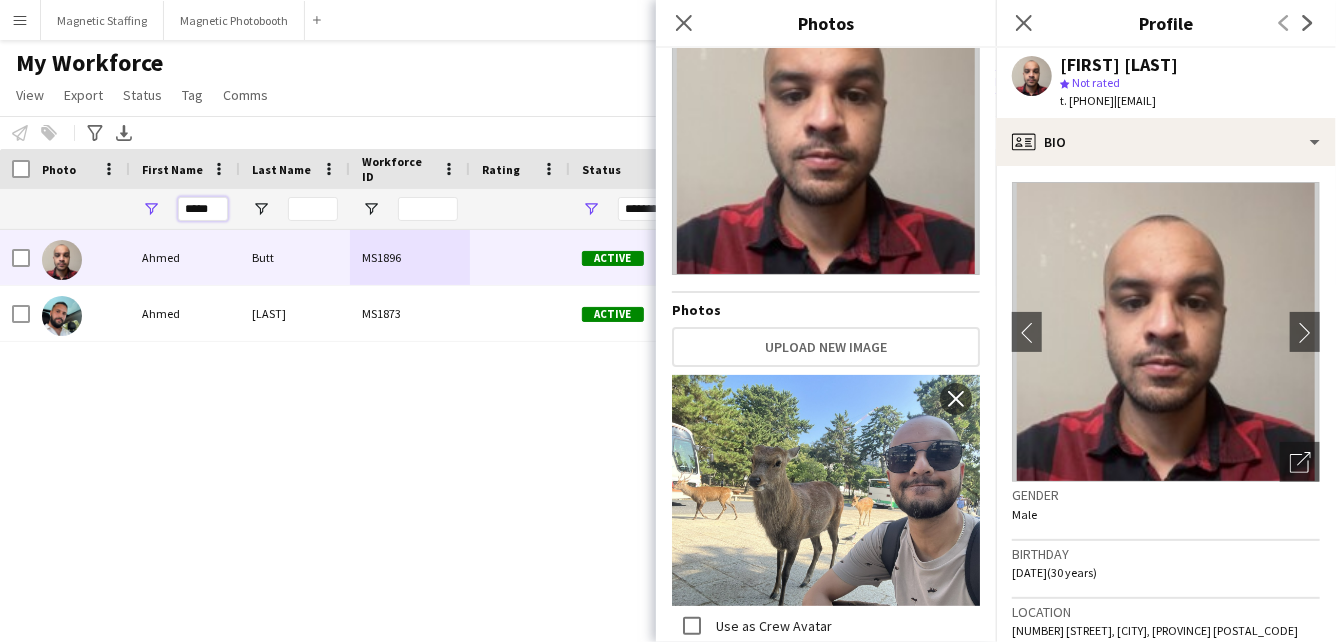 drag, startPoint x: 221, startPoint y: 210, endPoint x: 0, endPoint y: 177, distance: 223.45021 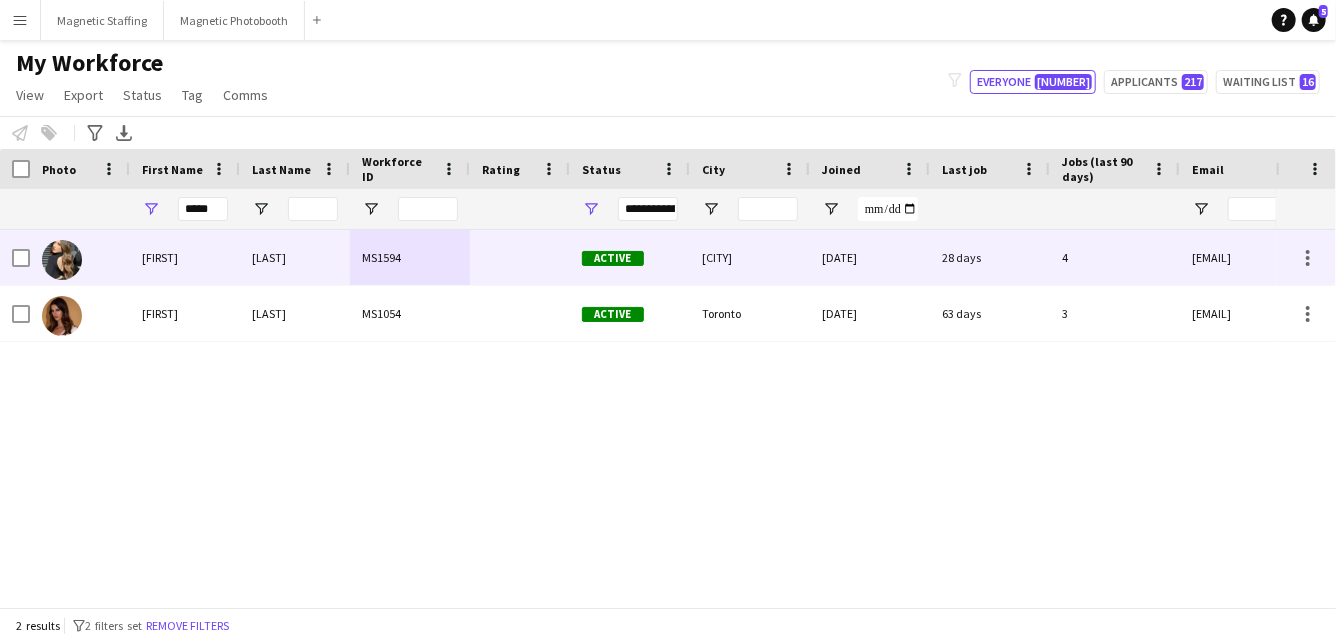 click at bounding box center [80, 257] 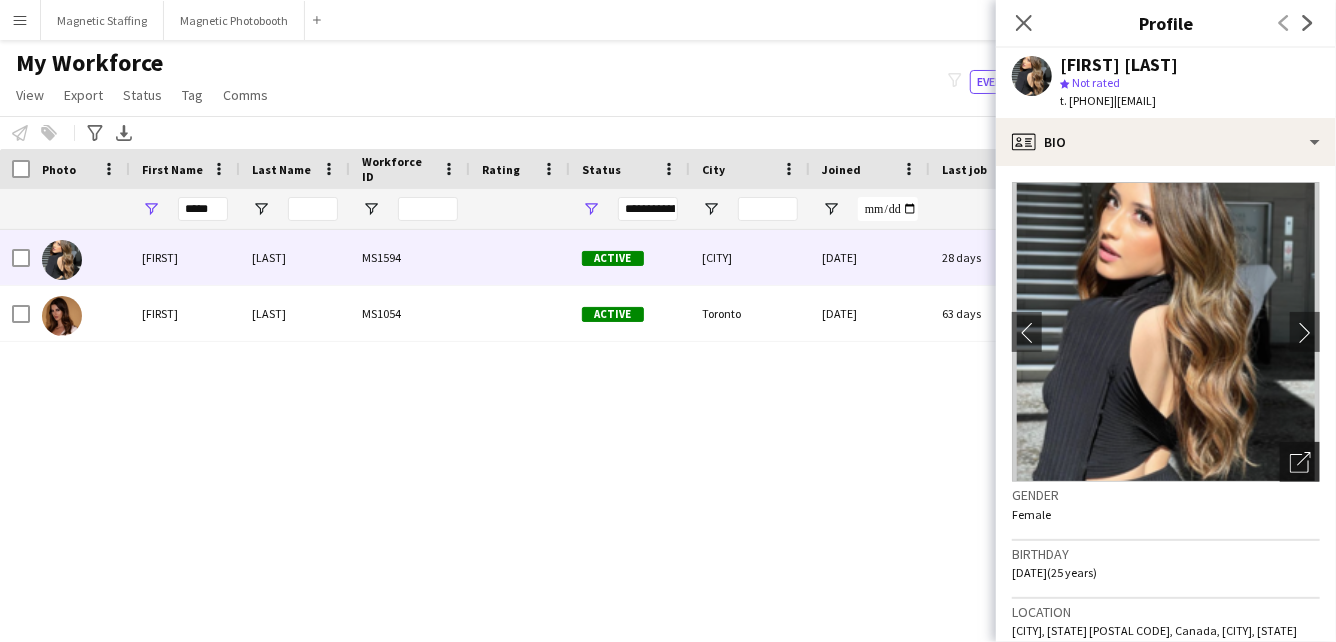 click on "Open photos pop-in" 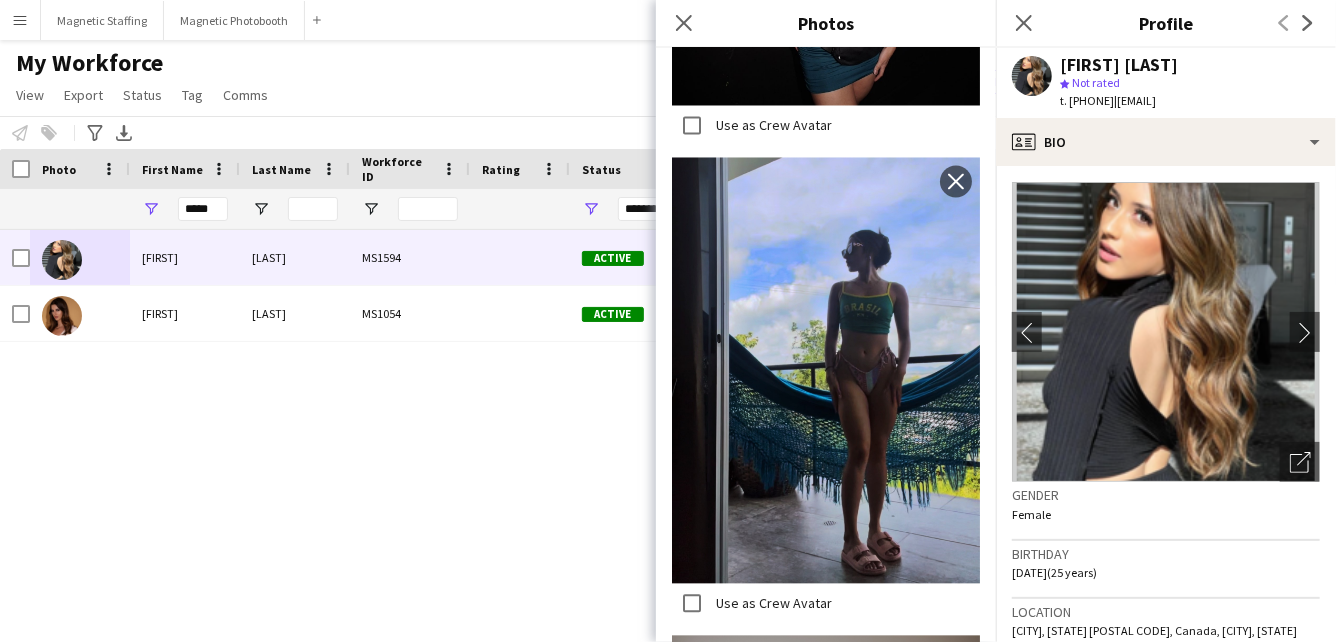 scroll, scrollTop: 2697, scrollLeft: 0, axis: vertical 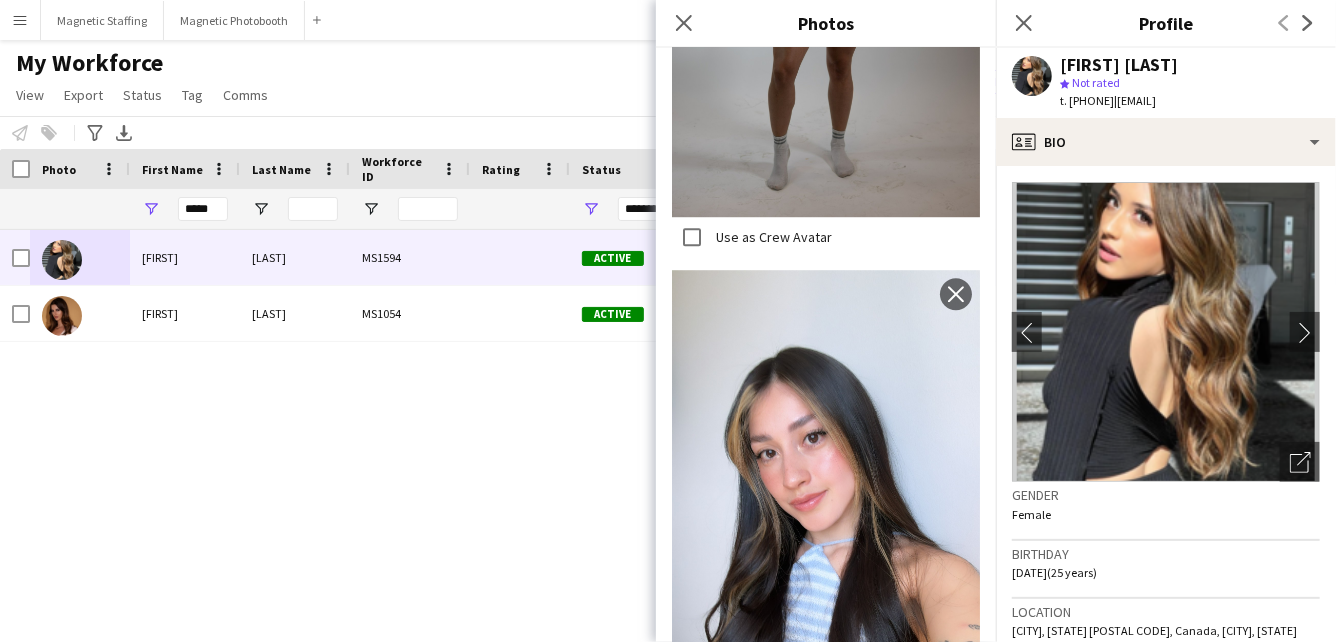 drag, startPoint x: 752, startPoint y: 463, endPoint x: 774, endPoint y: 484, distance: 30.413813 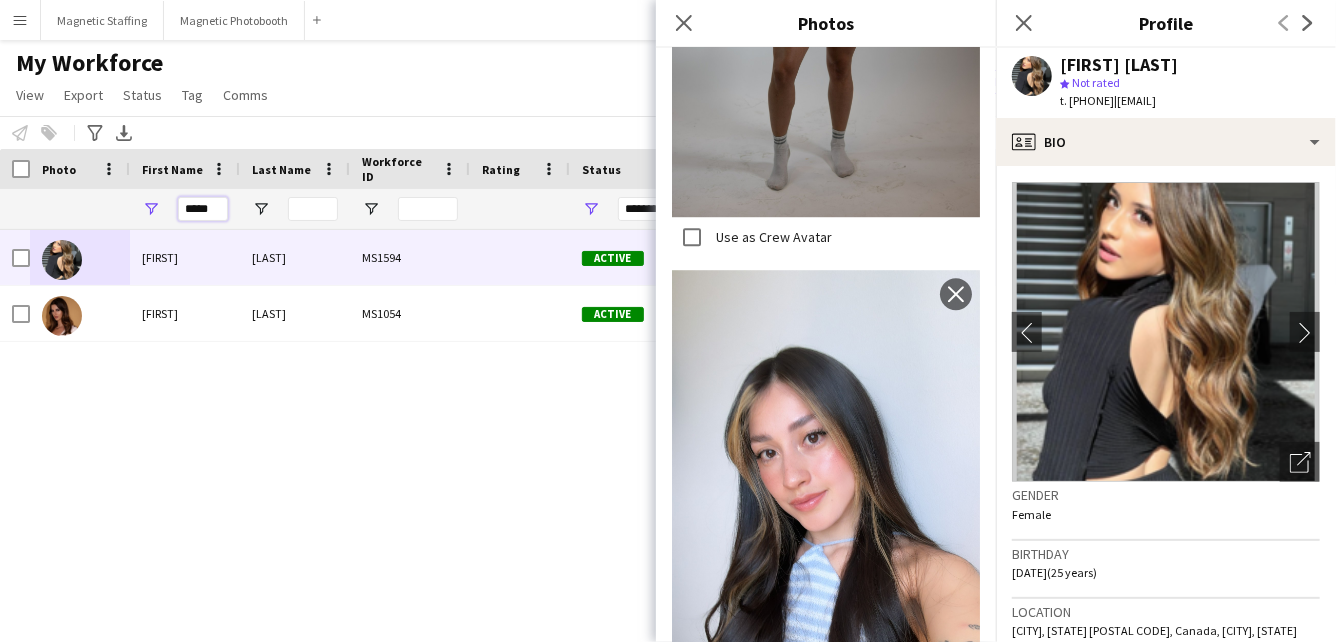 drag, startPoint x: 218, startPoint y: 212, endPoint x: 62, endPoint y: 206, distance: 156.11534 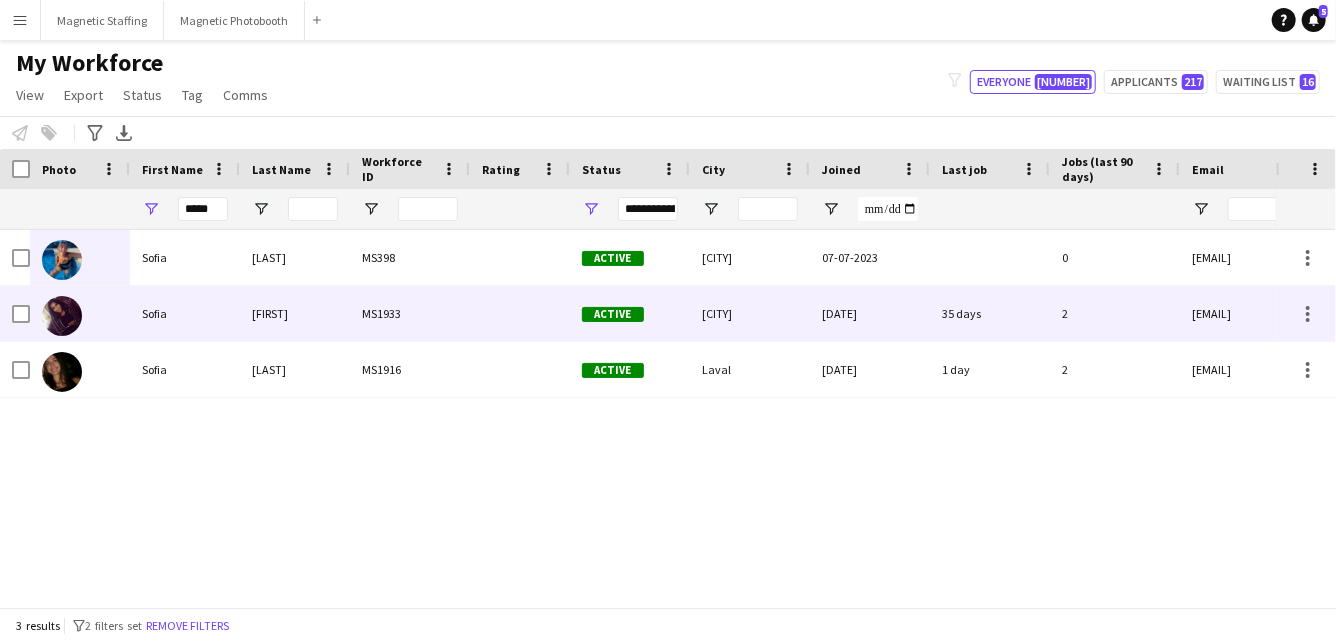 click on "Sofia" at bounding box center [185, 313] 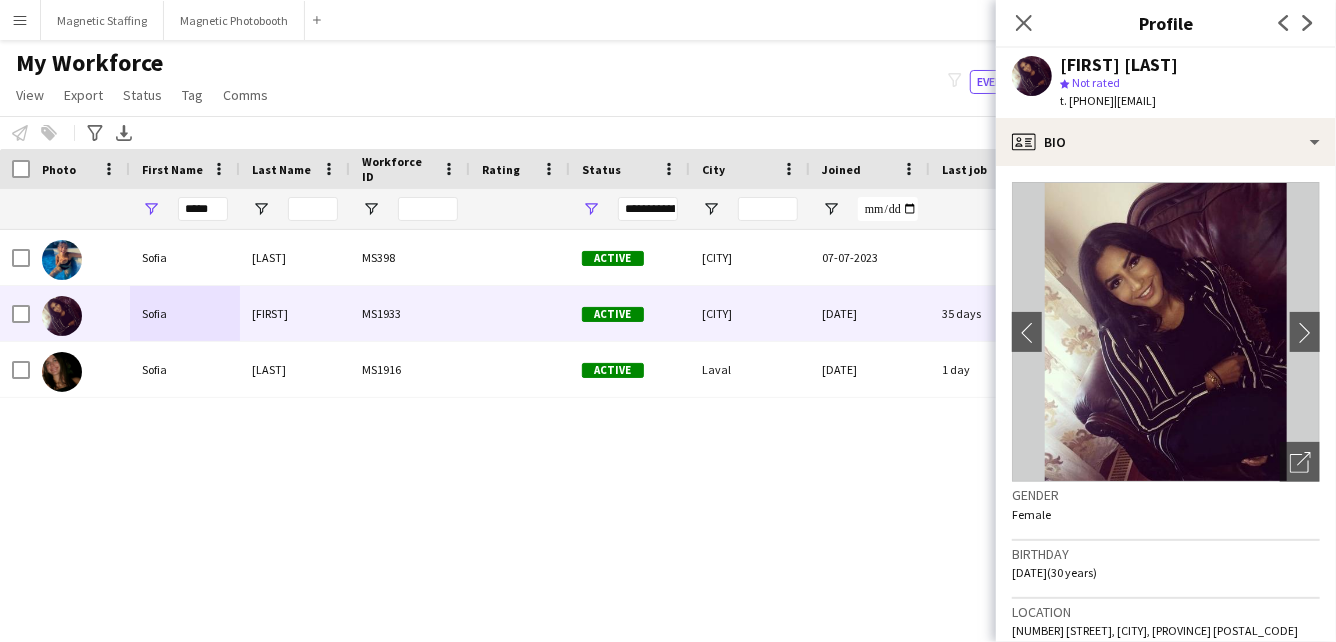 drag, startPoint x: 1149, startPoint y: 104, endPoint x: 1310, endPoint y: 103, distance: 161.00311 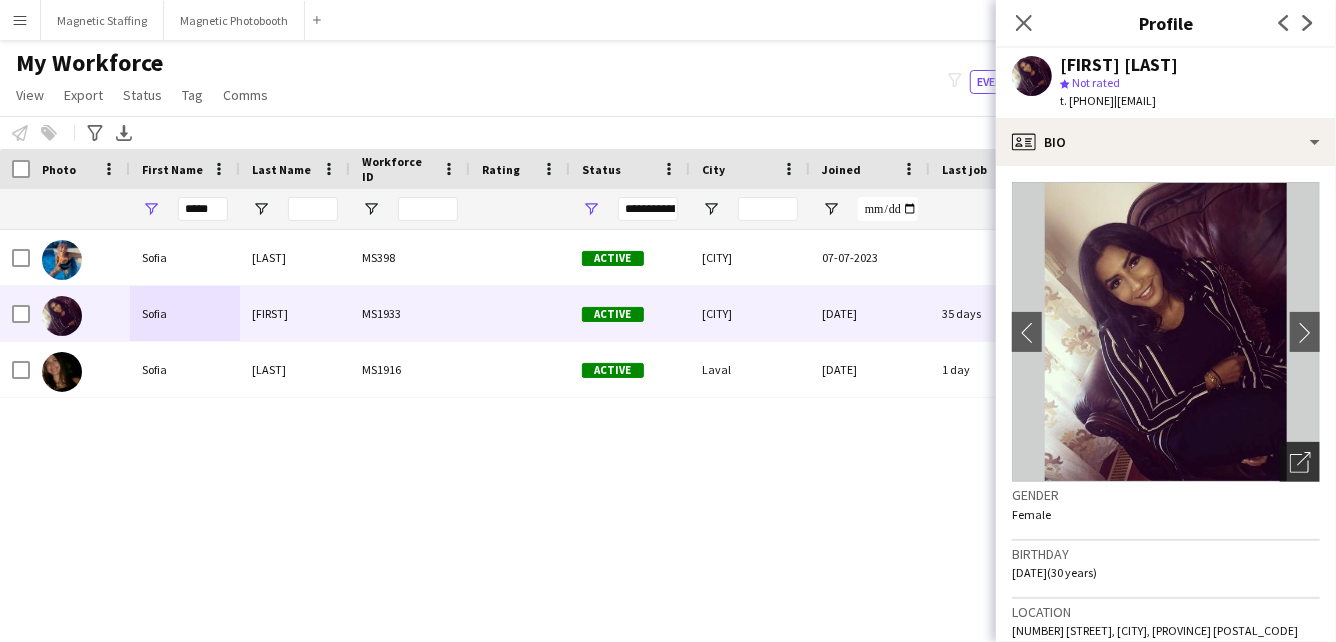 click on "Open photos pop-in" 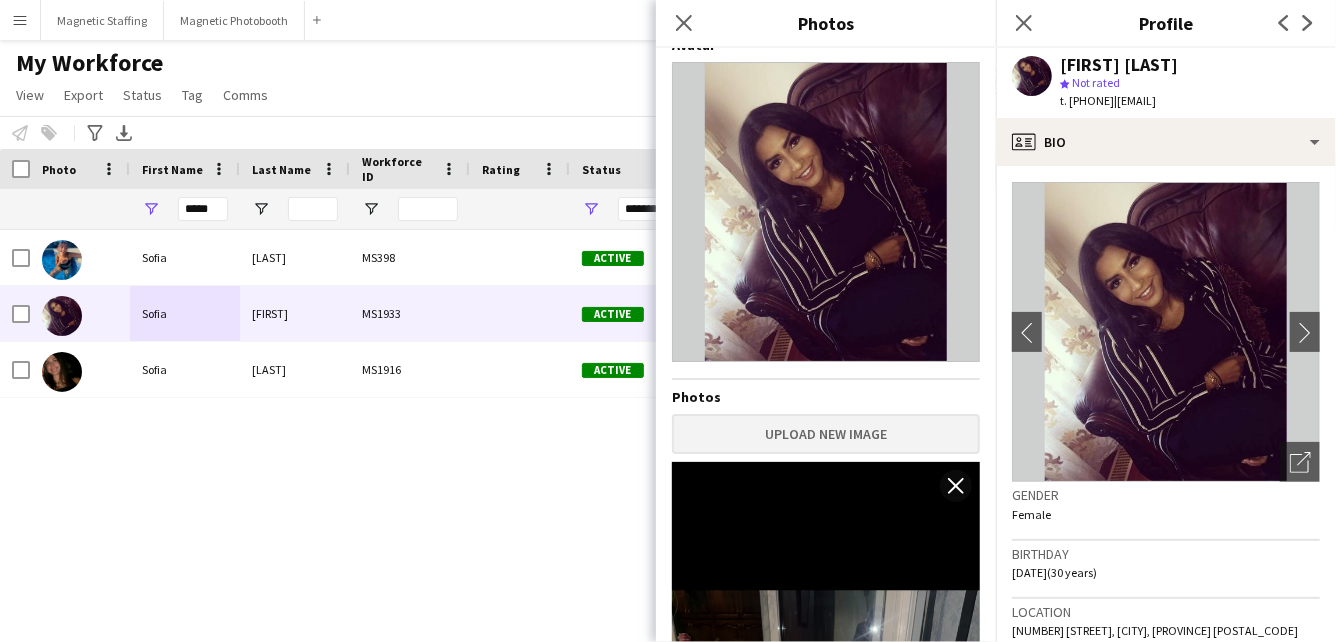 scroll, scrollTop: 0, scrollLeft: 0, axis: both 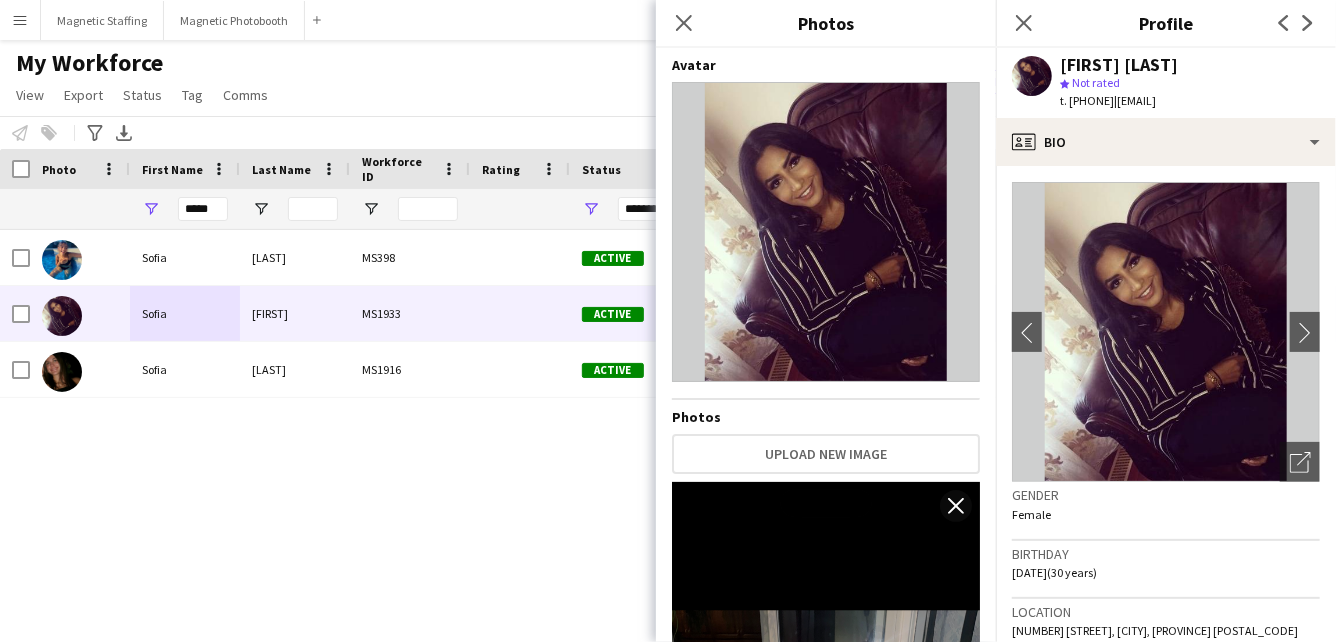 drag, startPoint x: 841, startPoint y: 172, endPoint x: 849, endPoint y: 201, distance: 30.083218 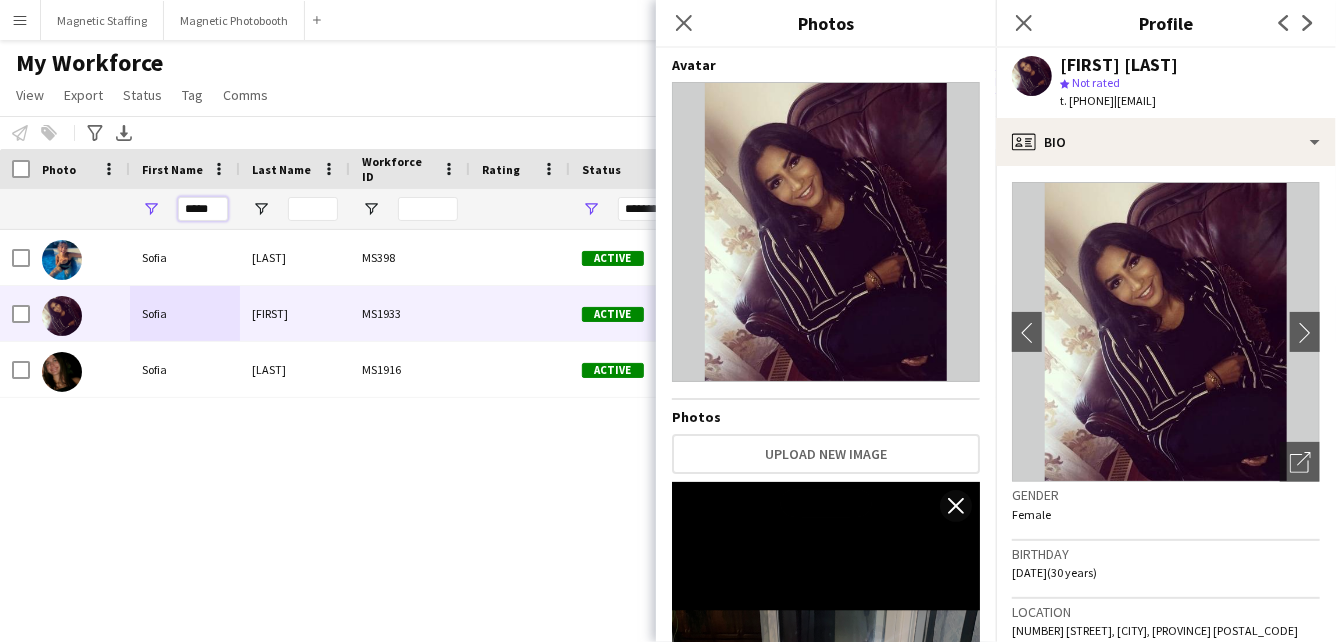 drag, startPoint x: 212, startPoint y: 209, endPoint x: 121, endPoint y: 202, distance: 91.26884 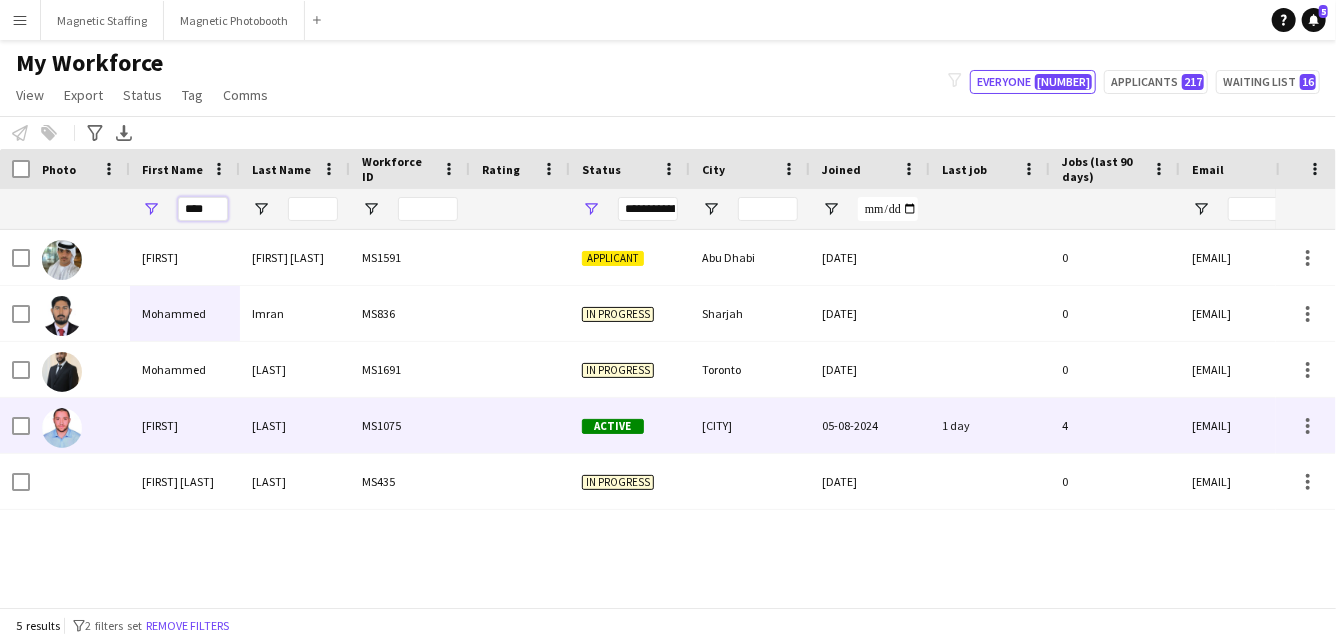 type on "****" 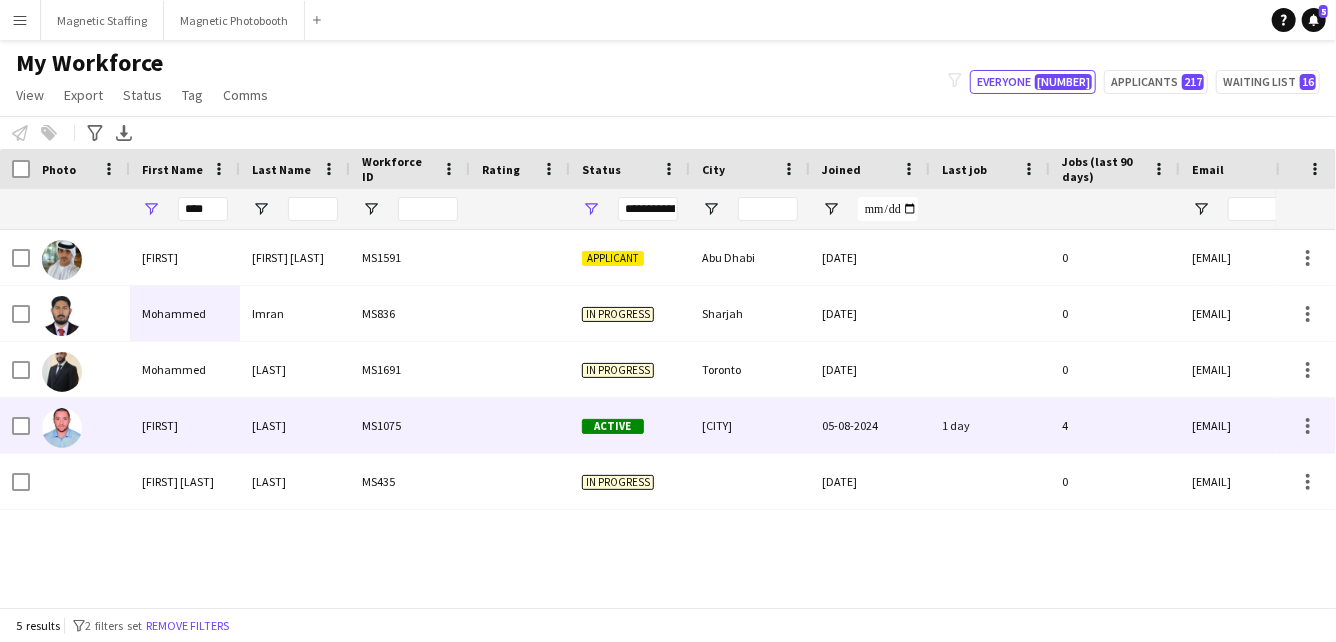 click on "[FIRST]" at bounding box center (185, 425) 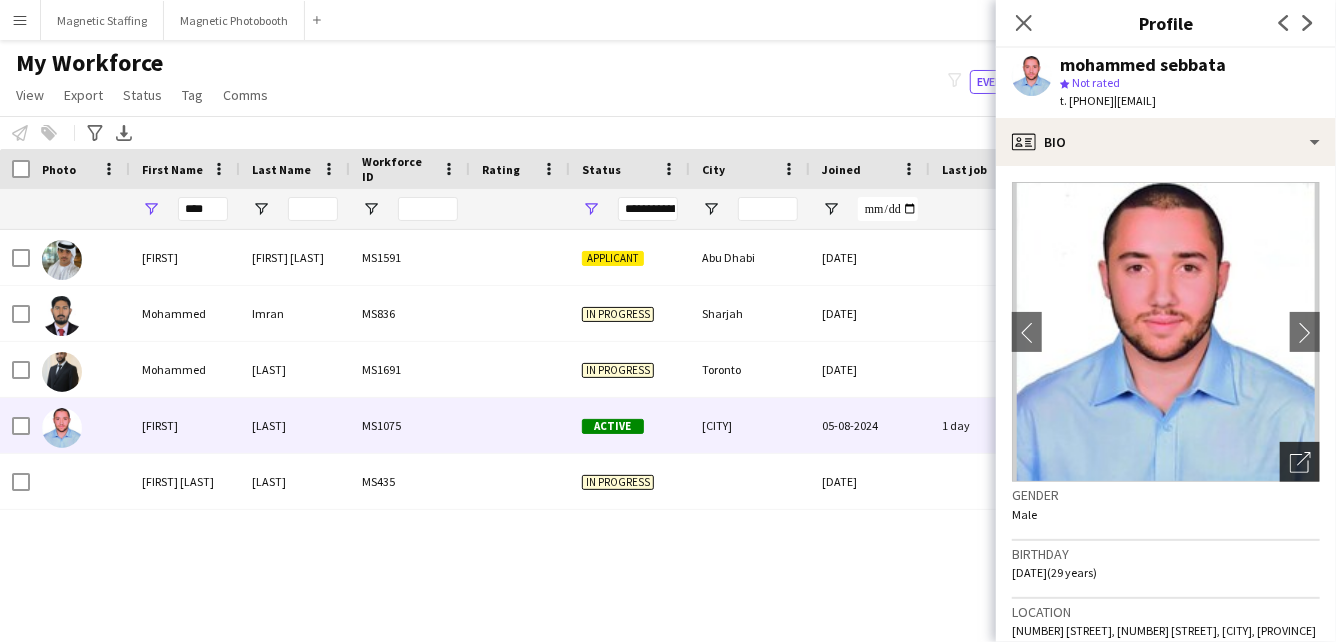 click on "Open photos pop-in" 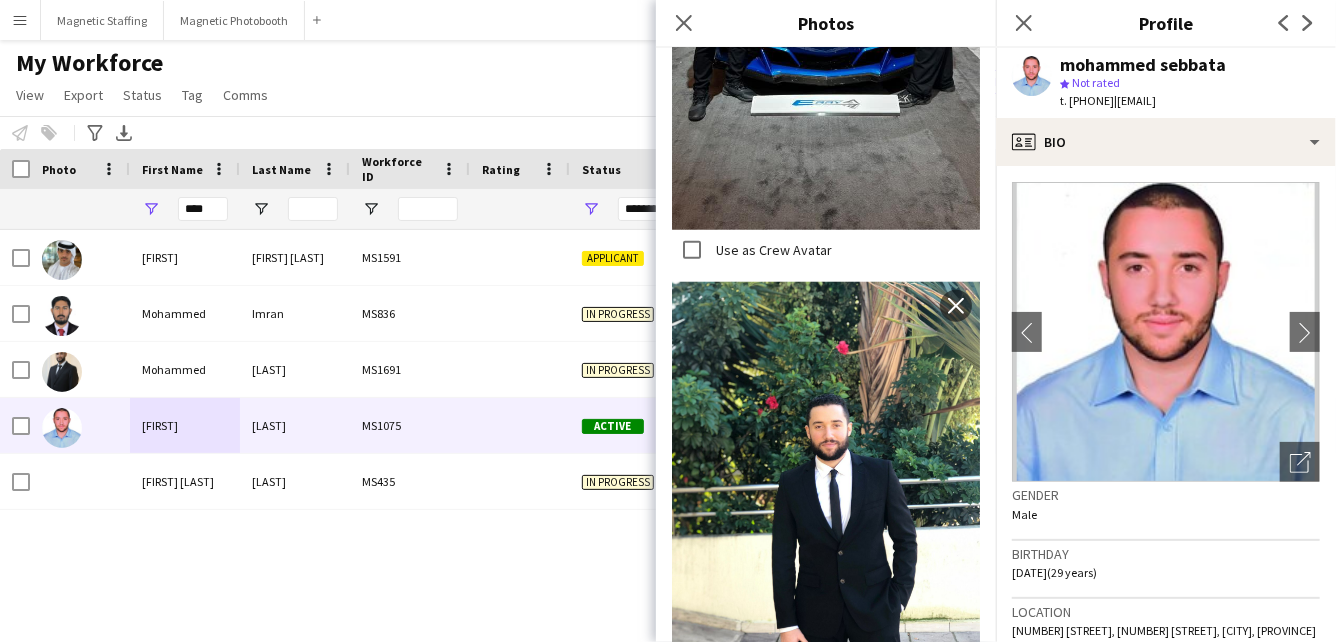 scroll, scrollTop: 1720, scrollLeft: 0, axis: vertical 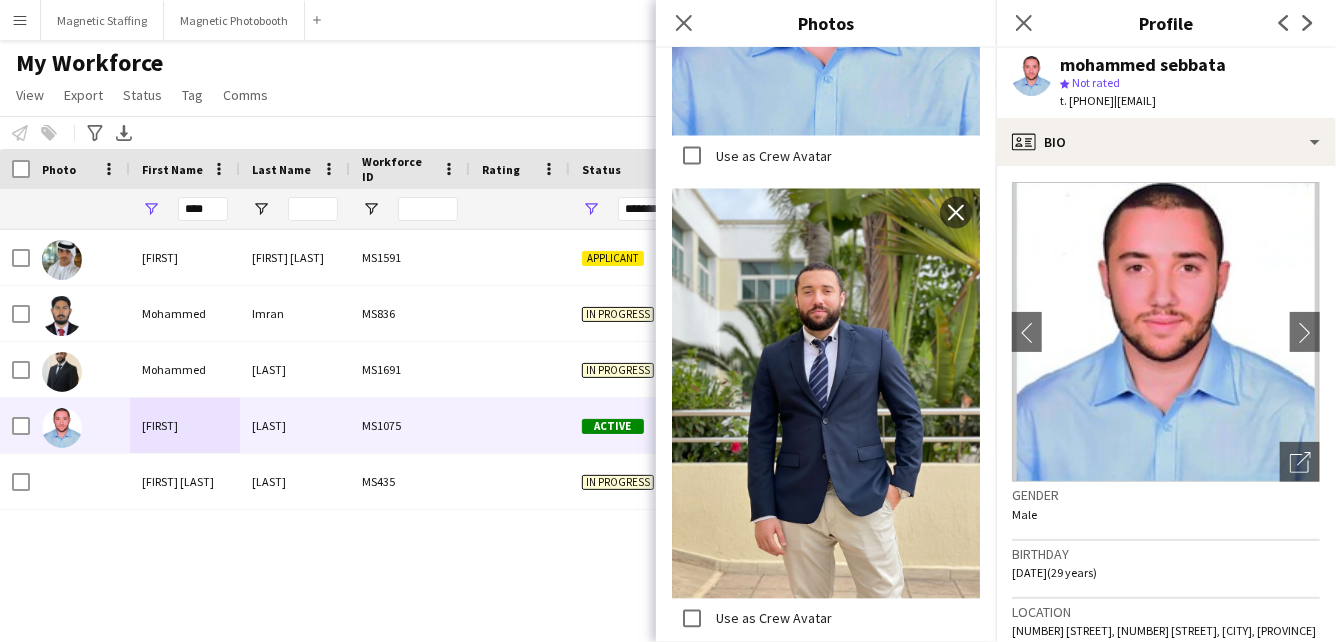 drag, startPoint x: 846, startPoint y: 382, endPoint x: 748, endPoint y: 145, distance: 256.46246 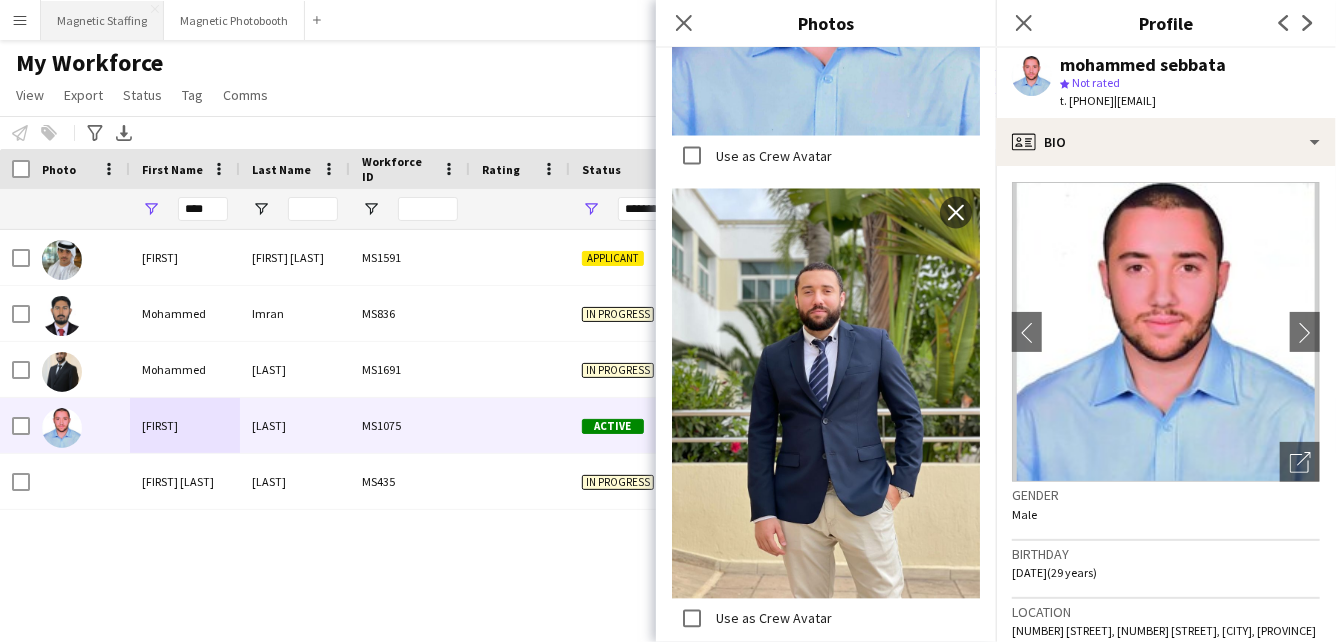 click on "Magnetic Staffing
Close" at bounding box center (102, 20) 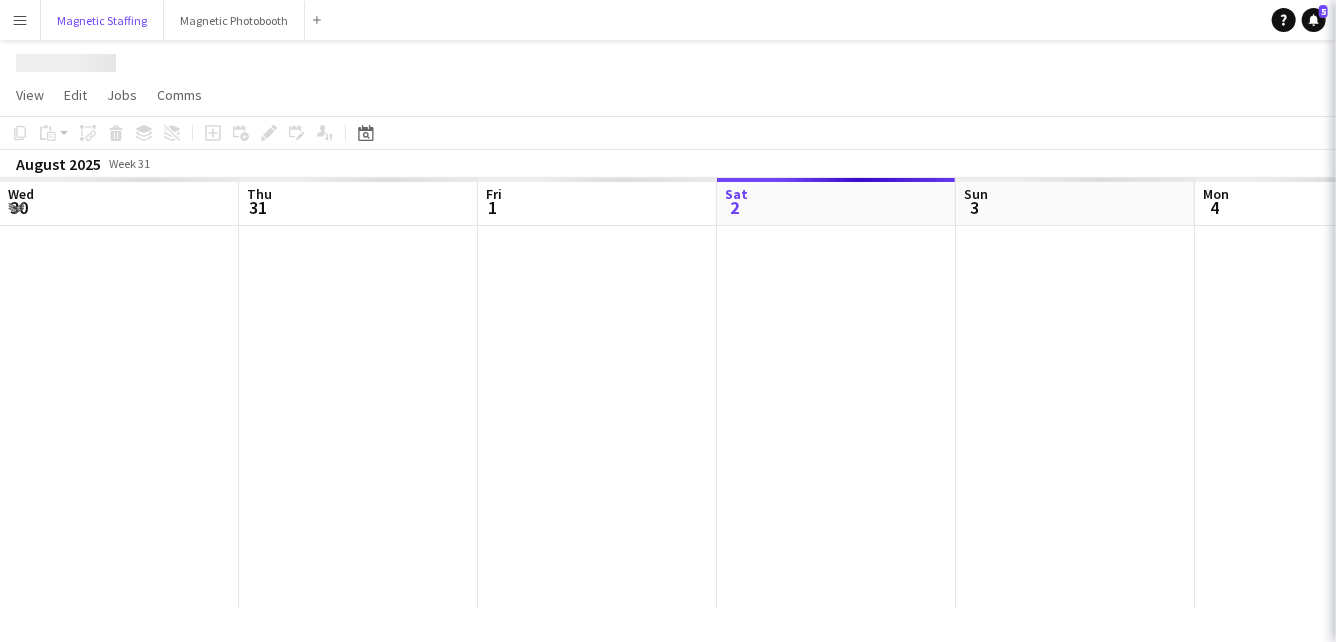 scroll, scrollTop: 0, scrollLeft: 478, axis: horizontal 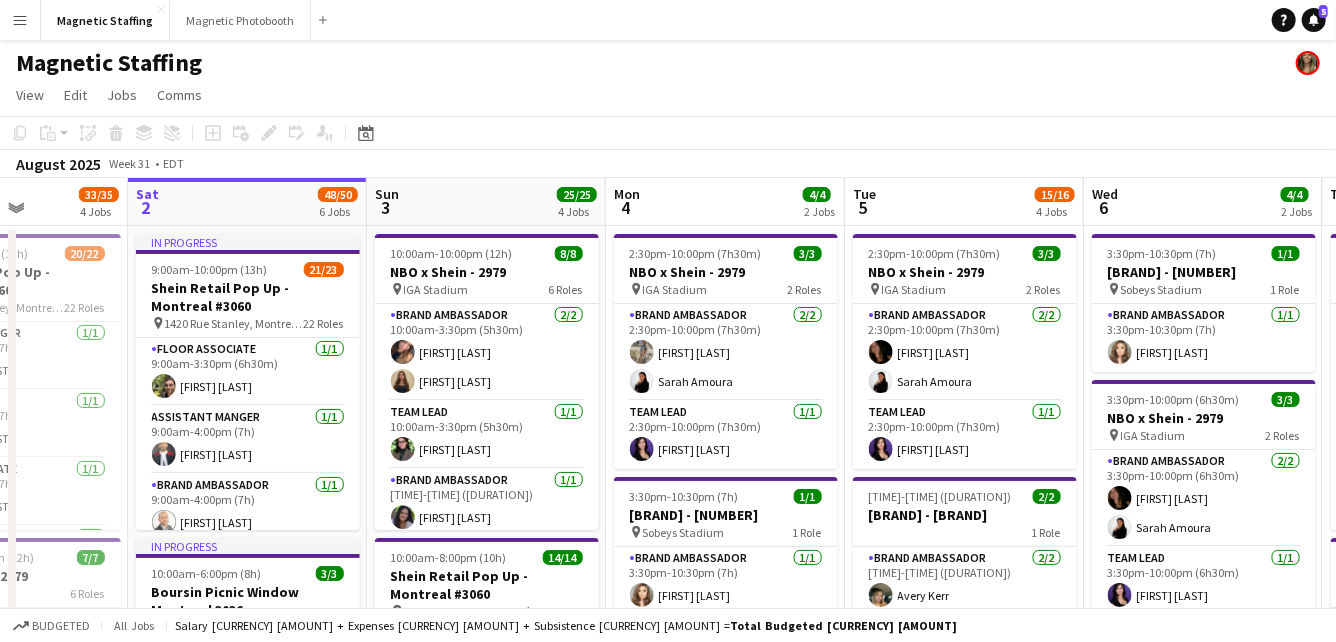 drag, startPoint x: 646, startPoint y: 416, endPoint x: 510, endPoint y: 414, distance: 136.01471 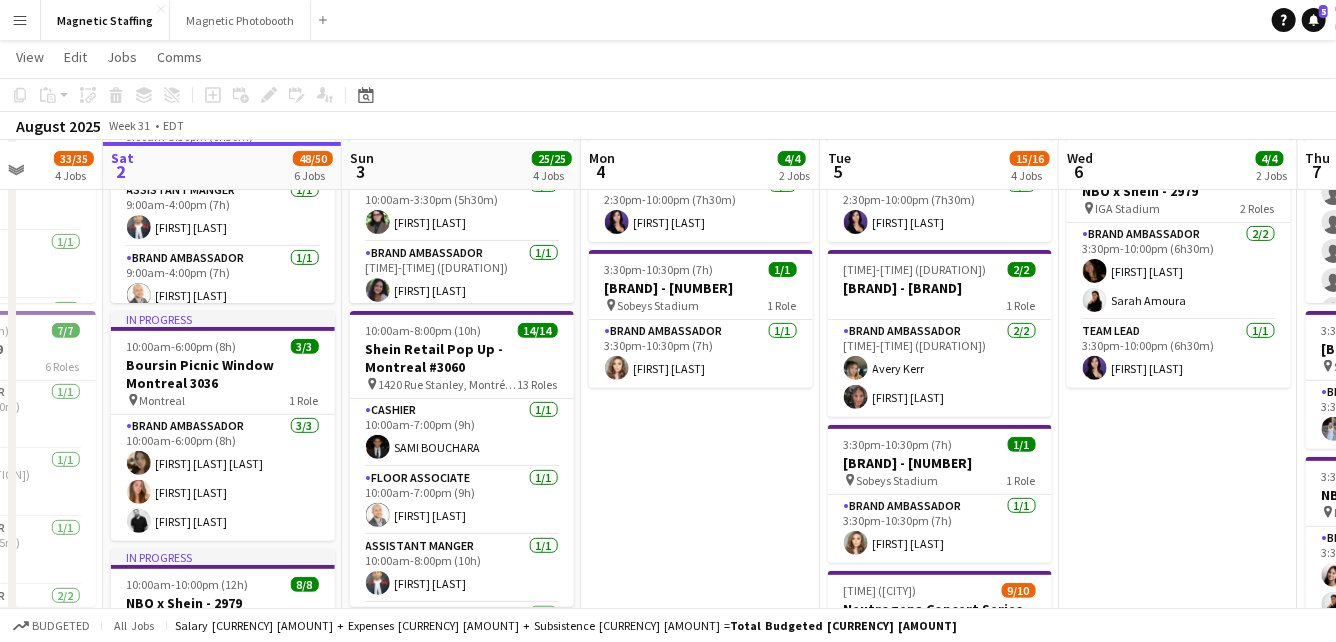 scroll, scrollTop: 227, scrollLeft: 0, axis: vertical 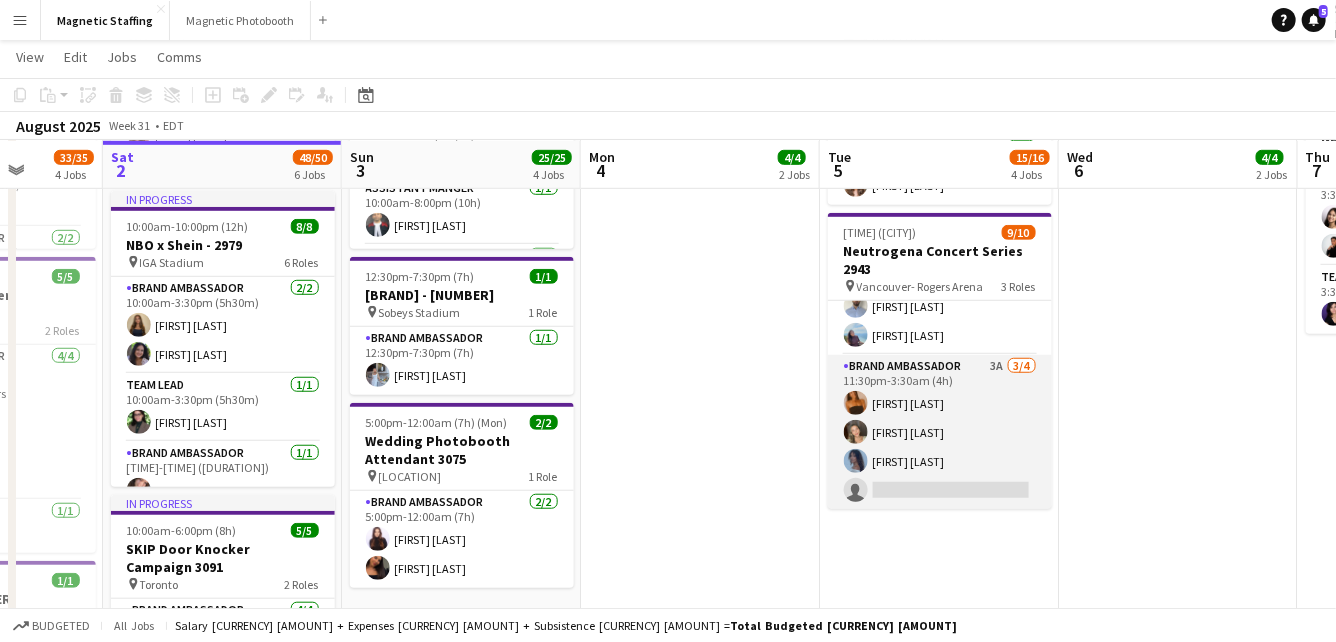 click on "Brand Ambassador   3A   3/4   11:30pm-3:30am (4h)
[FIRST] [LAST] [FIRST] [LAST] [FIRST] [LAST]
single-neutral-actions" at bounding box center (940, 432) 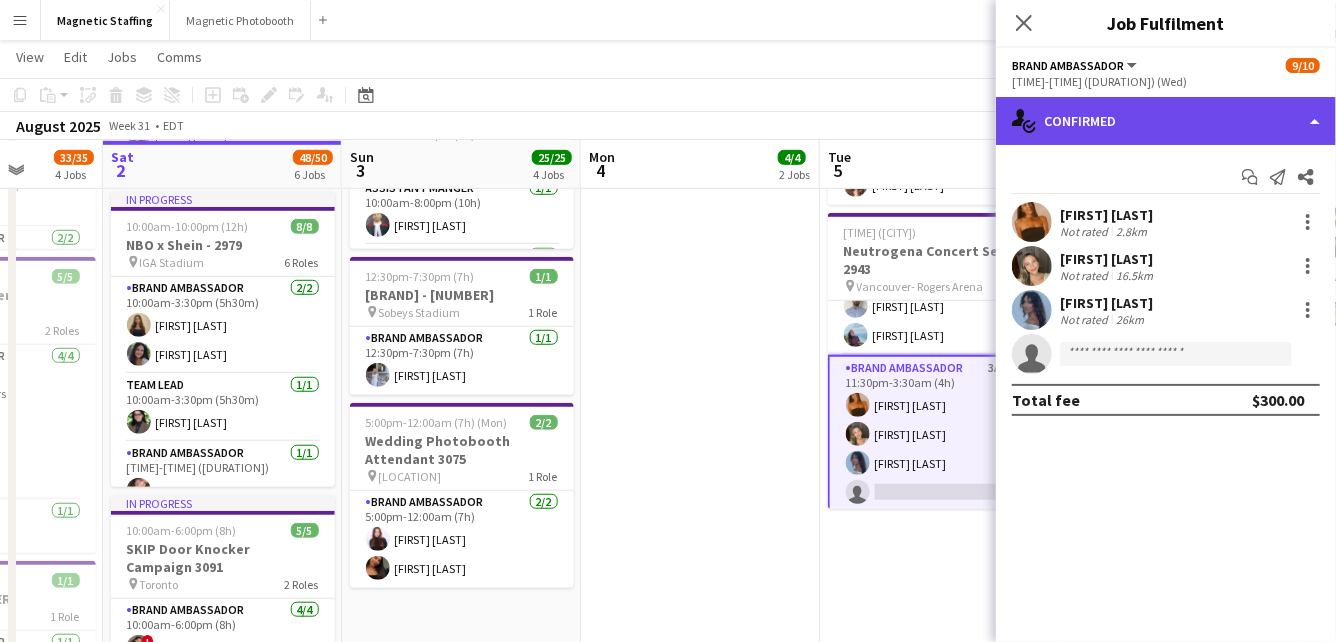 click on "single-neutral-actions-check-2
Confirmed" 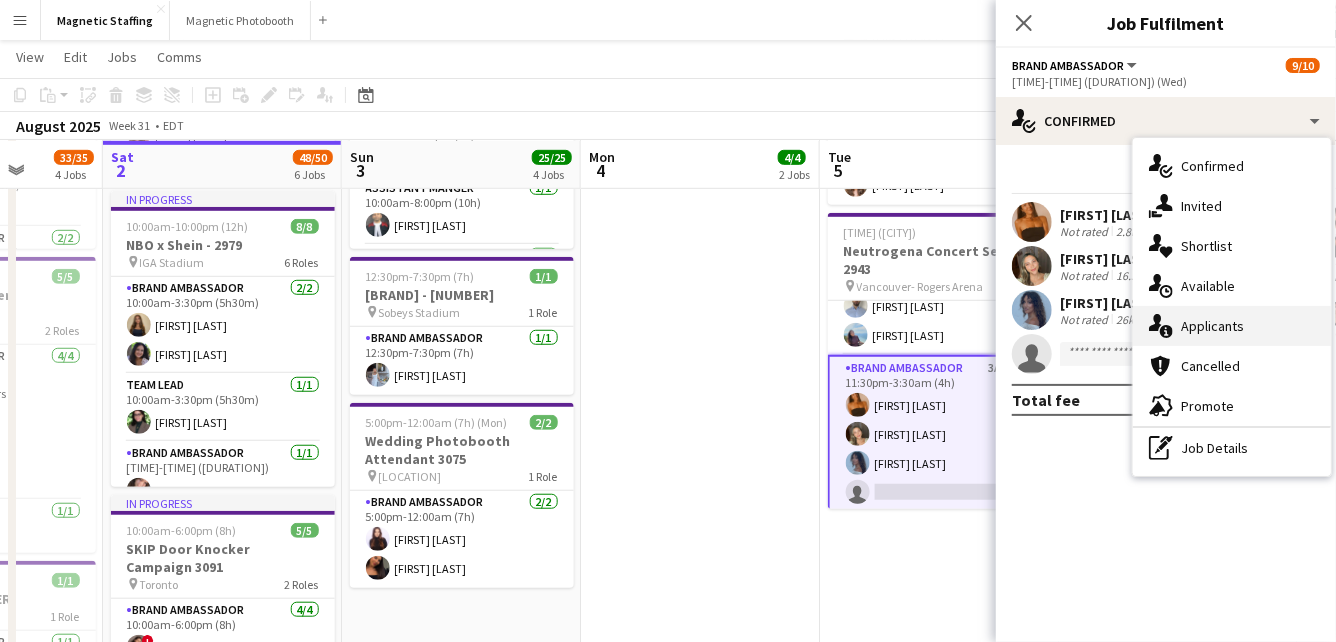 click on "single-neutral-actions-information
Applicants" at bounding box center [1232, 326] 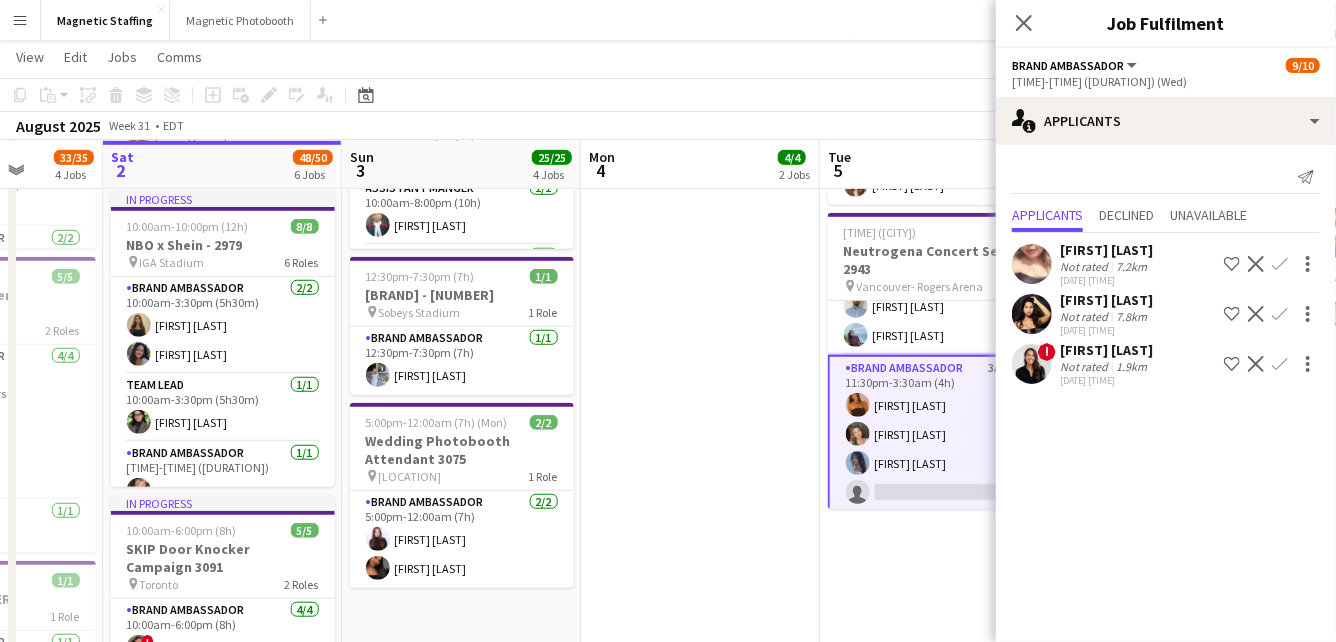 click 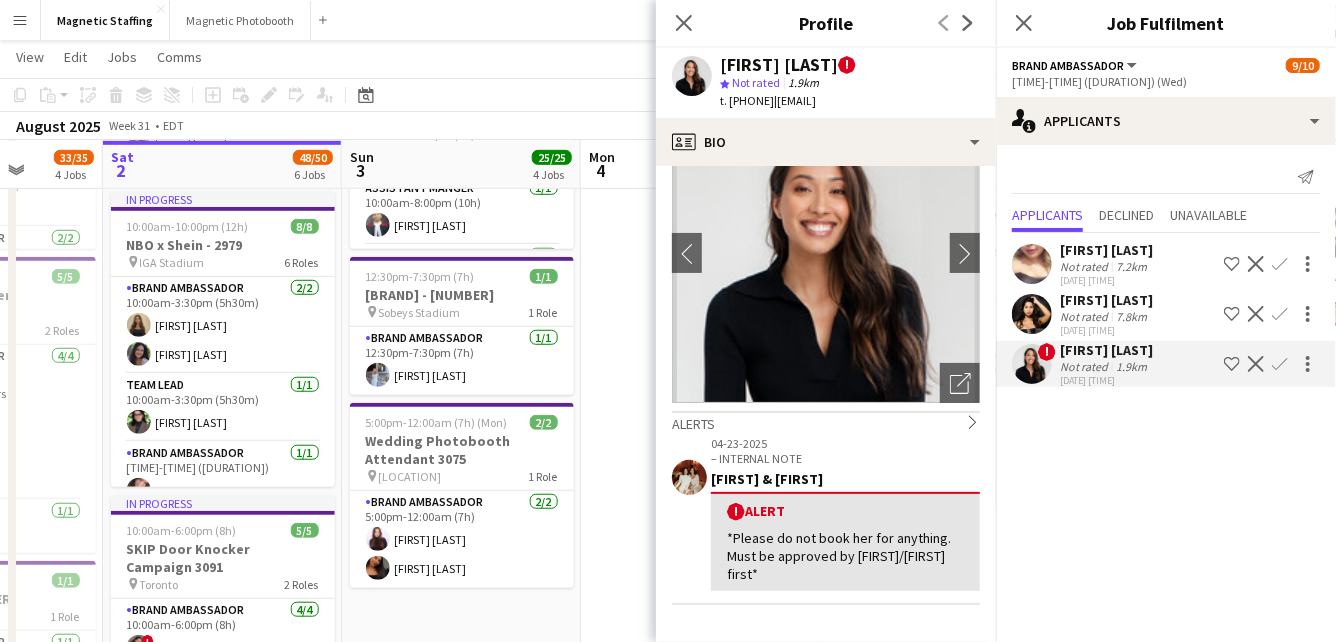 scroll, scrollTop: 100, scrollLeft: 0, axis: vertical 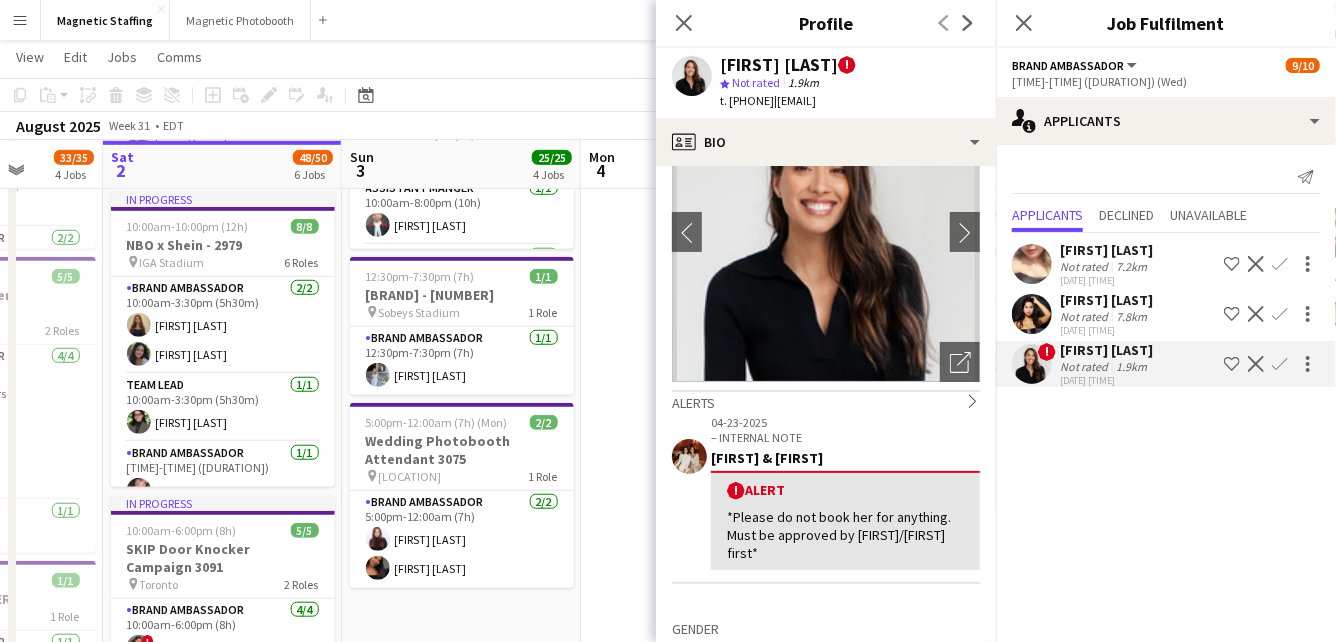 click on "[TIME]-[TIME] ([DURATION])    [NUM]/[NUM] [BRAND] - [NUMBER]
pin
[BRAND]   [NUM] Roles   [JOB_TITLE]   [NUM]/[NUM]   [TIME]-[TIME] ([DURATION])
[FIRST] [LAST] [FIRST] [LAST]   [JOB_TITLE]   [NUM]/[NUM]   [TIME]-[TIME] ([DURATION])
[FIRST] [LAST]     [TIME]-[TIME] ([DURATION])    [NUM]/[NUM] [BRAND] [NUMBER]
pin
[BRAND]    [NUM] Role   [JOB_TITLE]   [NUM]/[NUM]   [TIME]-[TIME] ([DURATION])
[FIRST] [LAST]" at bounding box center [700, 479] 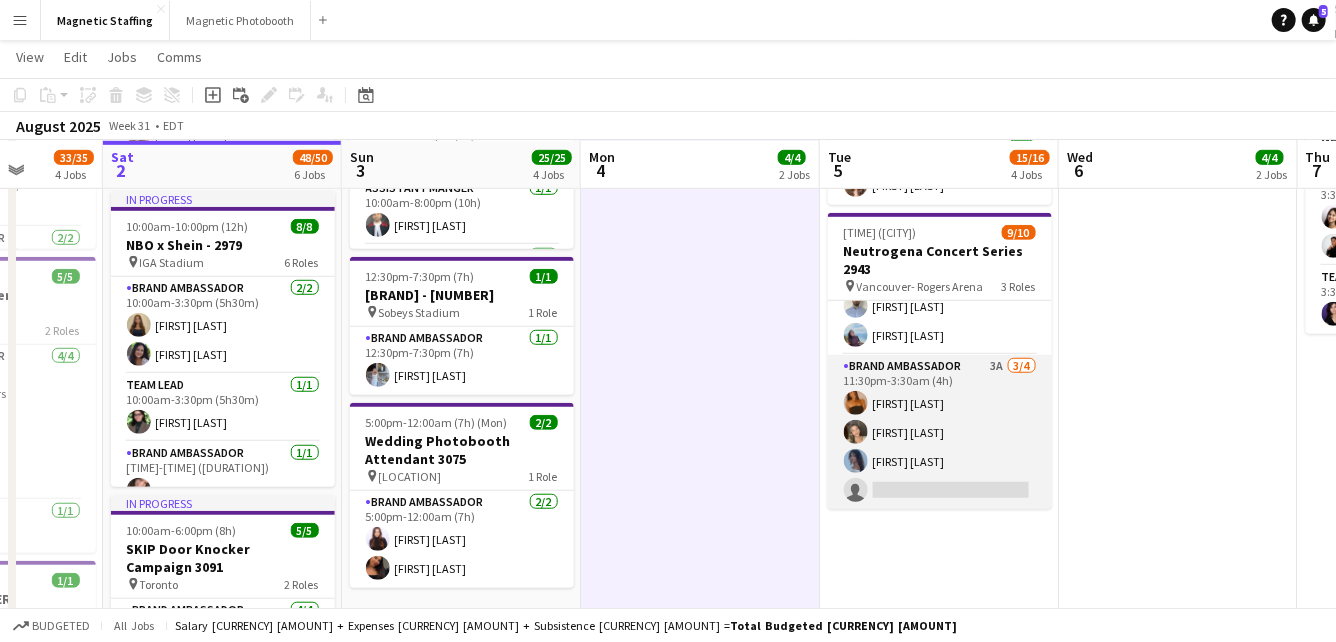 click on "Brand Ambassador   3A   3/4   11:30pm-3:30am (4h)
[FIRST] [LAST] [FIRST] [LAST] [FIRST] [LAST]
single-neutral-actions" at bounding box center [940, 432] 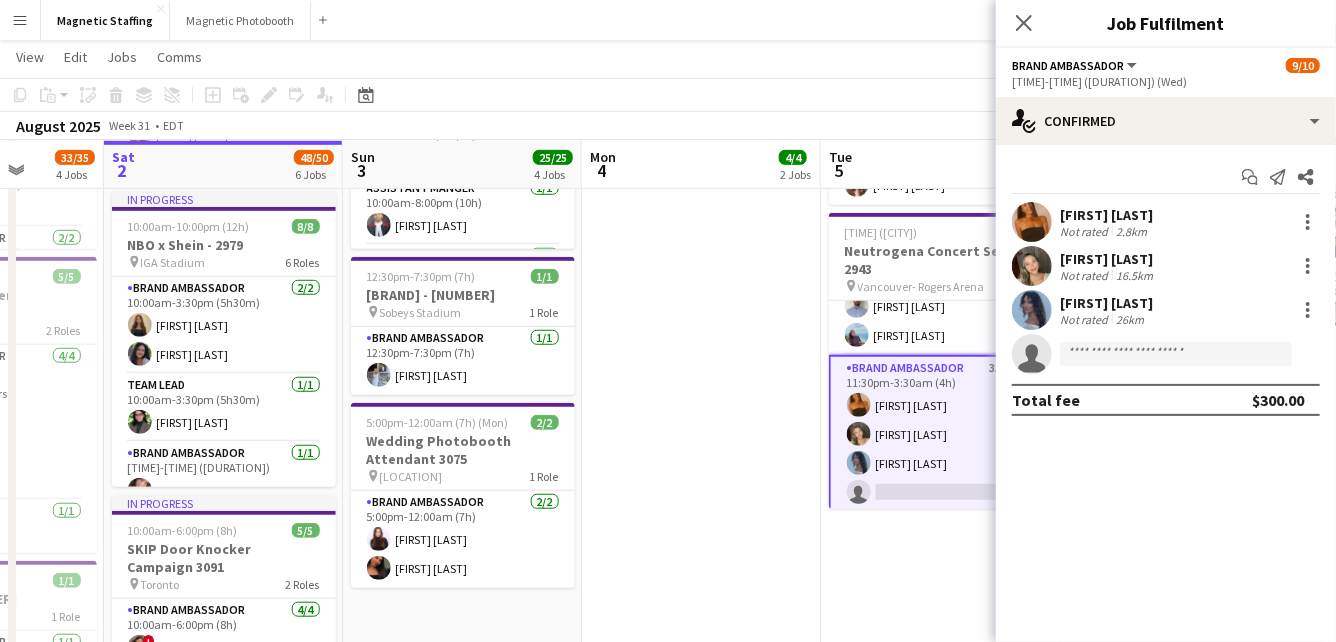 click at bounding box center (1032, 266) 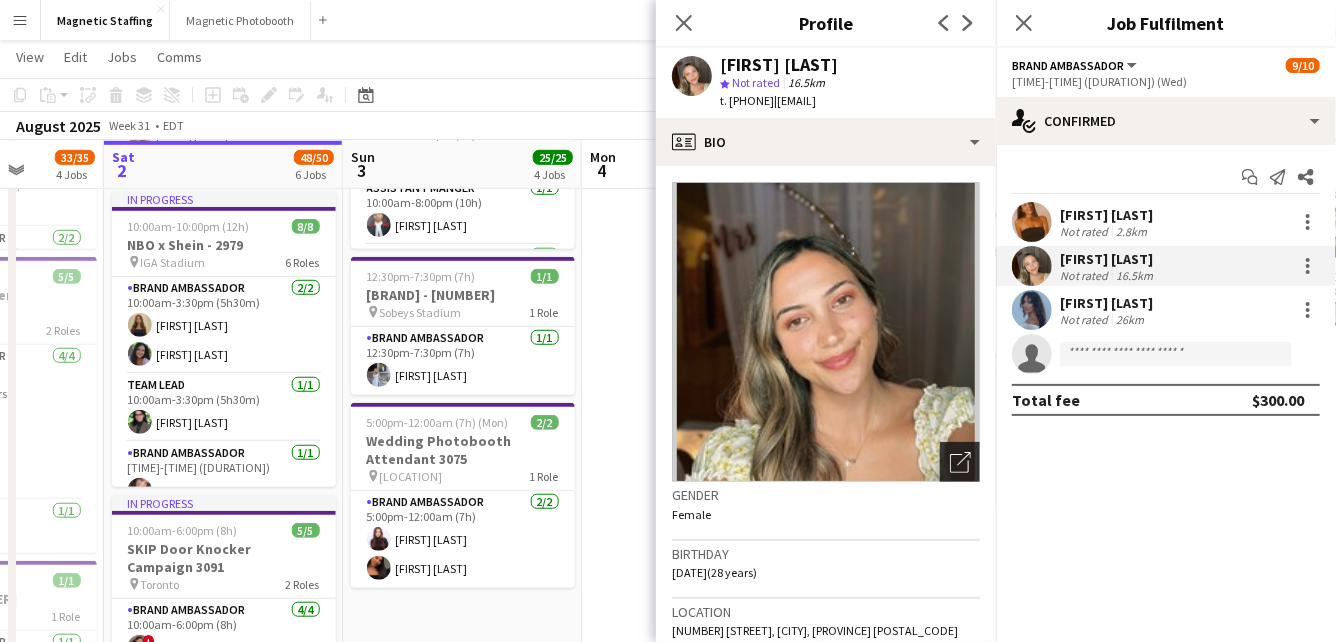 click on "Open photos pop-in" 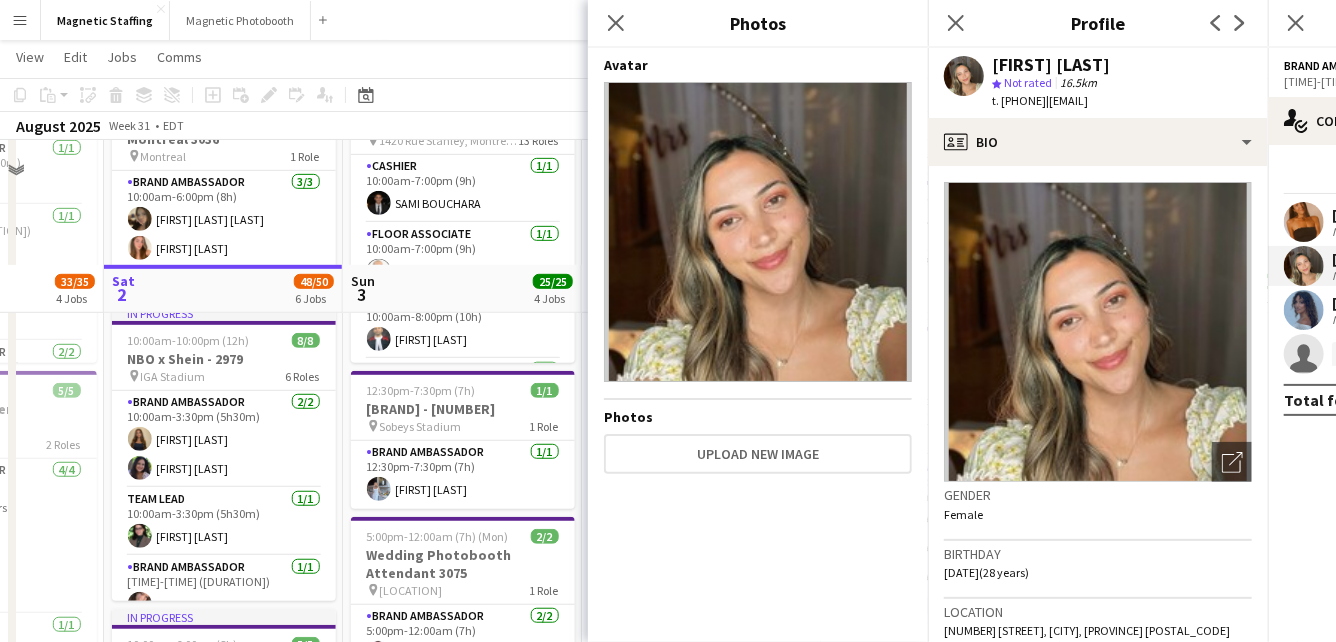 scroll, scrollTop: 294, scrollLeft: 0, axis: vertical 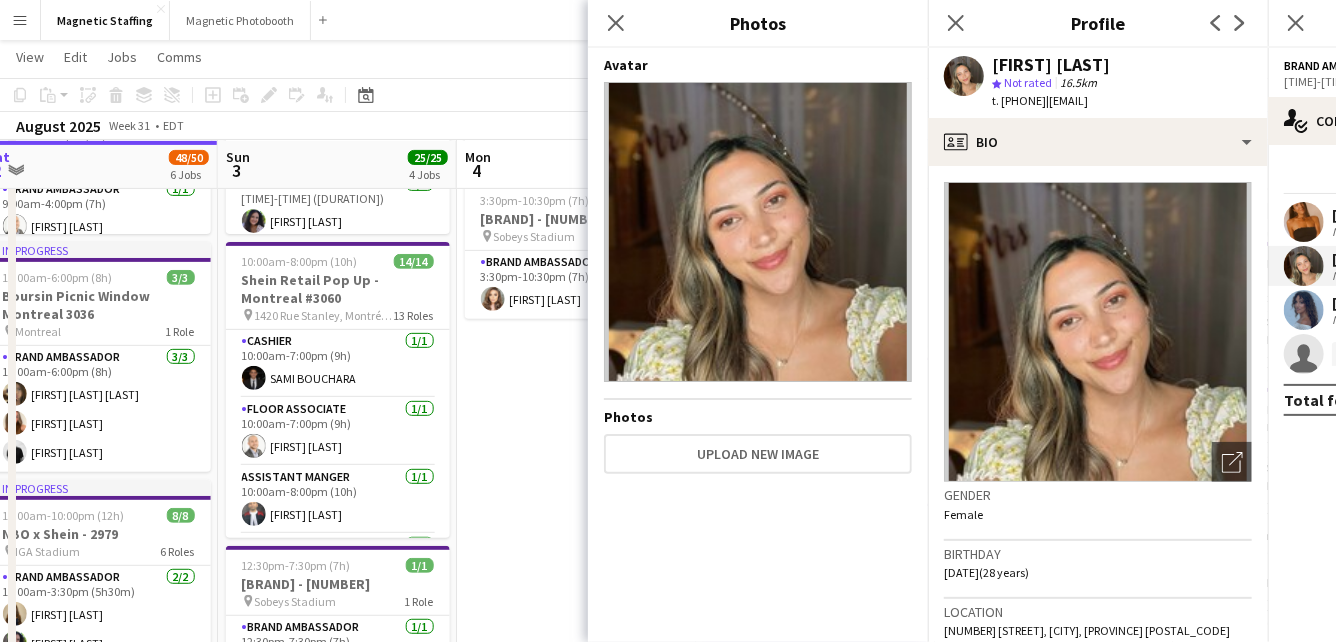 drag, startPoint x: 544, startPoint y: 504, endPoint x: 442, endPoint y: 504, distance: 102 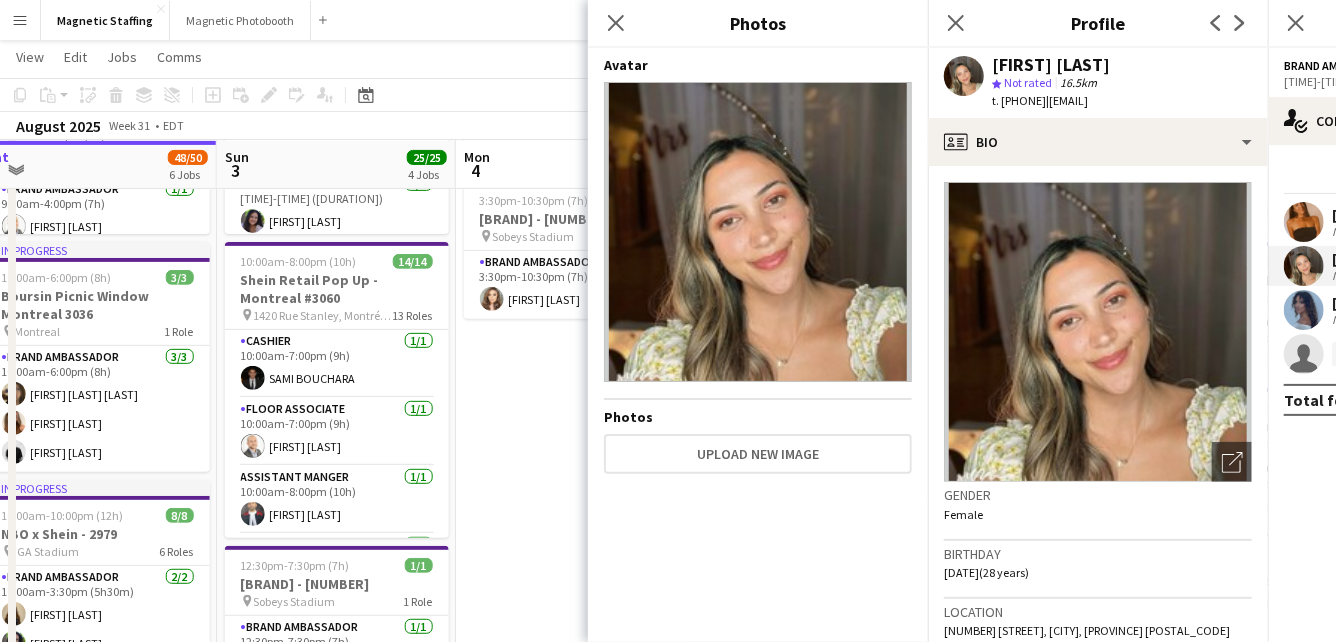 click at bounding box center (1304, 222) 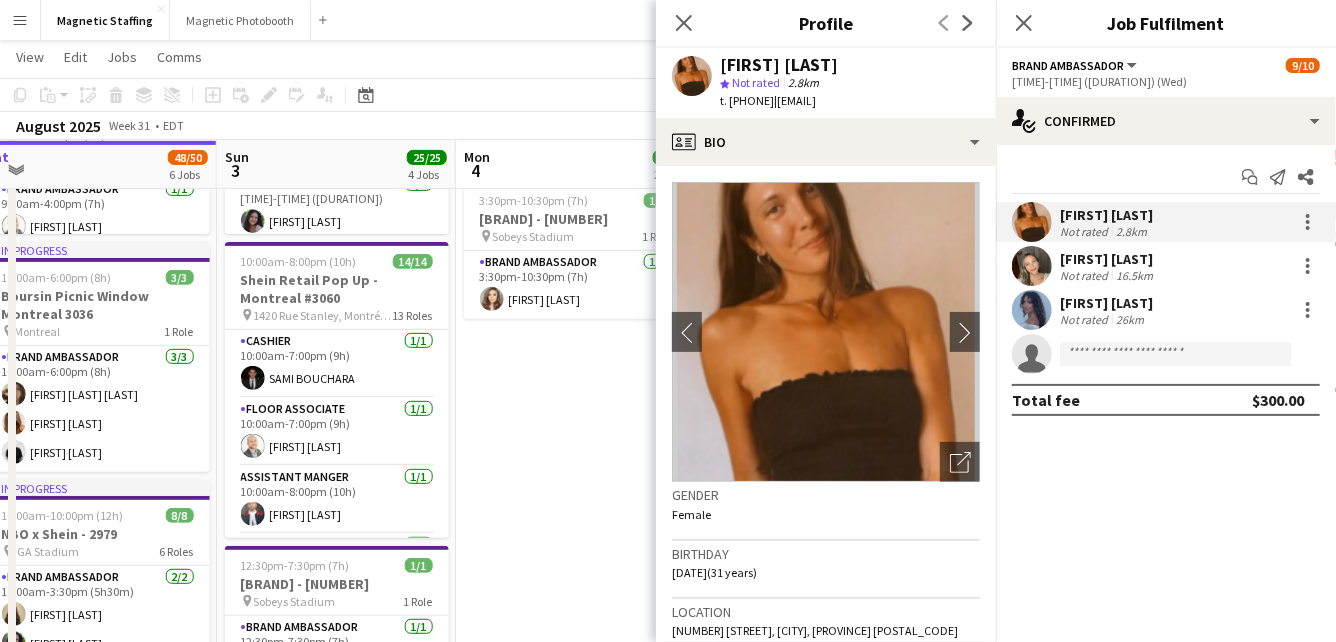 click on "[TIME]-[TIME] ([DURATION])    [NUM]/[NUM] [BRAND] - [NUMBER]
pin
[BRAND]   [NUM] Roles   [JOB_TITLE]   [NUM]/[NUM]   [TIME]-[TIME] ([DURATION])
[FIRST] [LAST] [FIRST] [LAST]   [JOB_TITLE]   [NUM]/[NUM]   [TIME]-[TIME] ([DURATION])
[FIRST] [LAST]     [TIME]-[TIME] ([DURATION])    [NUM]/[NUM] [BRAND] [NUMBER]
pin
[BRAND]    [NUM] Role   [JOB_TITLE]   [NUM]/[NUM]   [TIME]-[TIME] ([DURATION])
[FIRST] [LAST]" at bounding box center [575, 768] 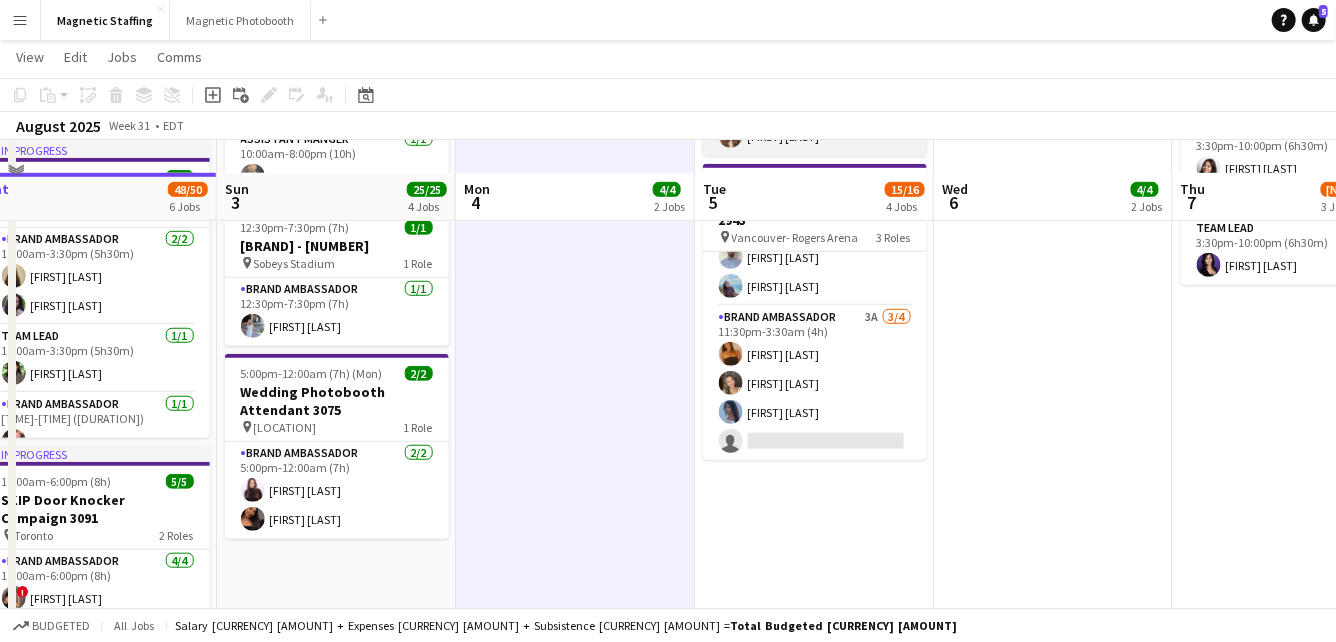 scroll, scrollTop: 591, scrollLeft: 0, axis: vertical 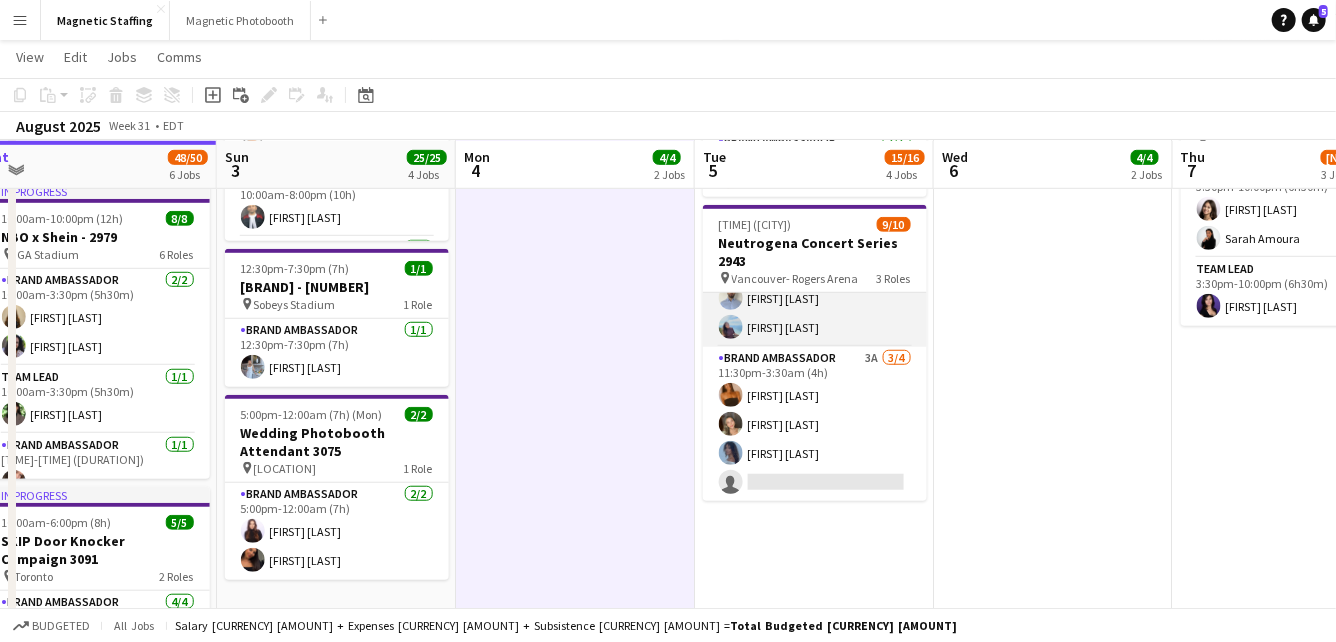 click on "Brand Ambassador   2/2   10:00pm-3:00am (5h)
[FIRST] [LAST] [FIRST] [LAST]" at bounding box center (815, 298) 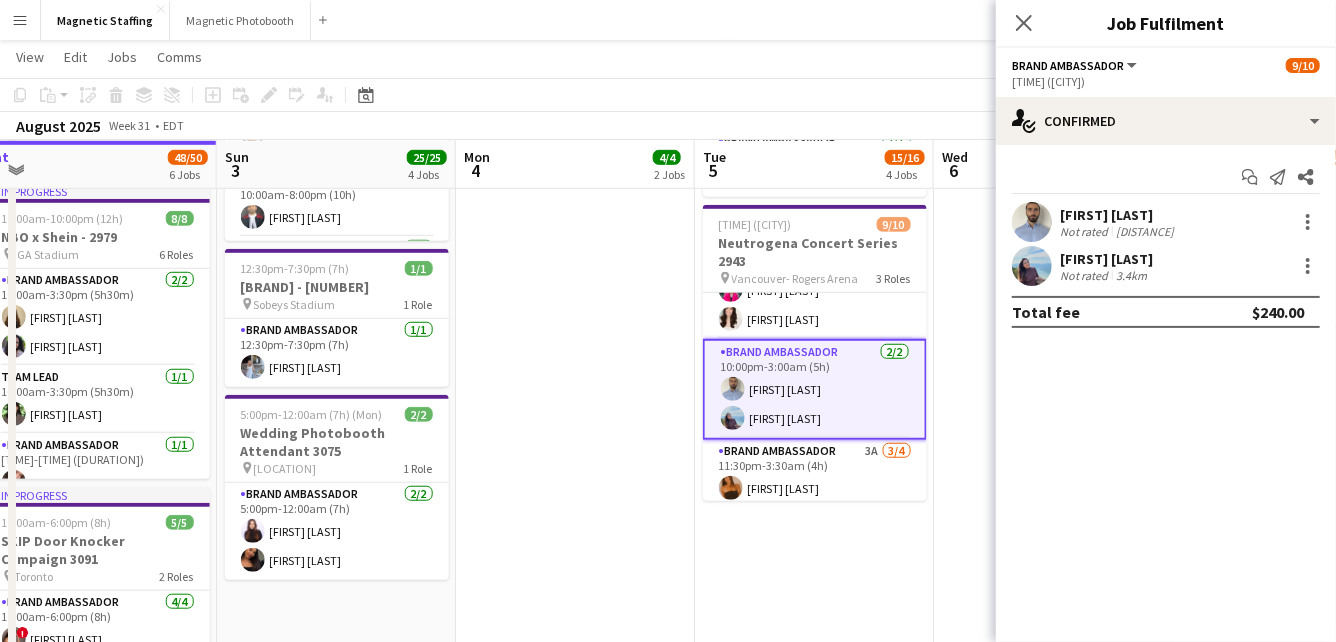 scroll, scrollTop: 0, scrollLeft: 0, axis: both 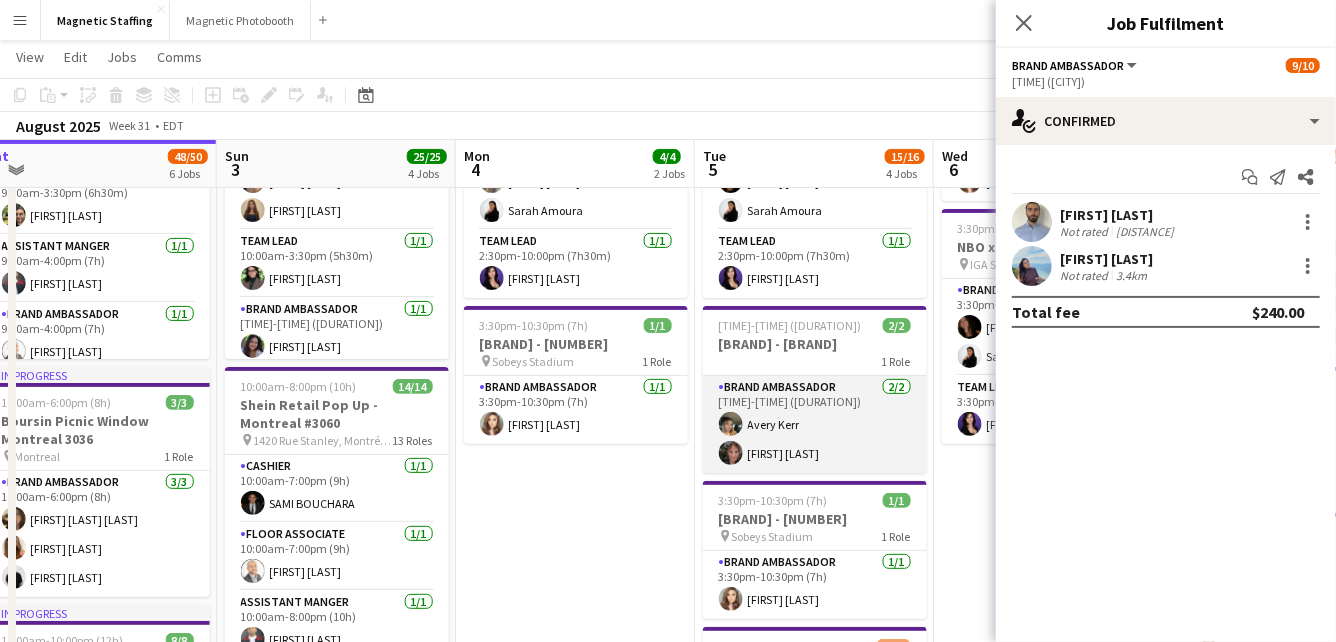 click on "[JOB_TITLE]   [NUM]/[NUM]   [TIME]-[TIME] ([DURATION])
[FIRST] [LAST] [FIRST] [LAST]" at bounding box center [815, 424] 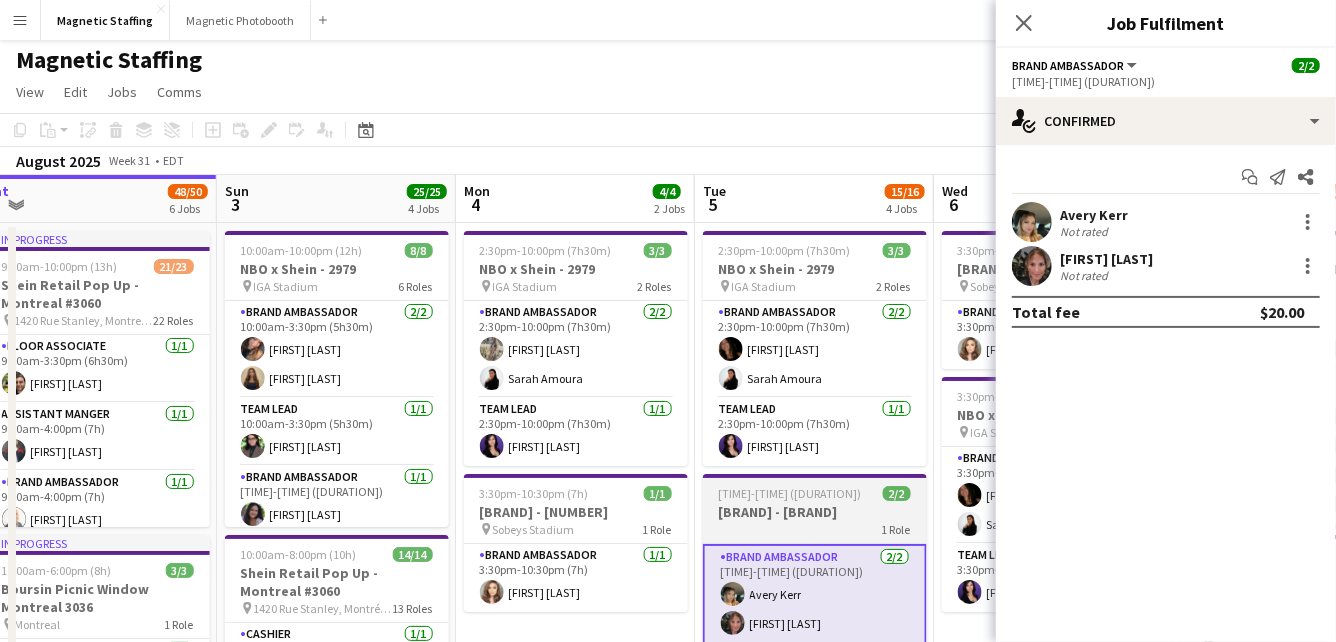 scroll, scrollTop: 0, scrollLeft: 0, axis: both 